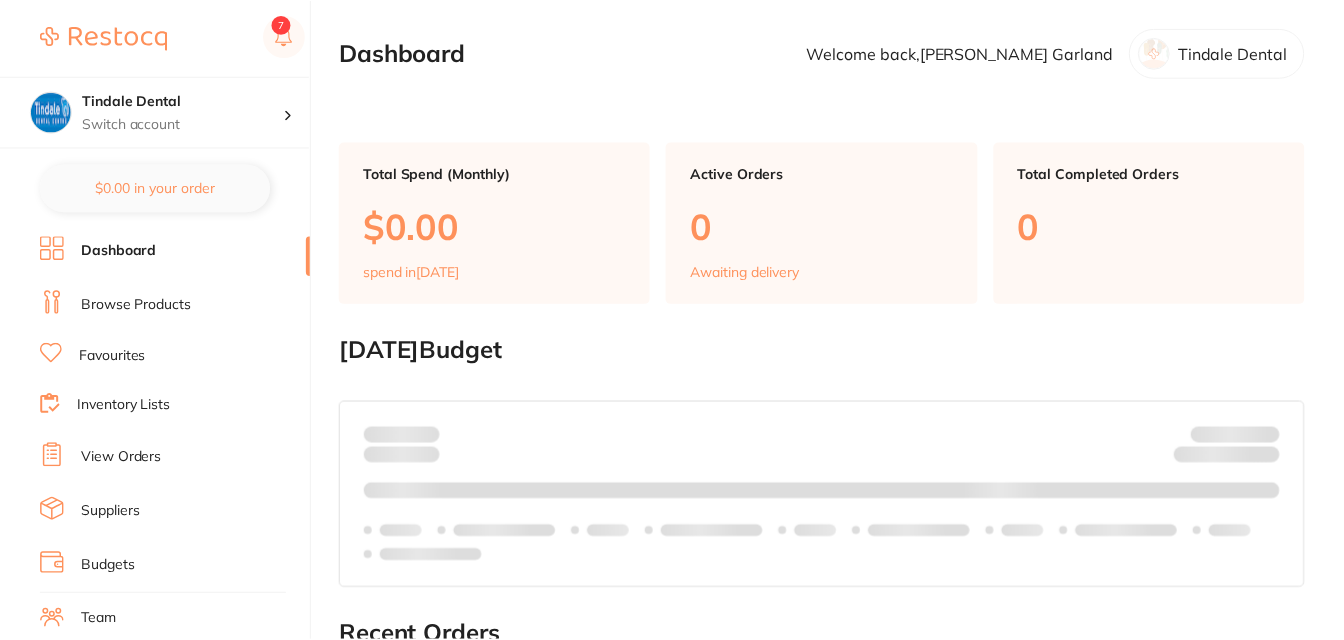 scroll, scrollTop: 0, scrollLeft: 0, axis: both 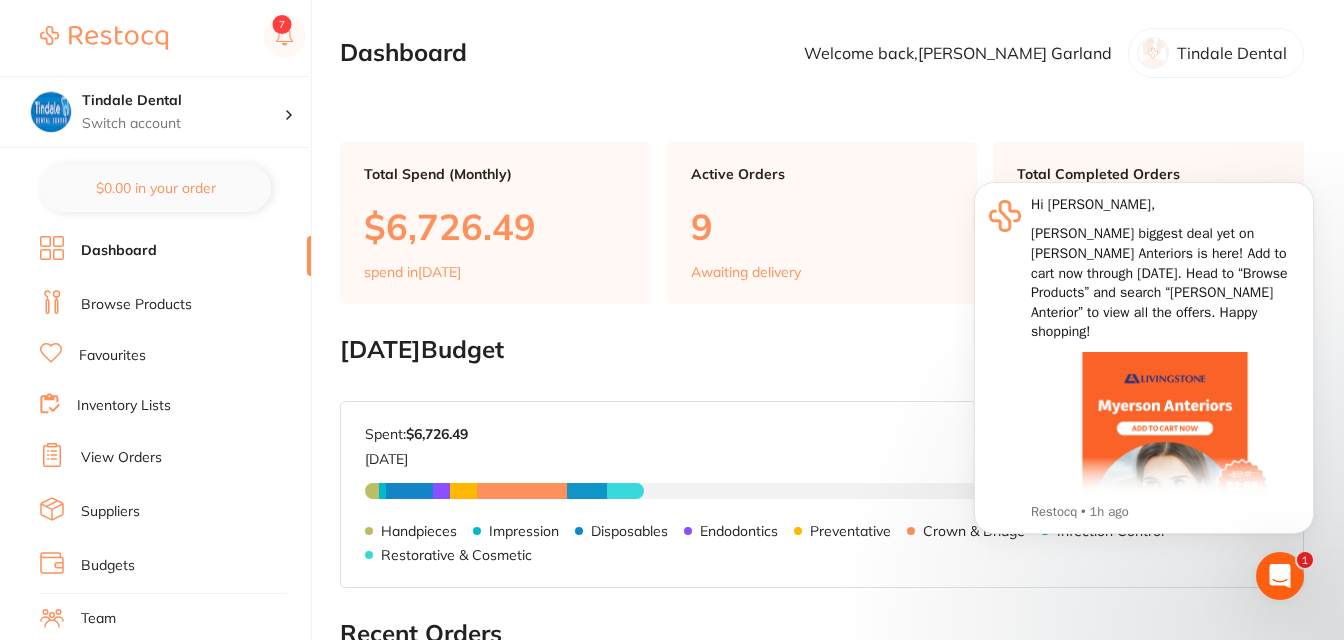 click on "Inventory Lists" at bounding box center [124, 406] 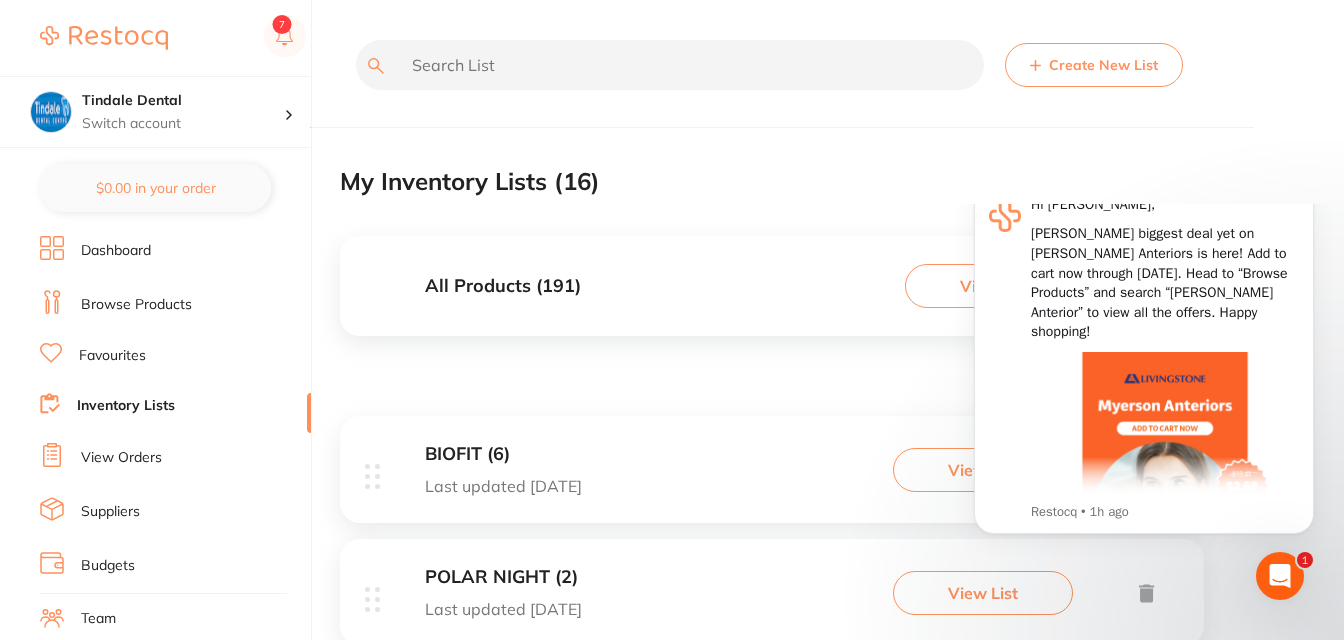 scroll, scrollTop: 0, scrollLeft: 0, axis: both 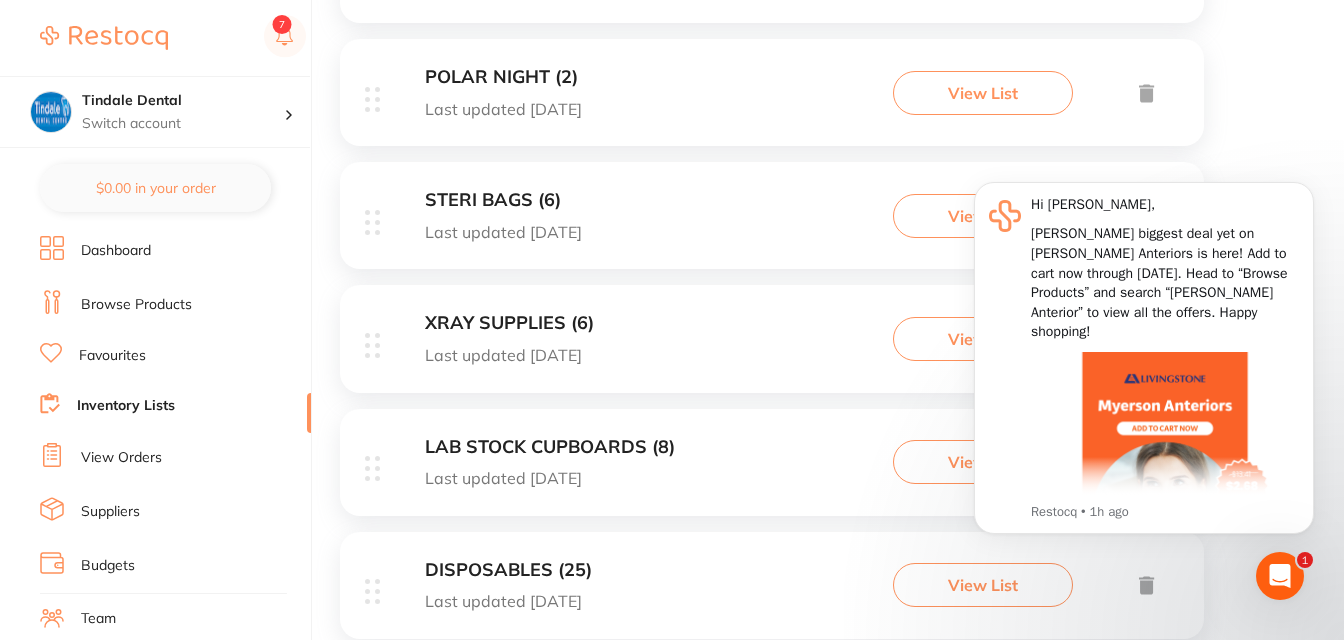 click on "LAB  STOCK CUPBOARDS   (8)" at bounding box center (550, 447) 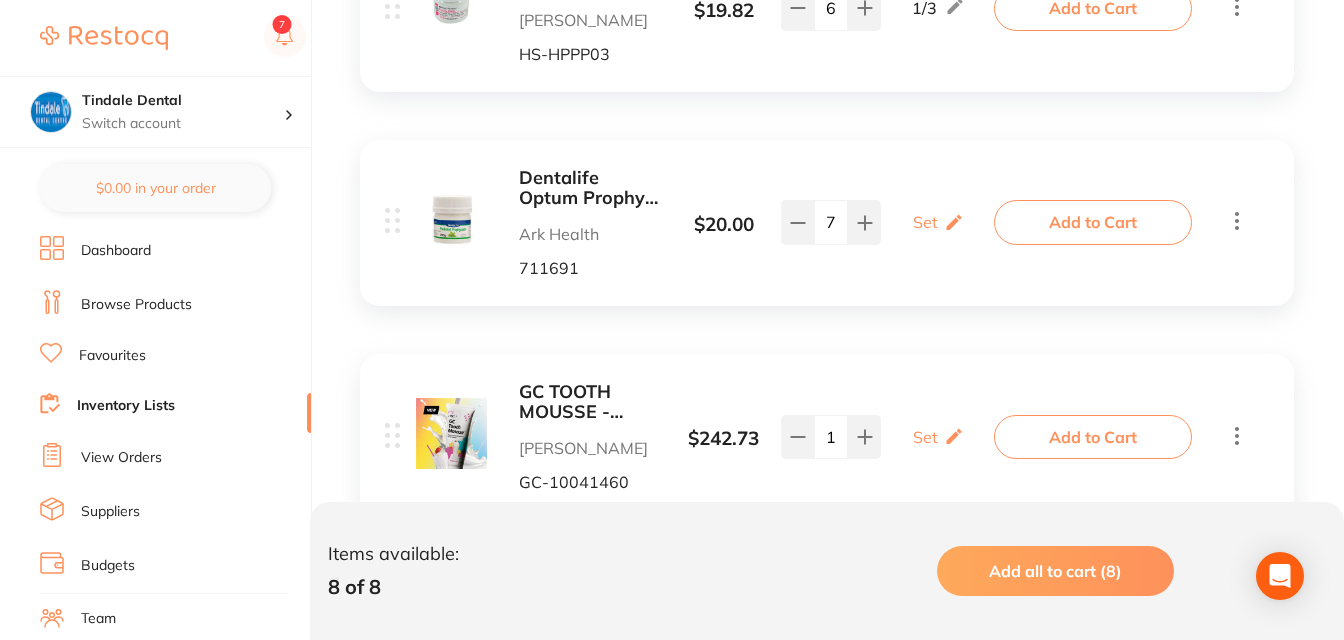 scroll, scrollTop: 1100, scrollLeft: 0, axis: vertical 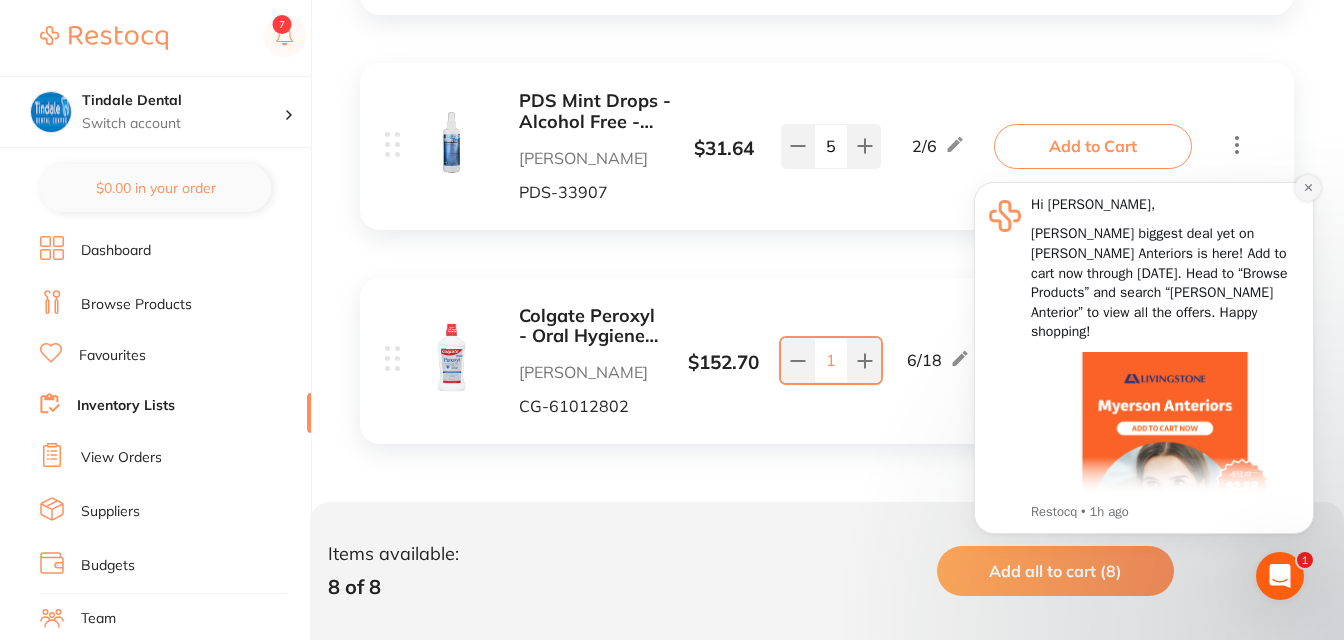 click 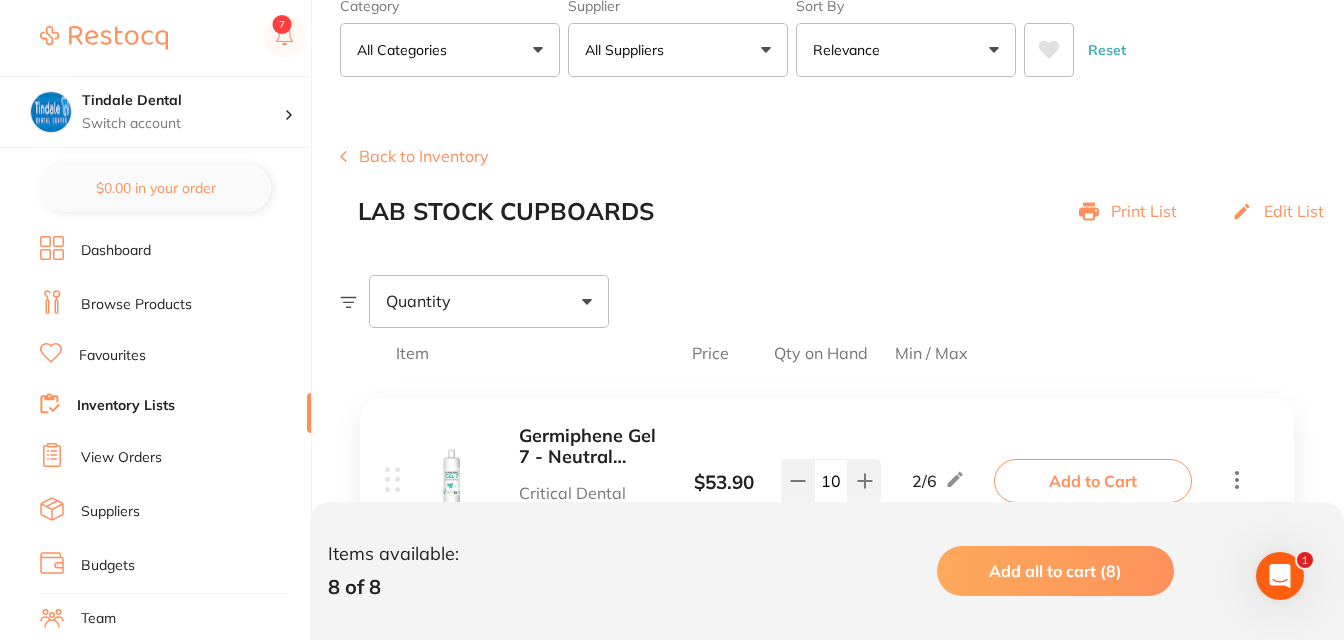 scroll, scrollTop: 115, scrollLeft: 0, axis: vertical 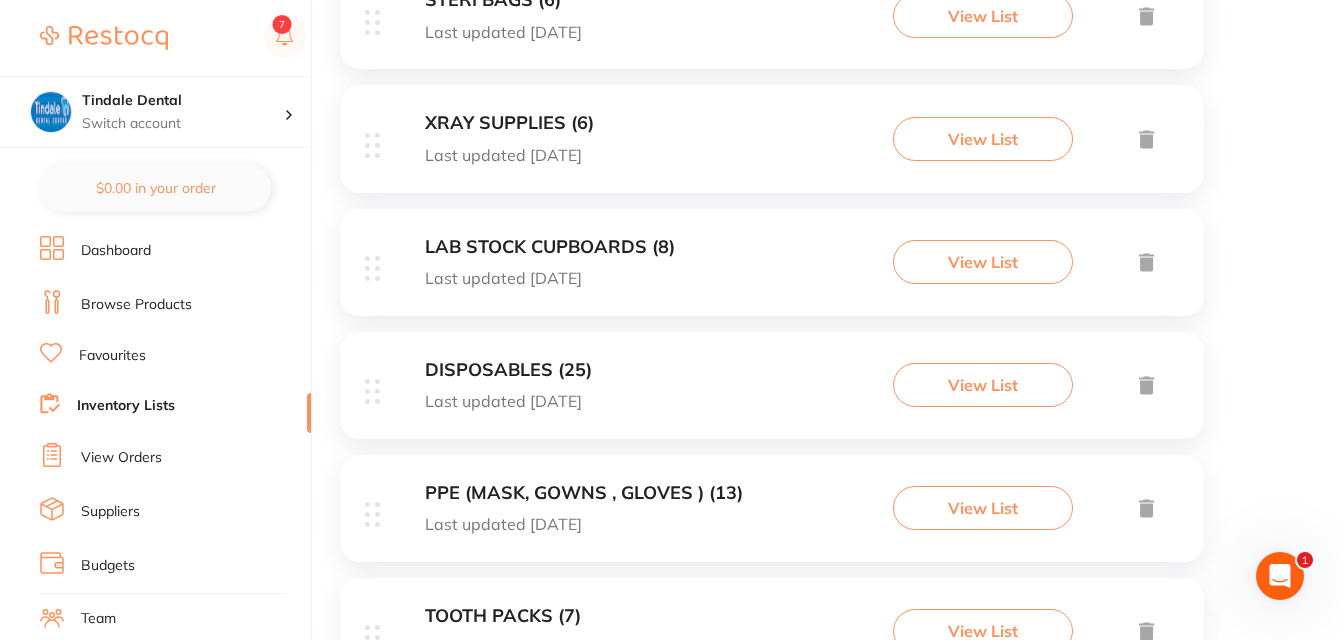 click on "DISPOSABLES (25)" at bounding box center [508, 370] 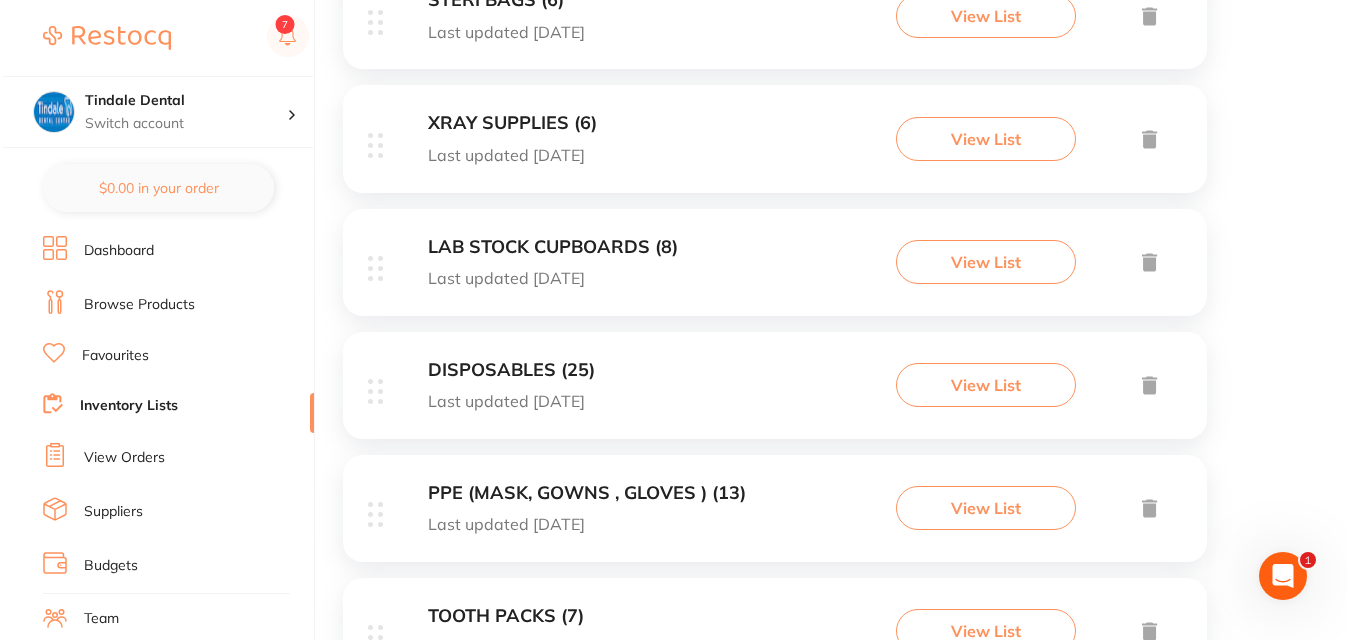 scroll, scrollTop: 0, scrollLeft: 0, axis: both 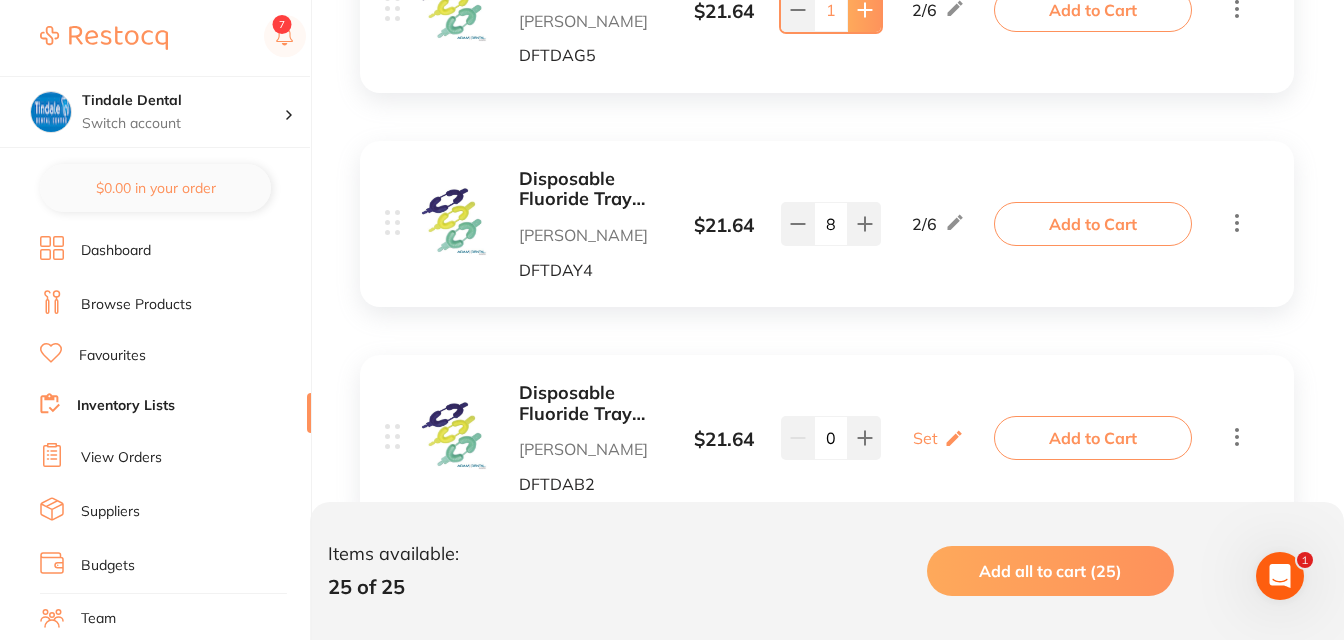 click 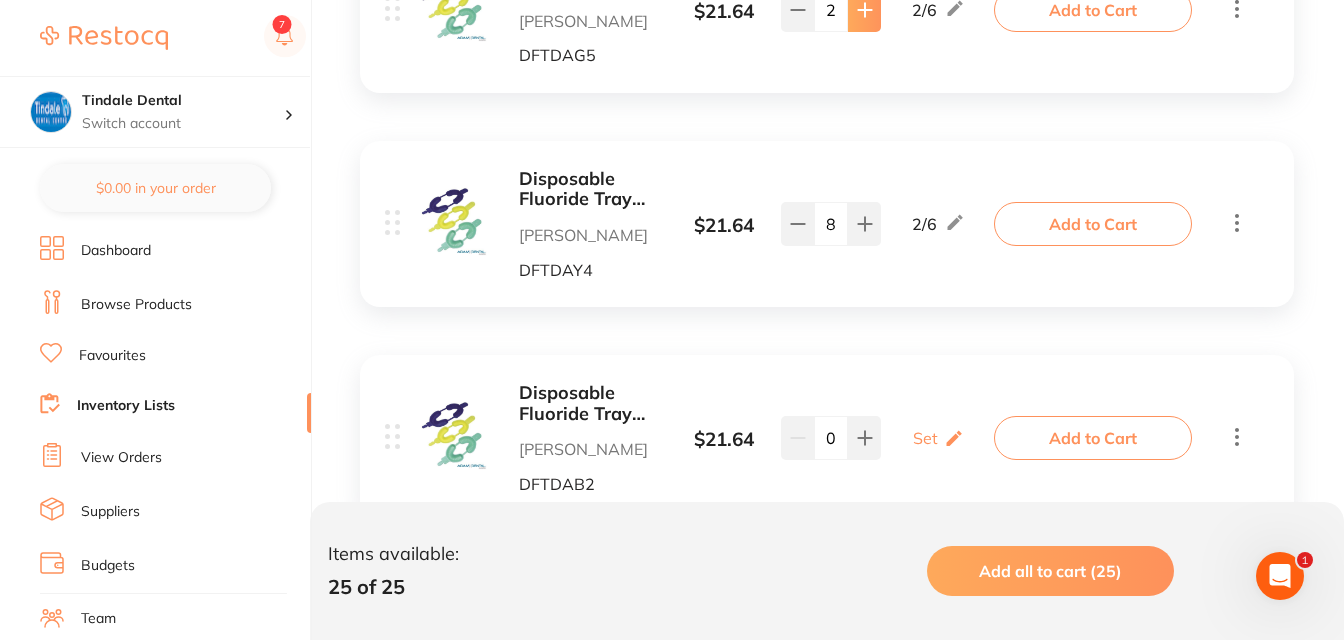 click 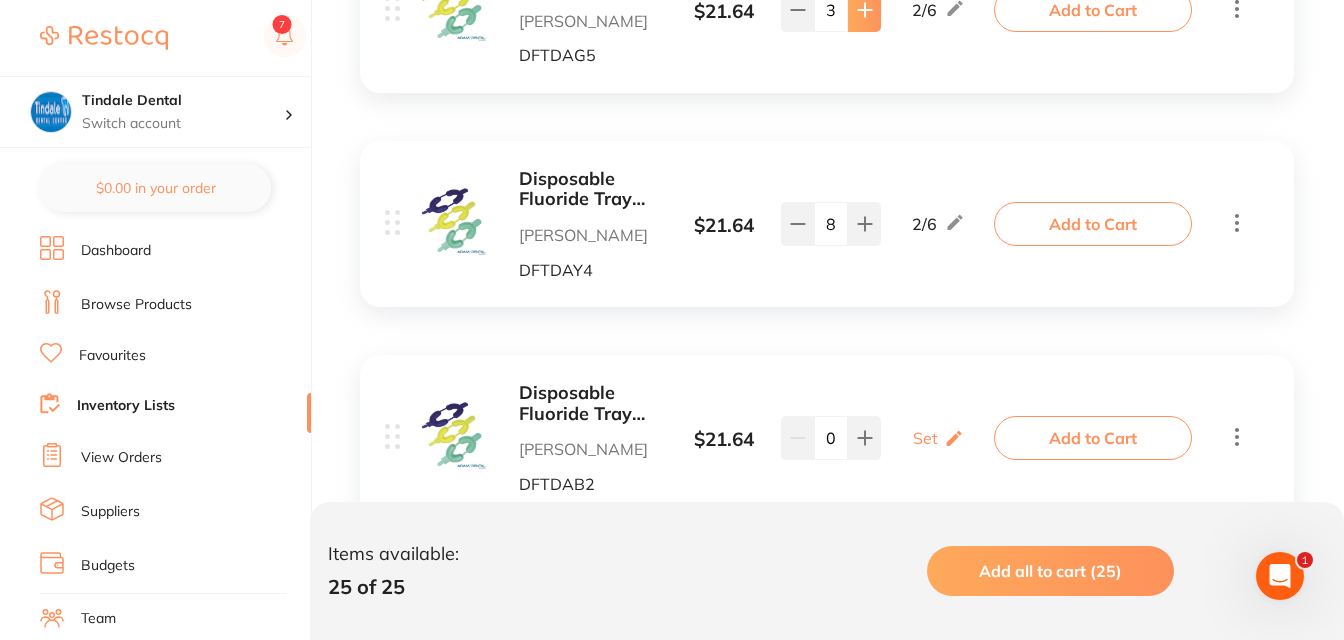click 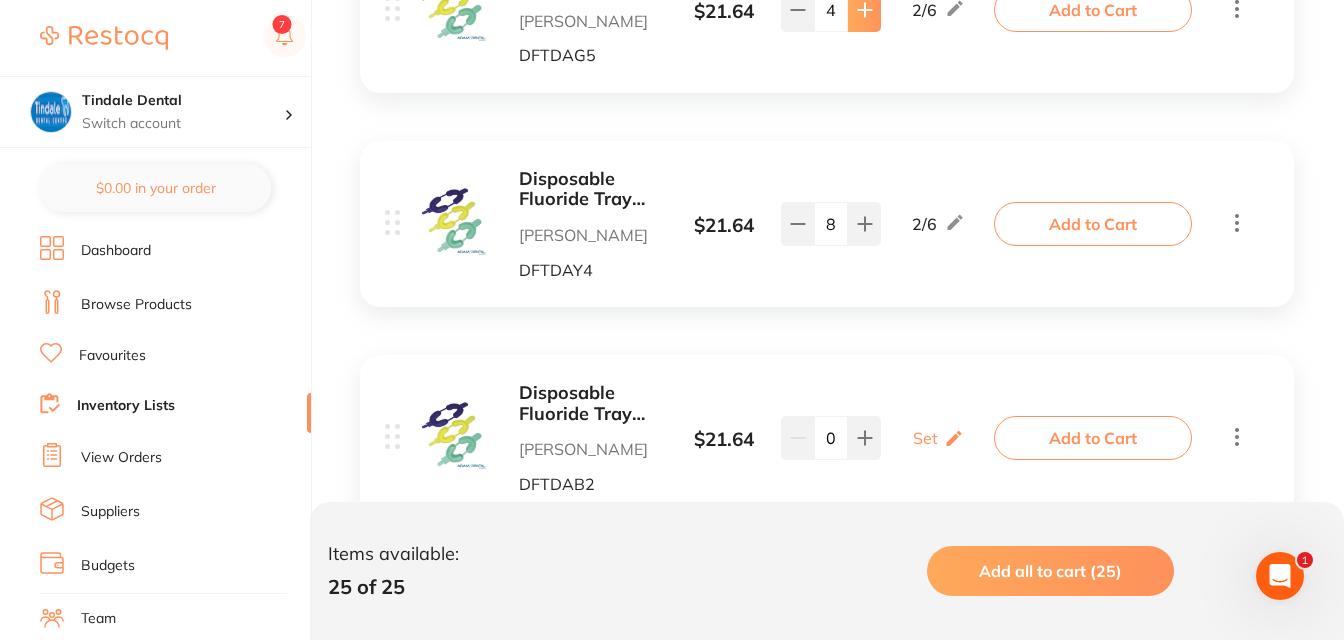click 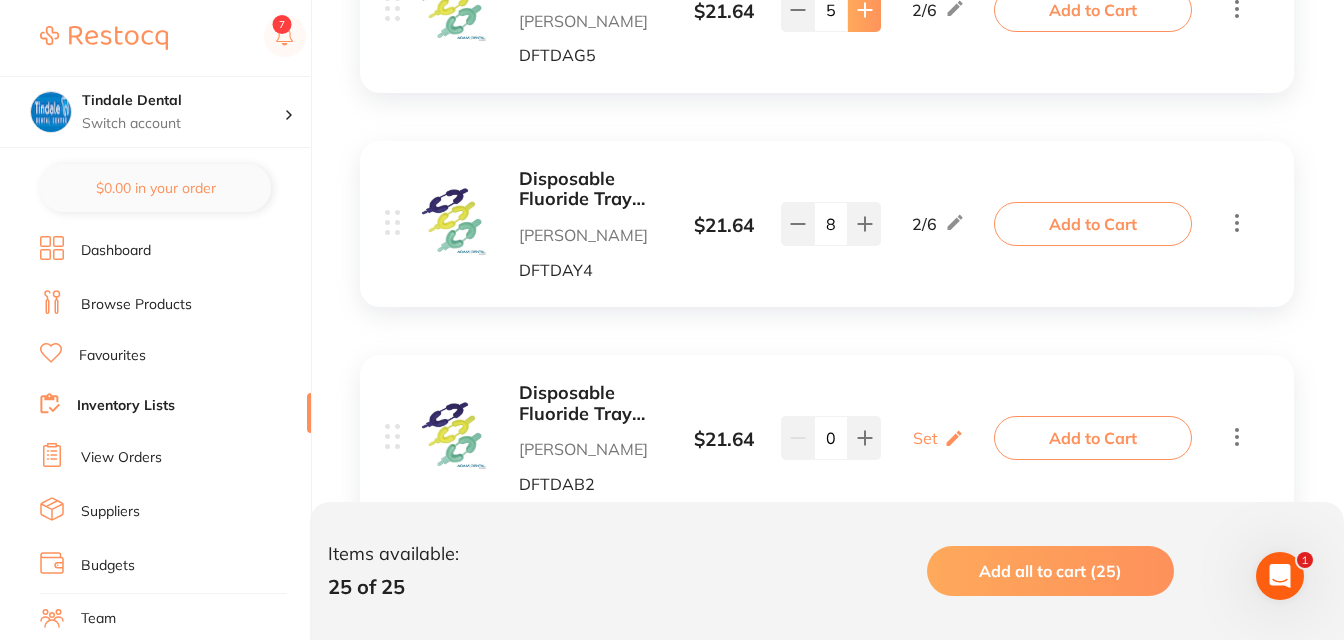 click 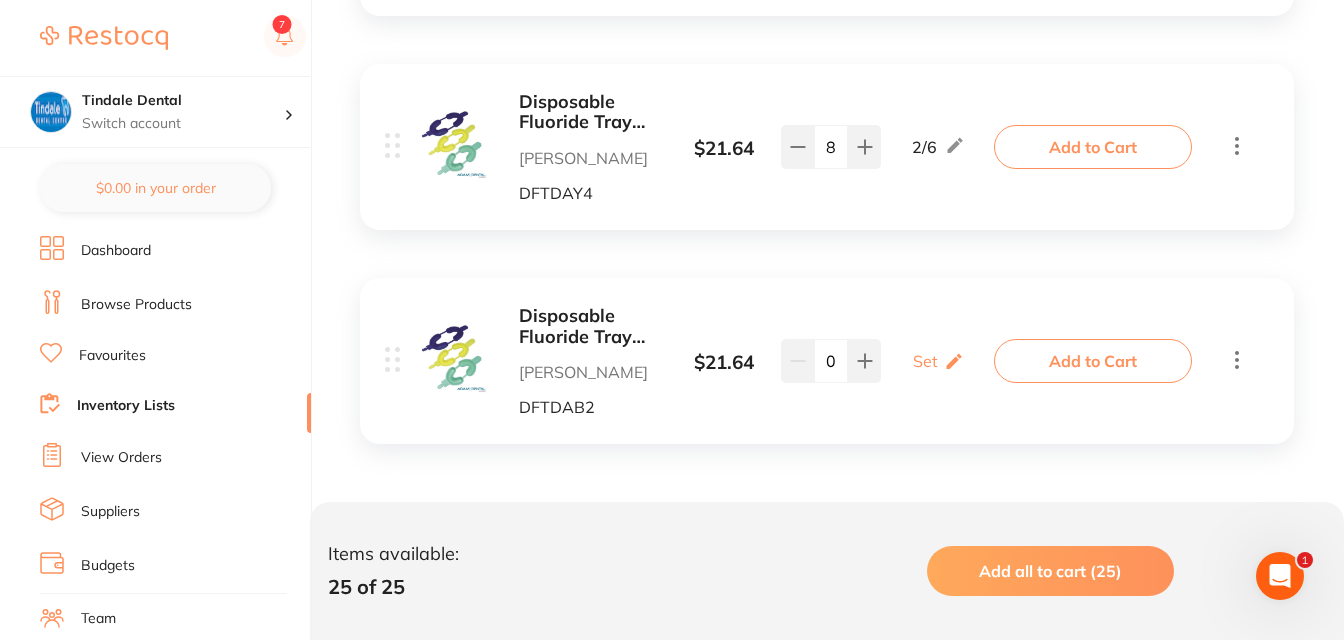 scroll, scrollTop: 5400, scrollLeft: 0, axis: vertical 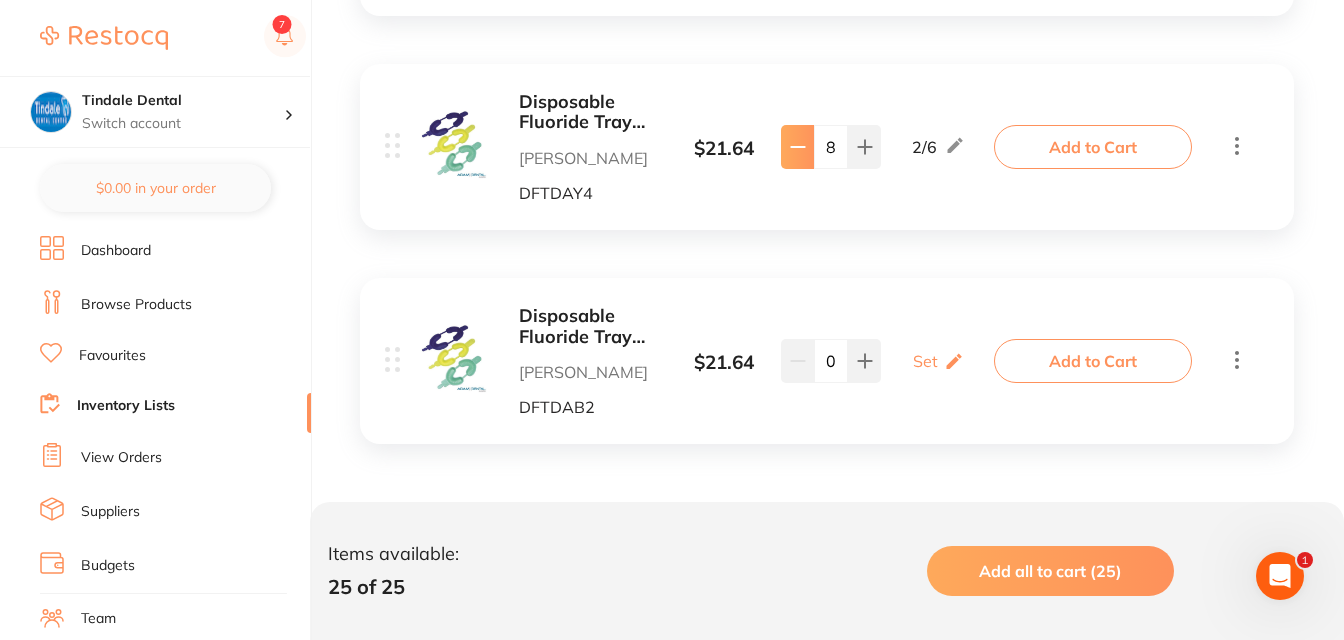 click at bounding box center (797, -4779) 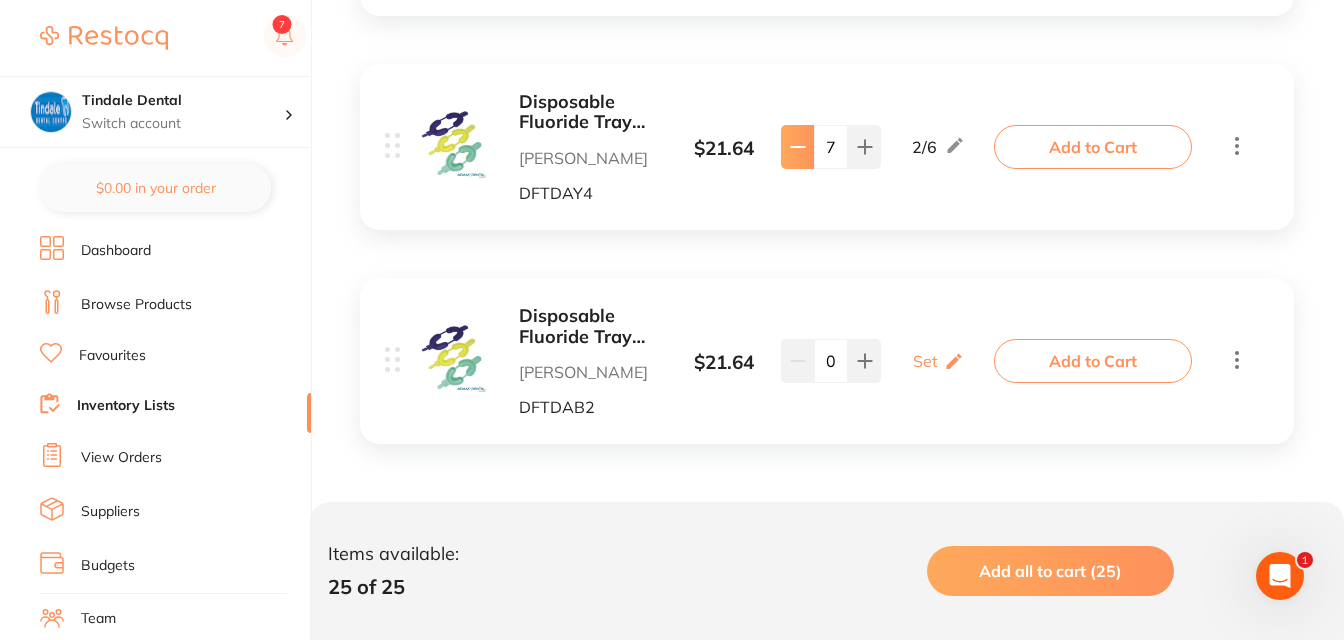 click at bounding box center [797, -4779] 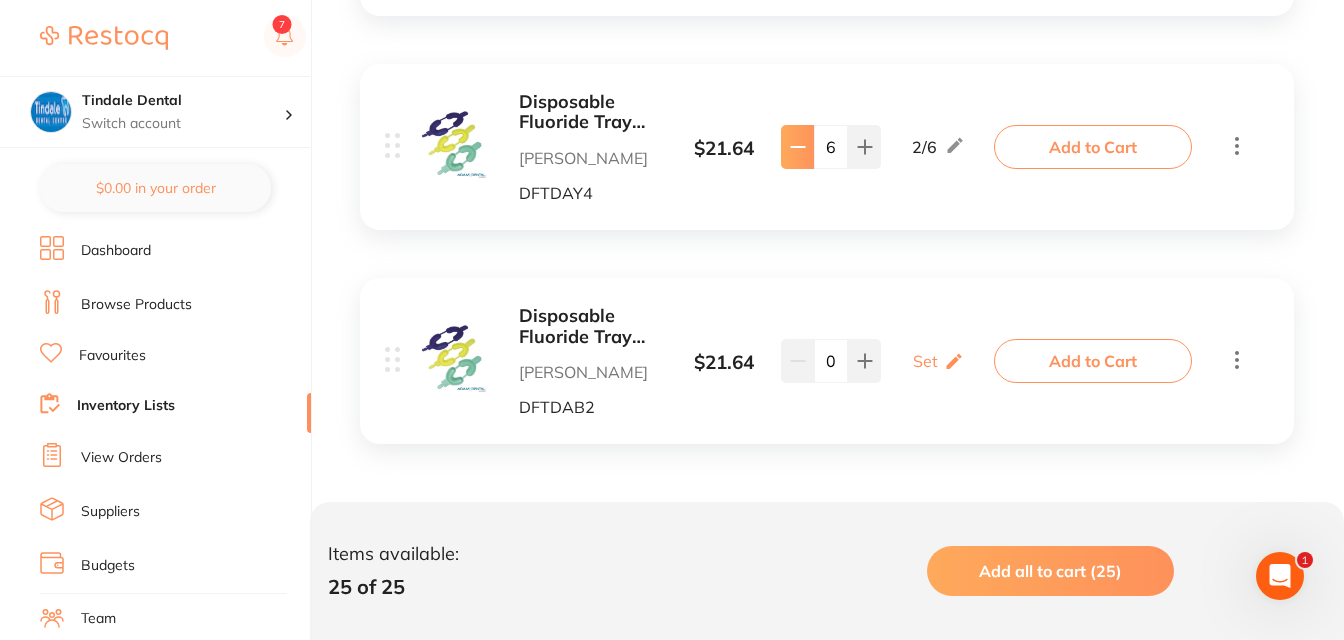 click at bounding box center (797, -4779) 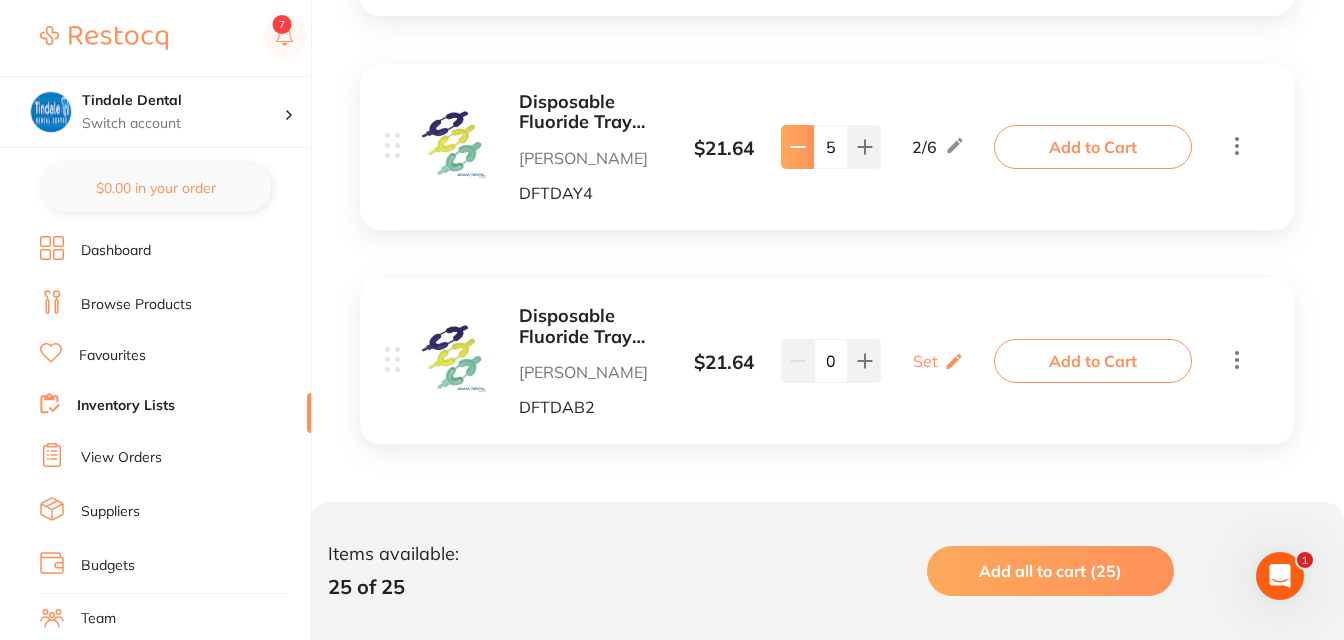 click at bounding box center (797, -4779) 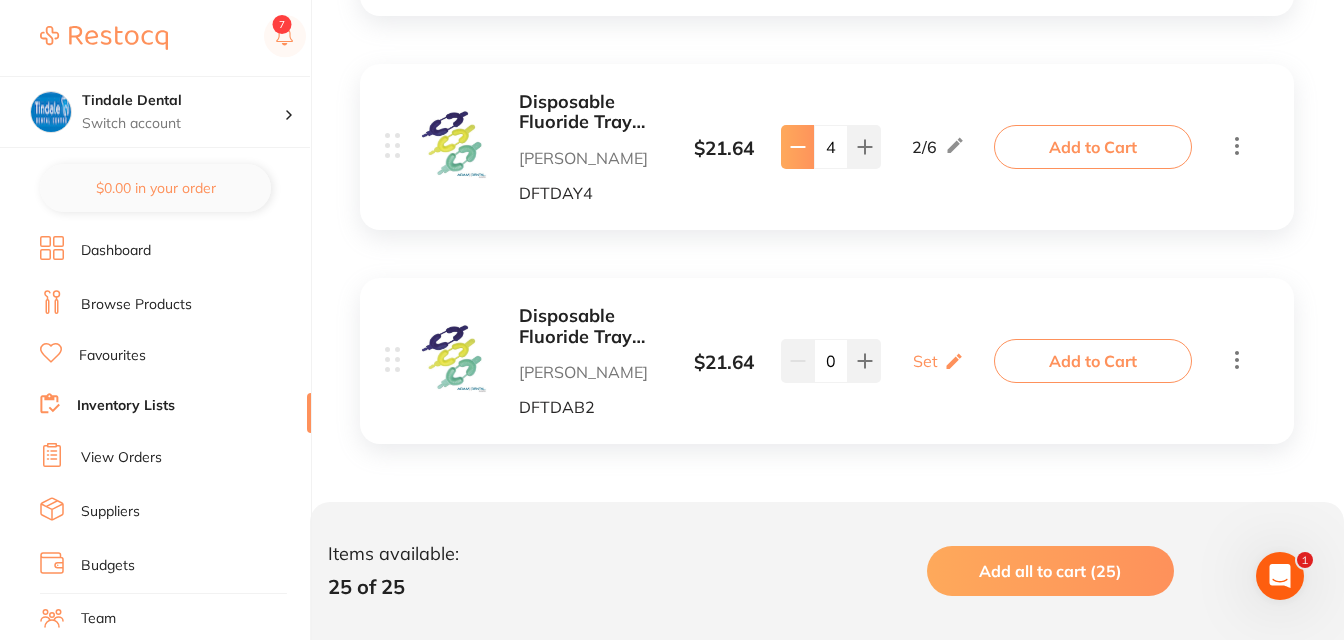 click at bounding box center [797, -4779] 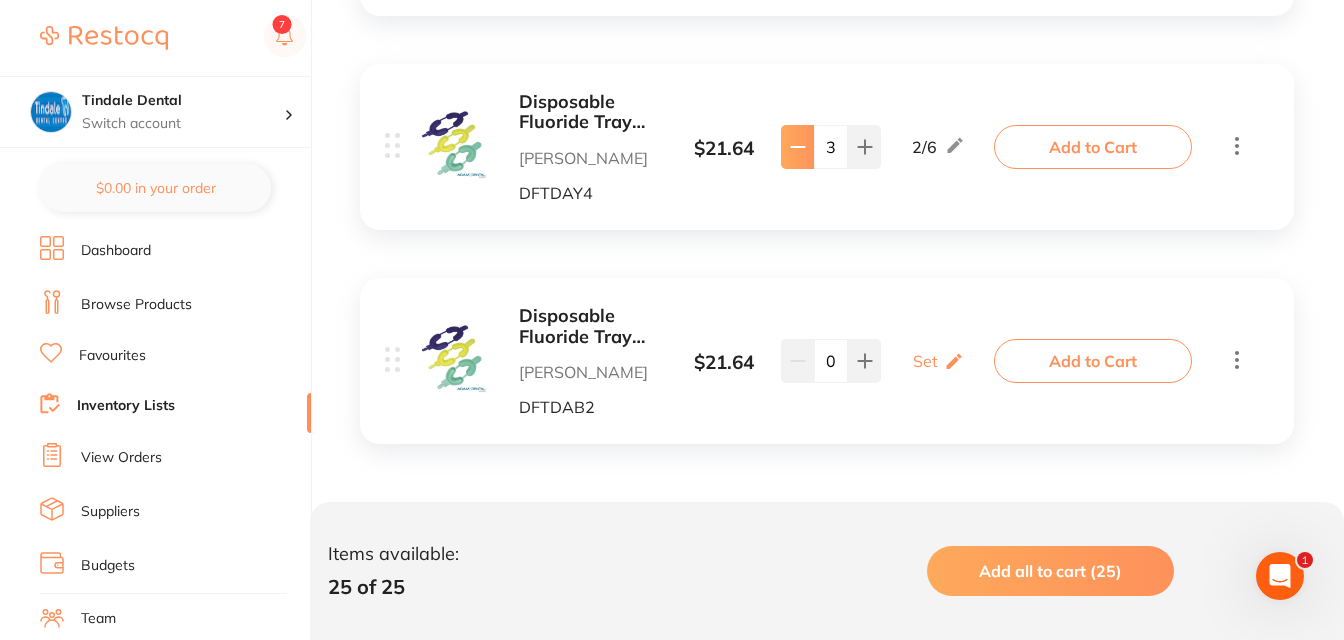 scroll, scrollTop: 5614, scrollLeft: 0, axis: vertical 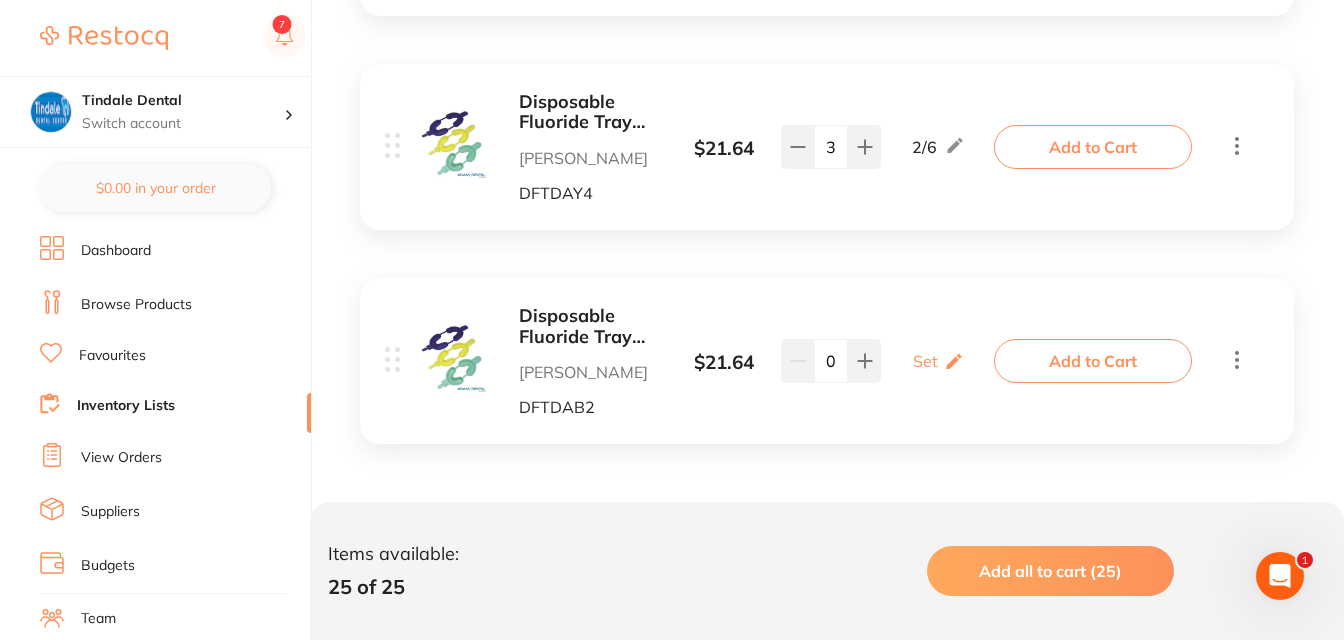 click on "Inventory Lists" at bounding box center (126, 406) 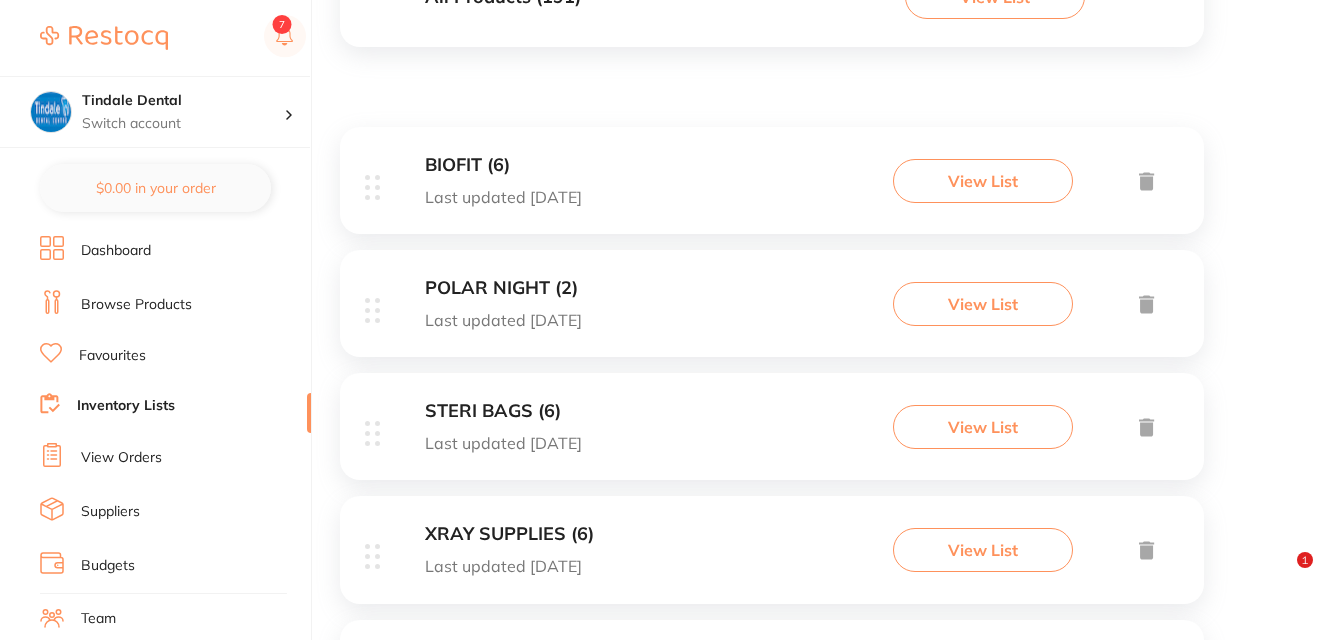 scroll, scrollTop: 300, scrollLeft: 0, axis: vertical 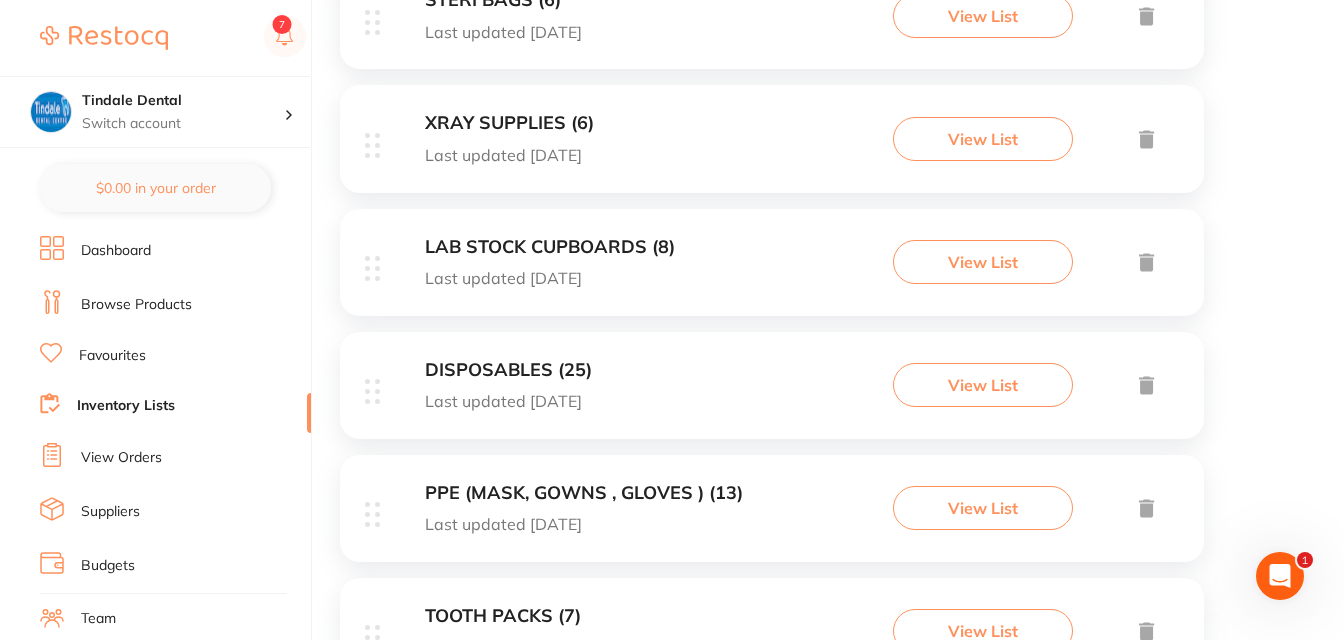 click on "DISPOSABLES (25)" at bounding box center [508, 370] 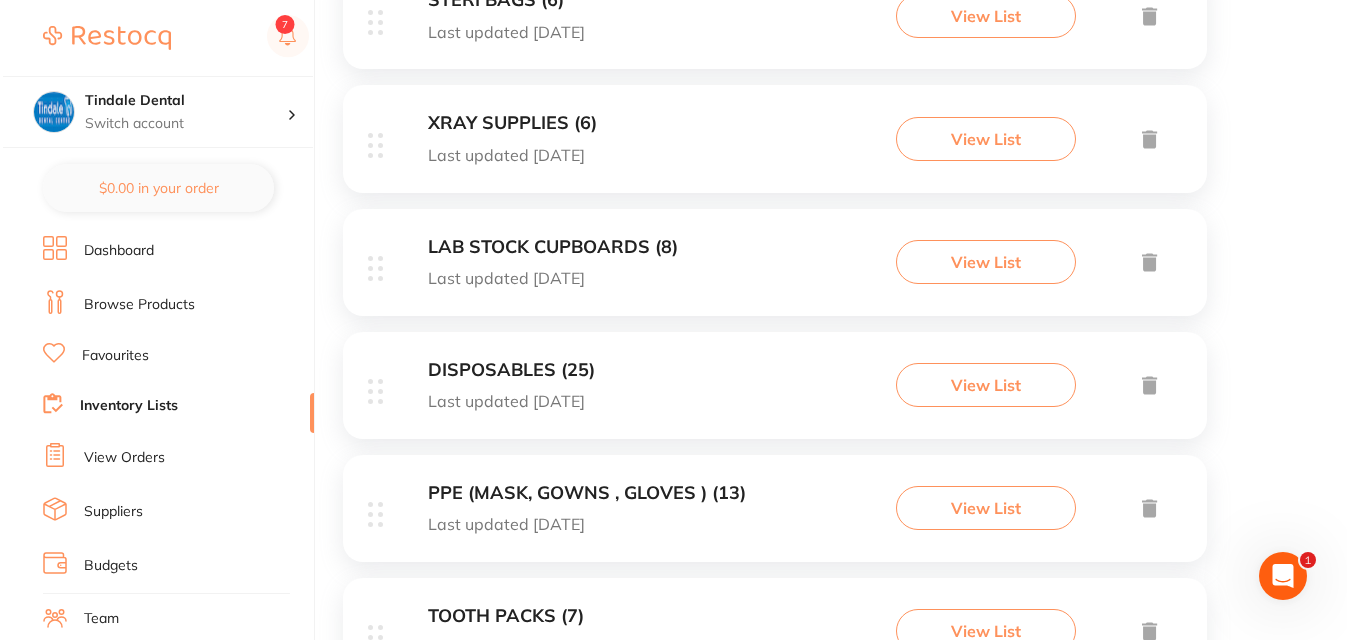 scroll, scrollTop: 0, scrollLeft: 0, axis: both 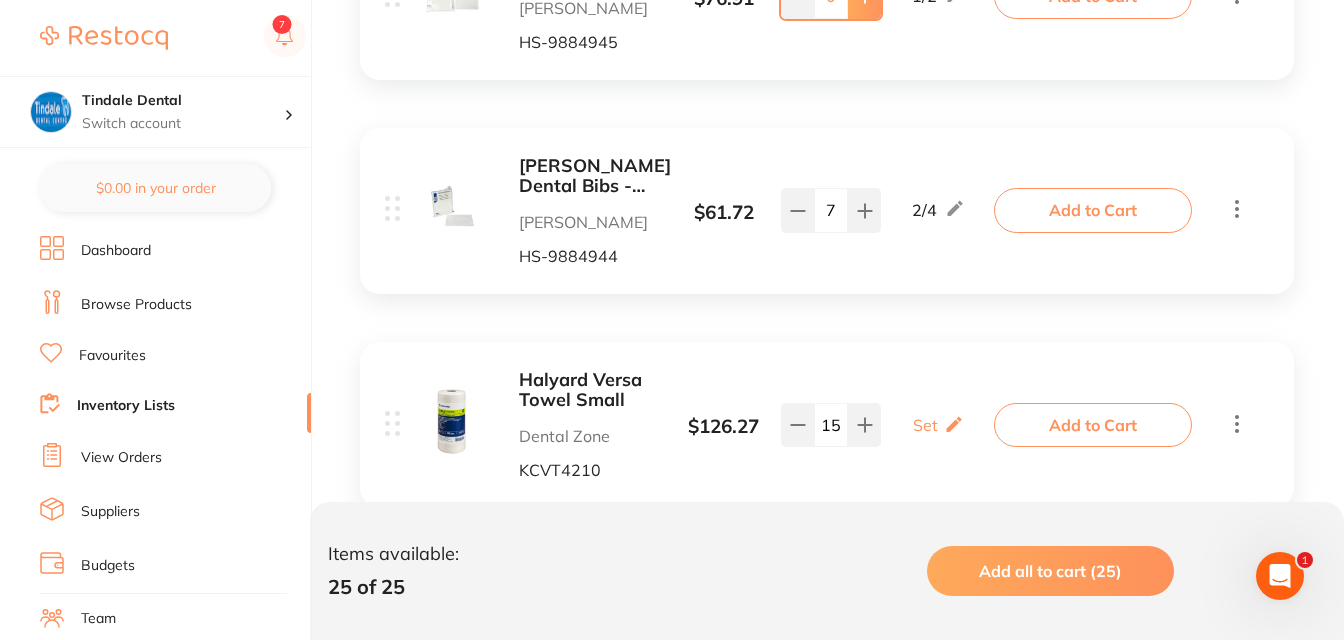 click at bounding box center (864, -218) 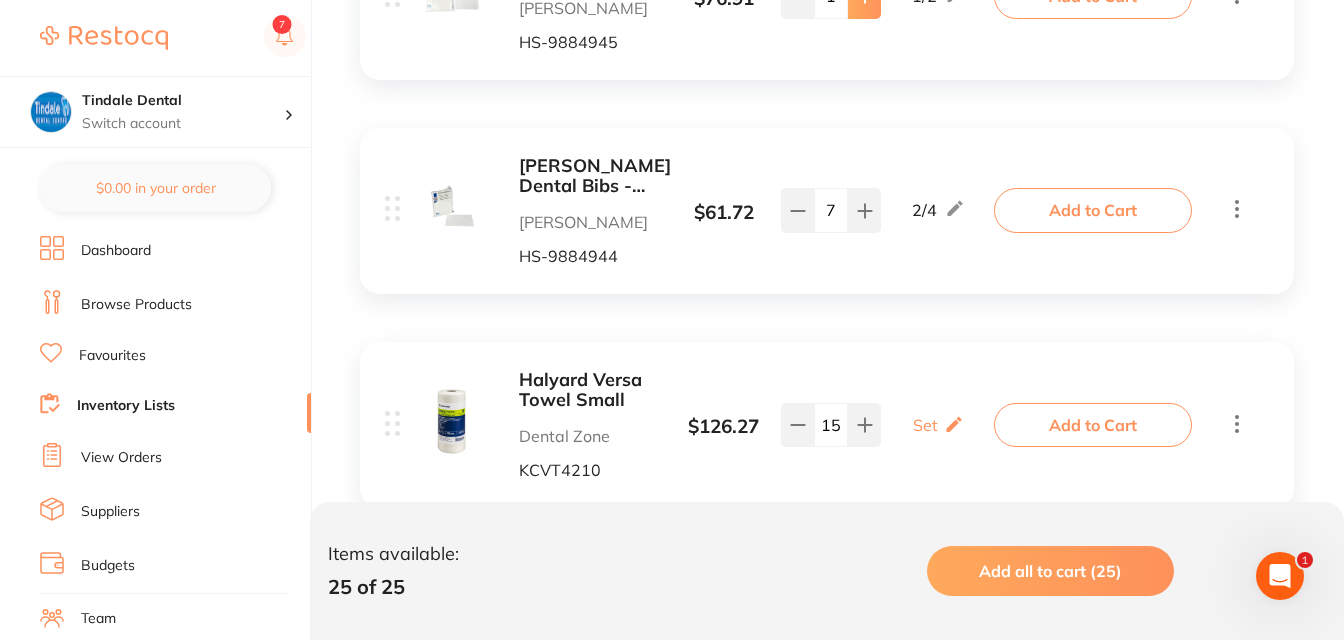 click at bounding box center [864, -3002] 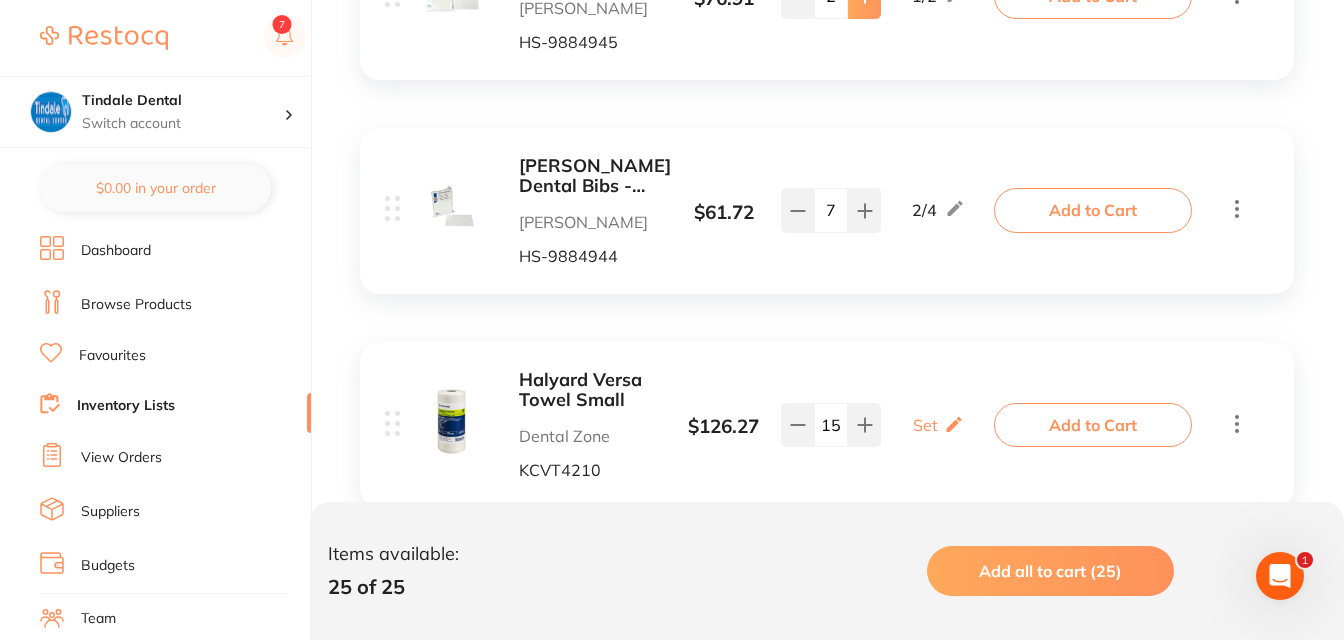 click at bounding box center [864, -3002] 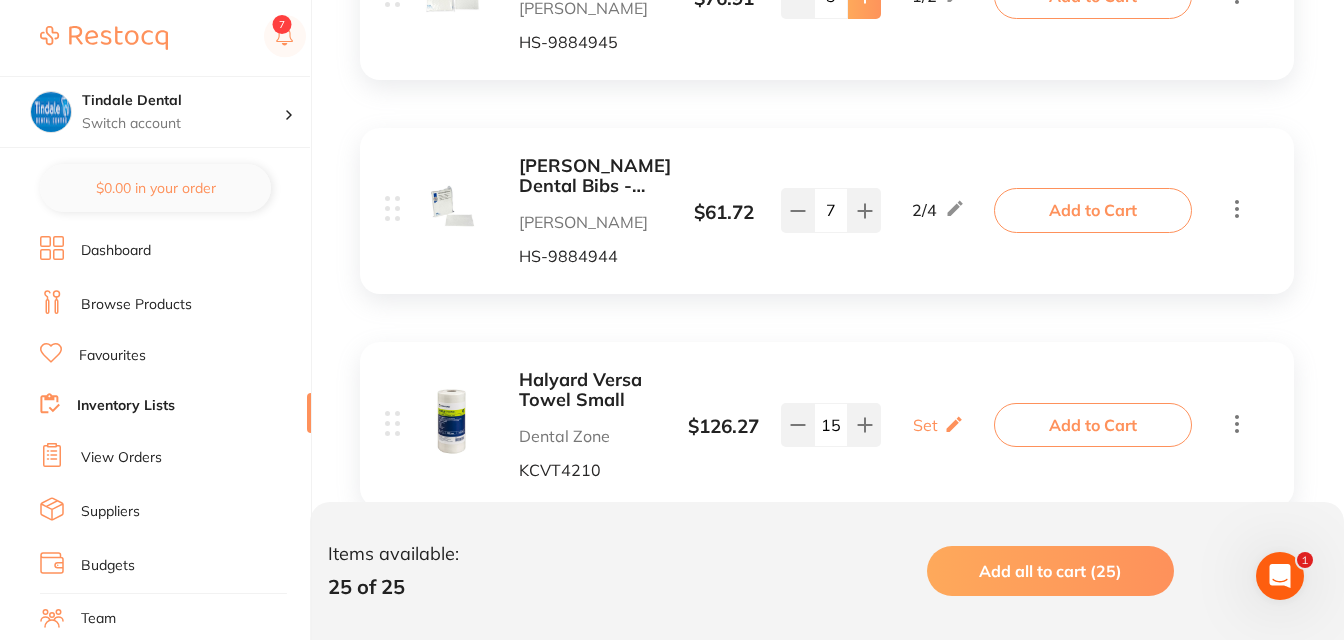 click at bounding box center [864, -3002] 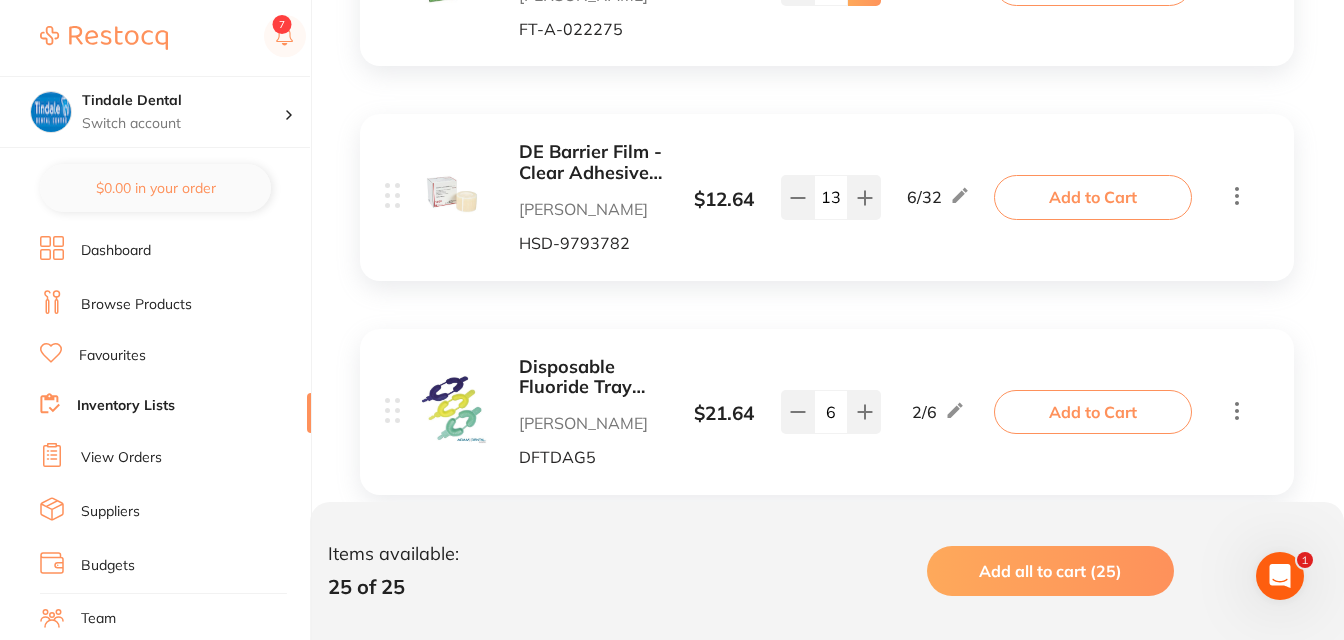 scroll, scrollTop: 4900, scrollLeft: 0, axis: vertical 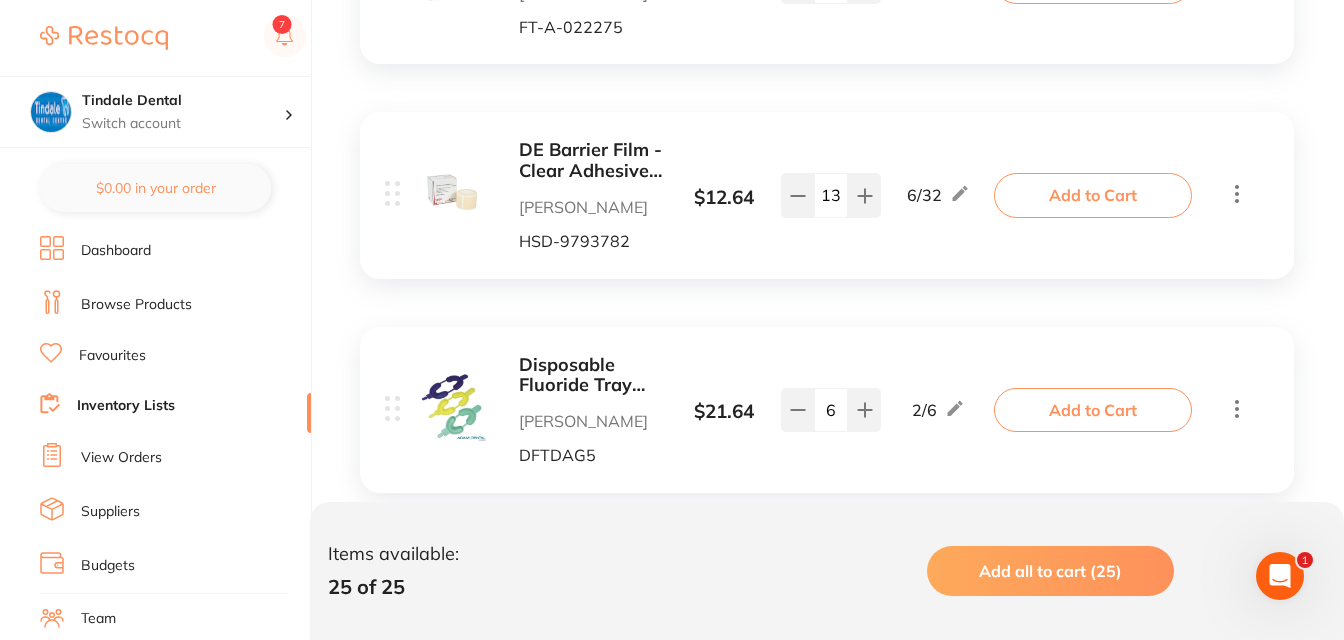 click on "Inventory Lists" at bounding box center [126, 406] 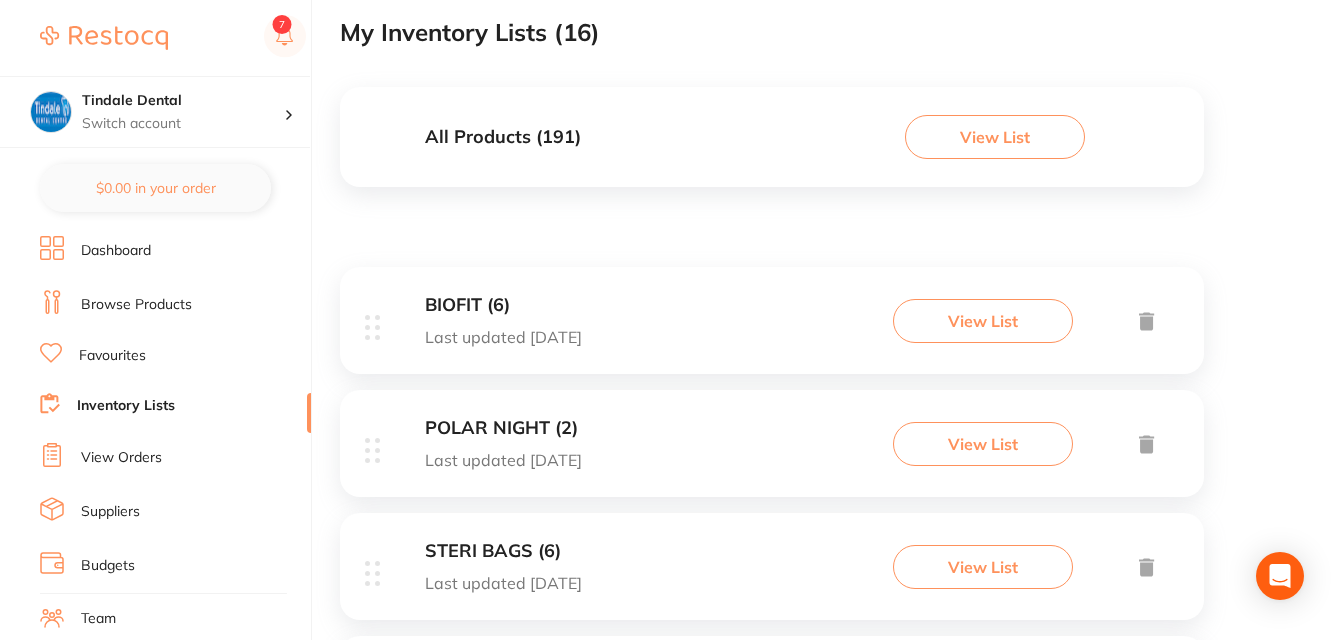scroll, scrollTop: 400, scrollLeft: 0, axis: vertical 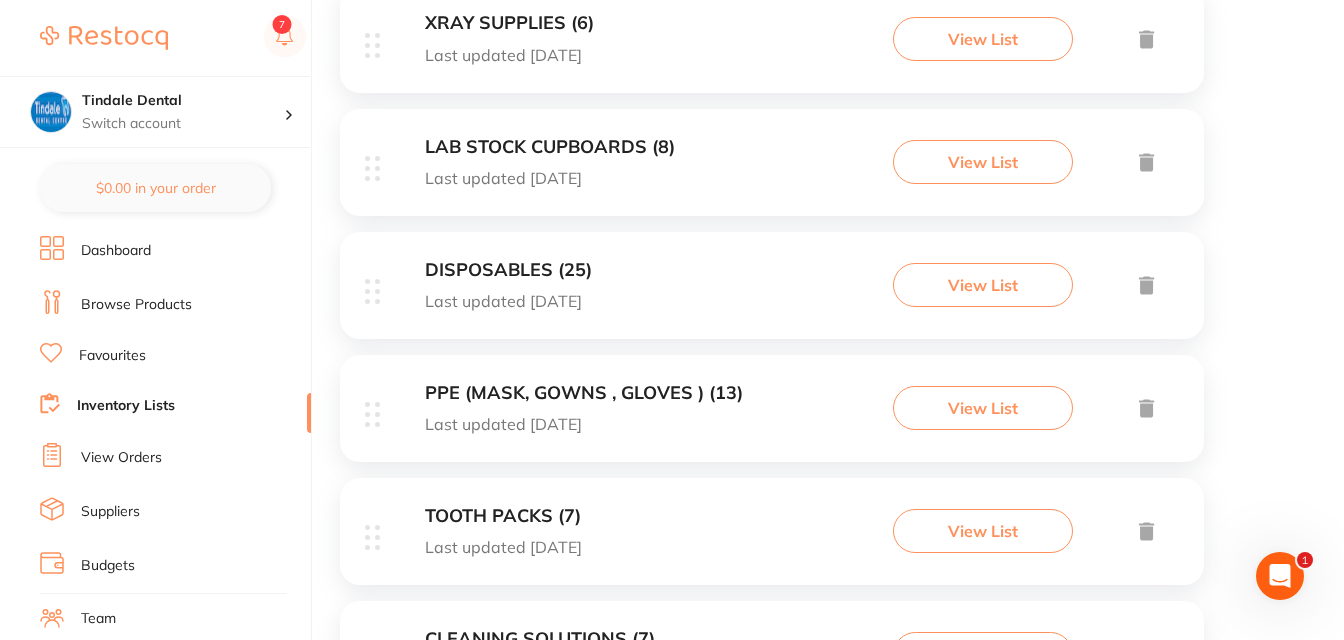 click on "PPE (MASK, GOWNS , GLOVES ) (13)" at bounding box center (584, 393) 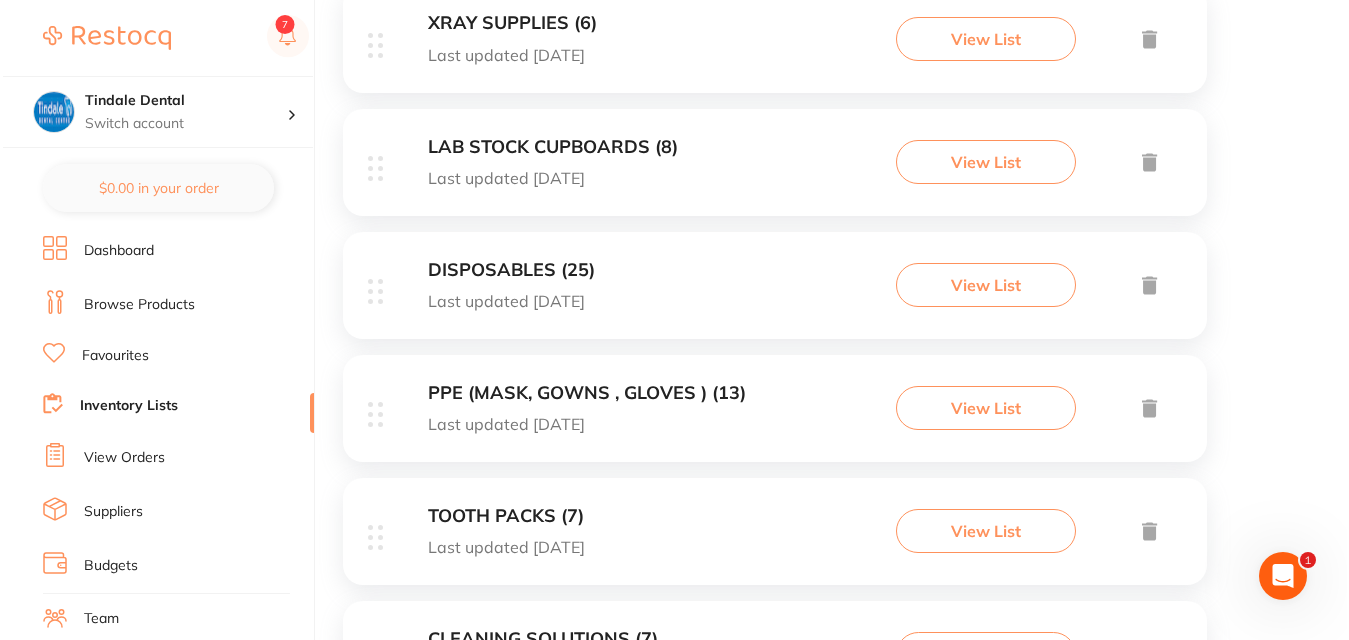 scroll, scrollTop: 0, scrollLeft: 0, axis: both 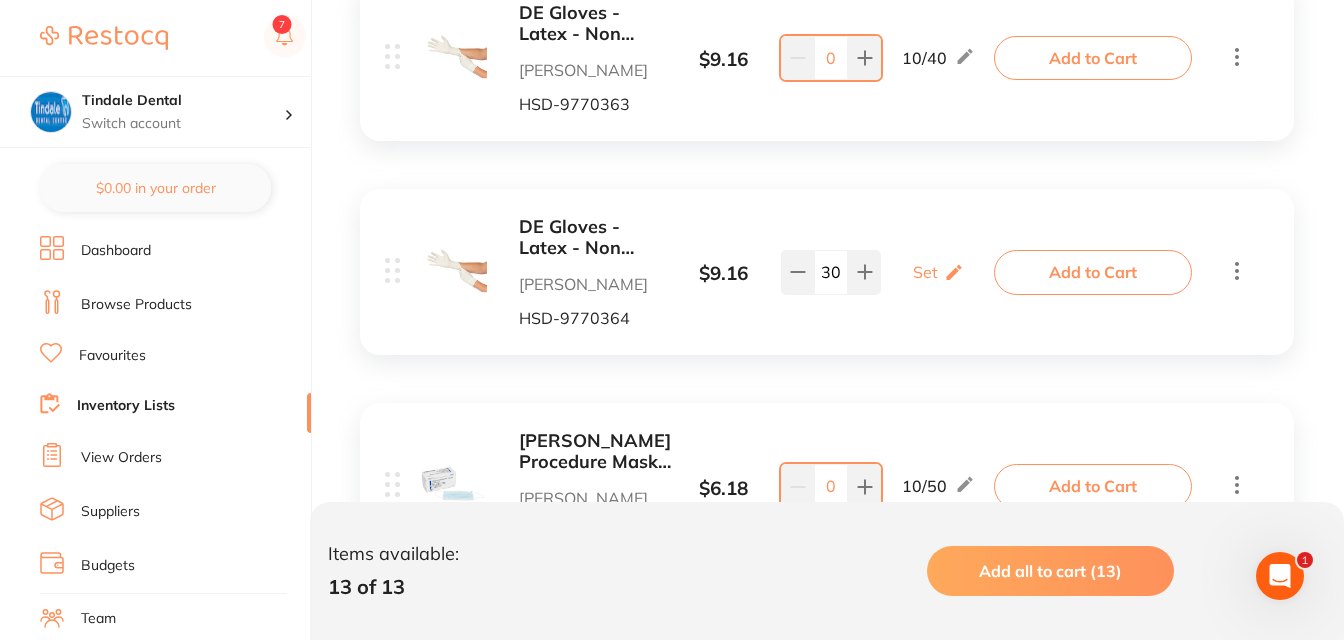 click on "Inventory Lists" at bounding box center [126, 406] 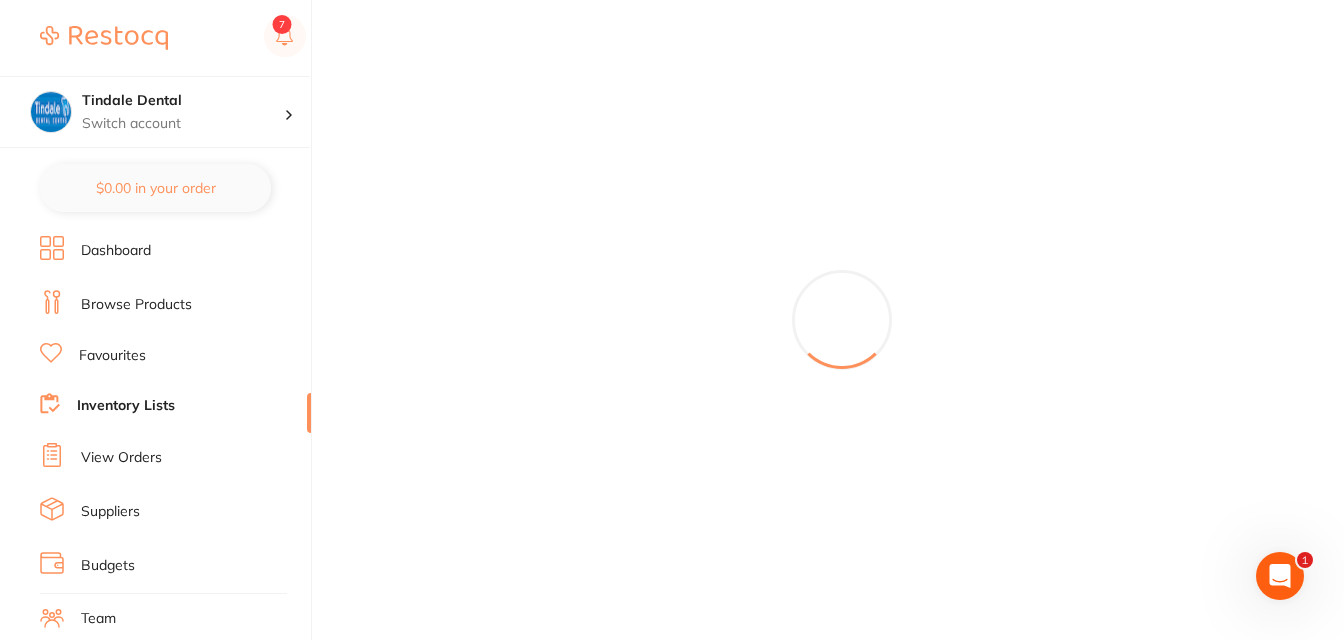 scroll, scrollTop: 0, scrollLeft: 0, axis: both 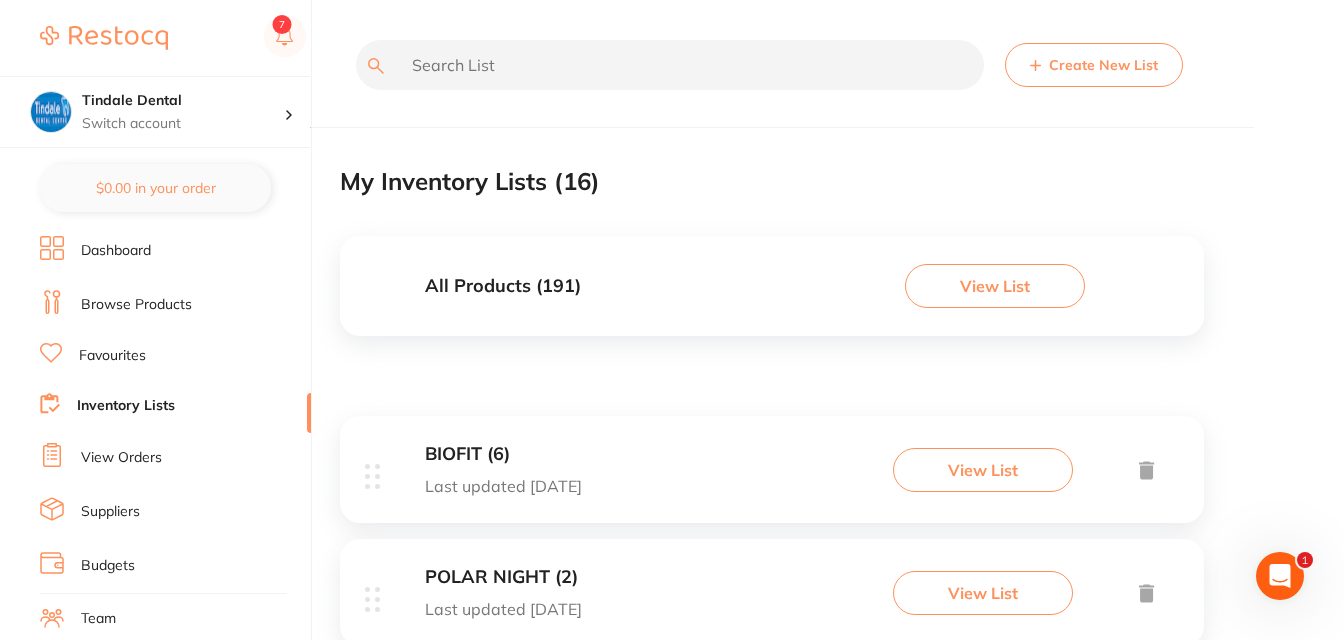 click on "View Orders" at bounding box center (175, 458) 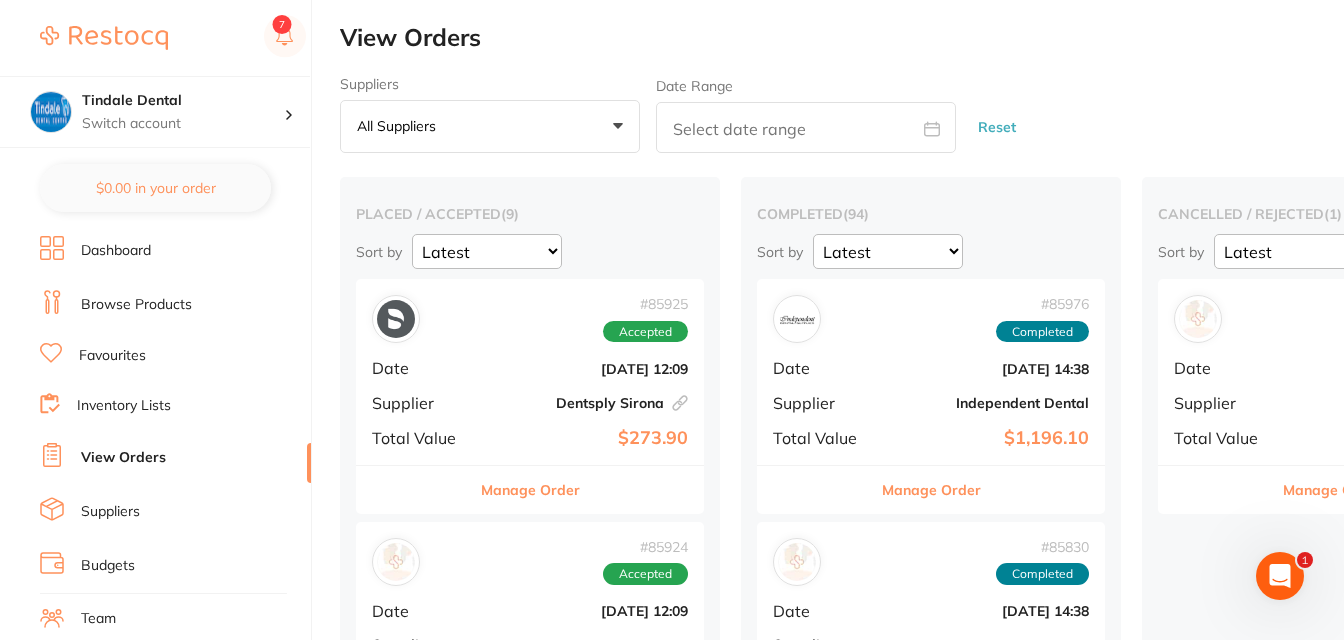 scroll, scrollTop: 0, scrollLeft: 0, axis: both 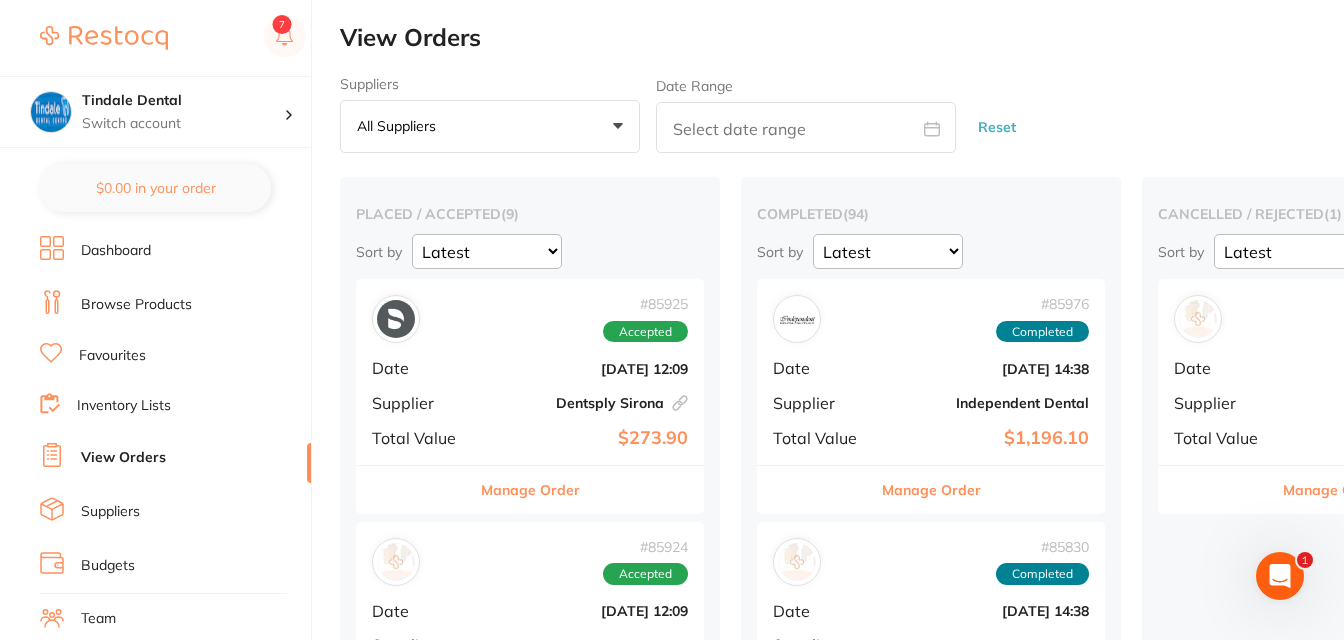 click on "Browse Products" at bounding box center [136, 305] 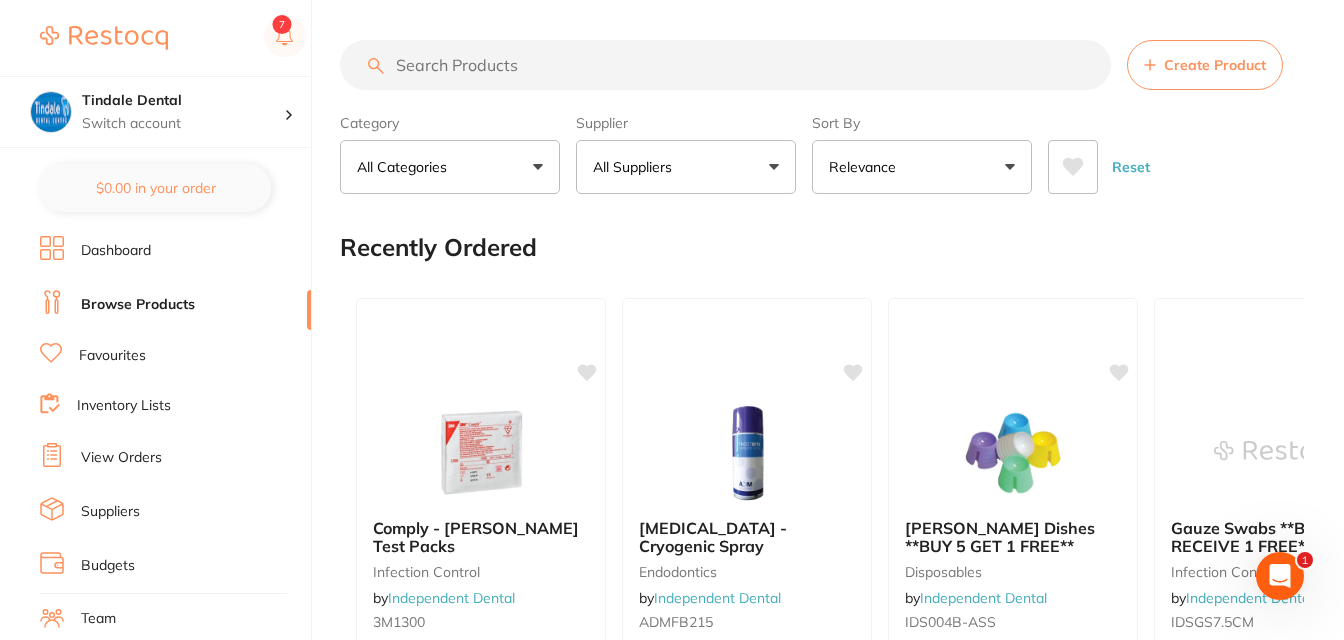 scroll, scrollTop: 0, scrollLeft: 0, axis: both 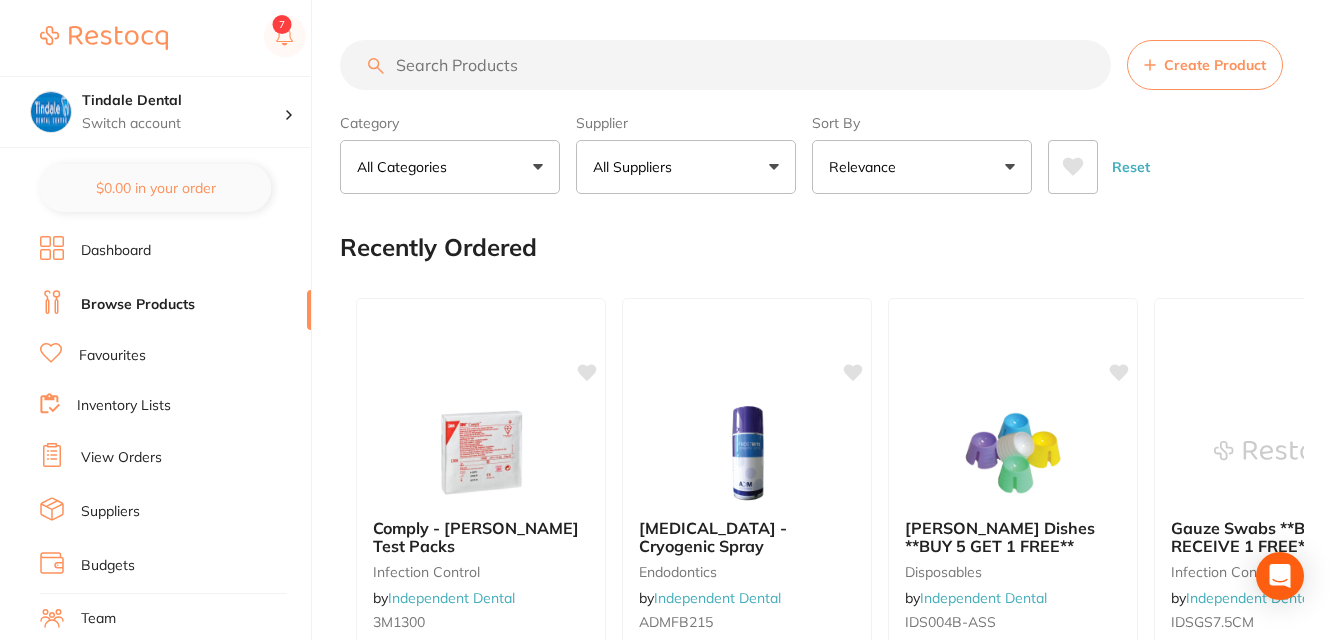 click at bounding box center [725, 65] 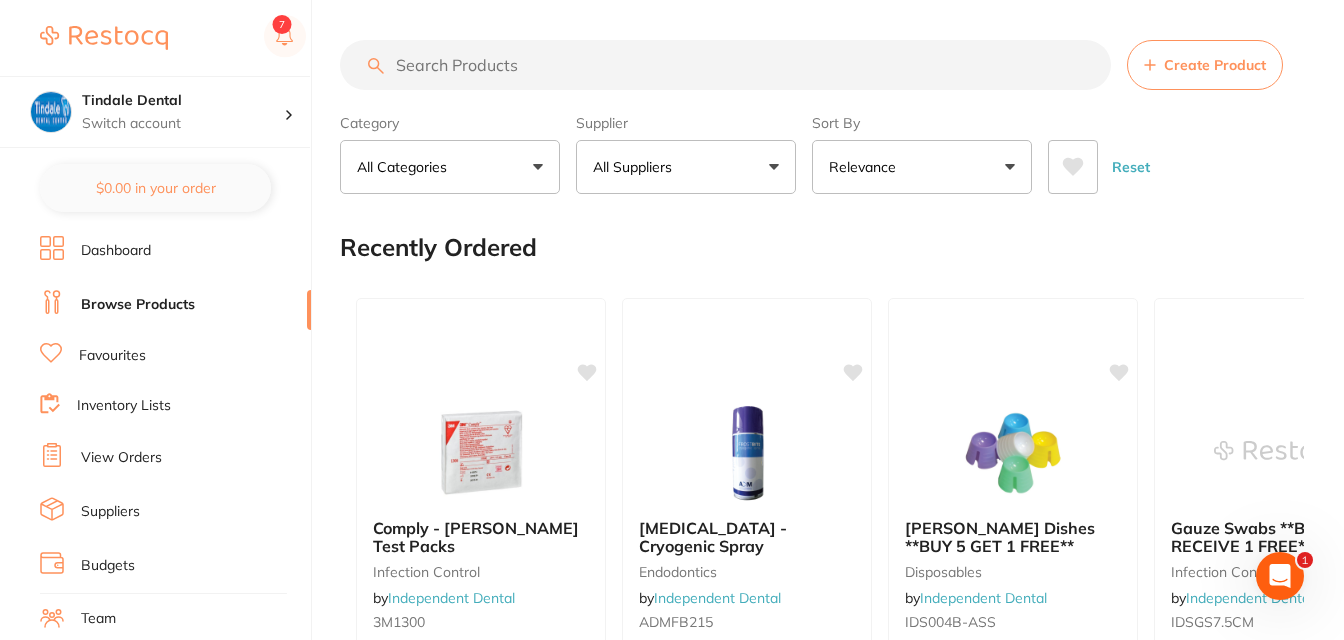 scroll, scrollTop: 0, scrollLeft: 0, axis: both 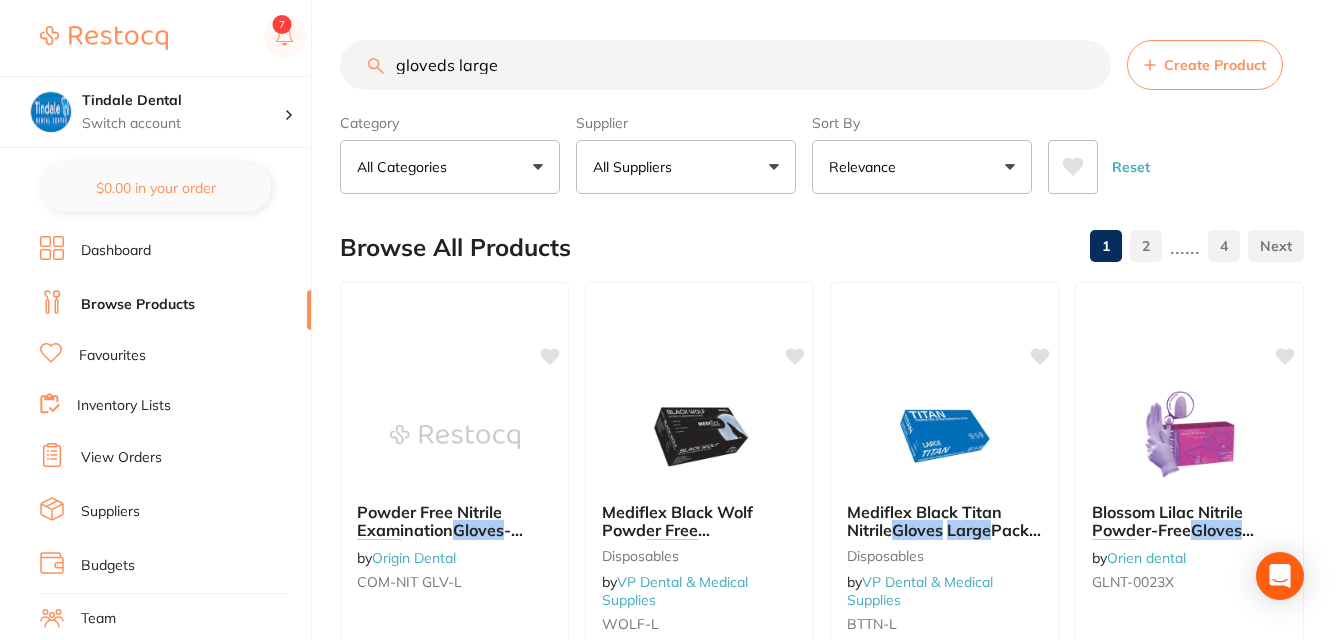 click on "gloveds large" at bounding box center [725, 65] 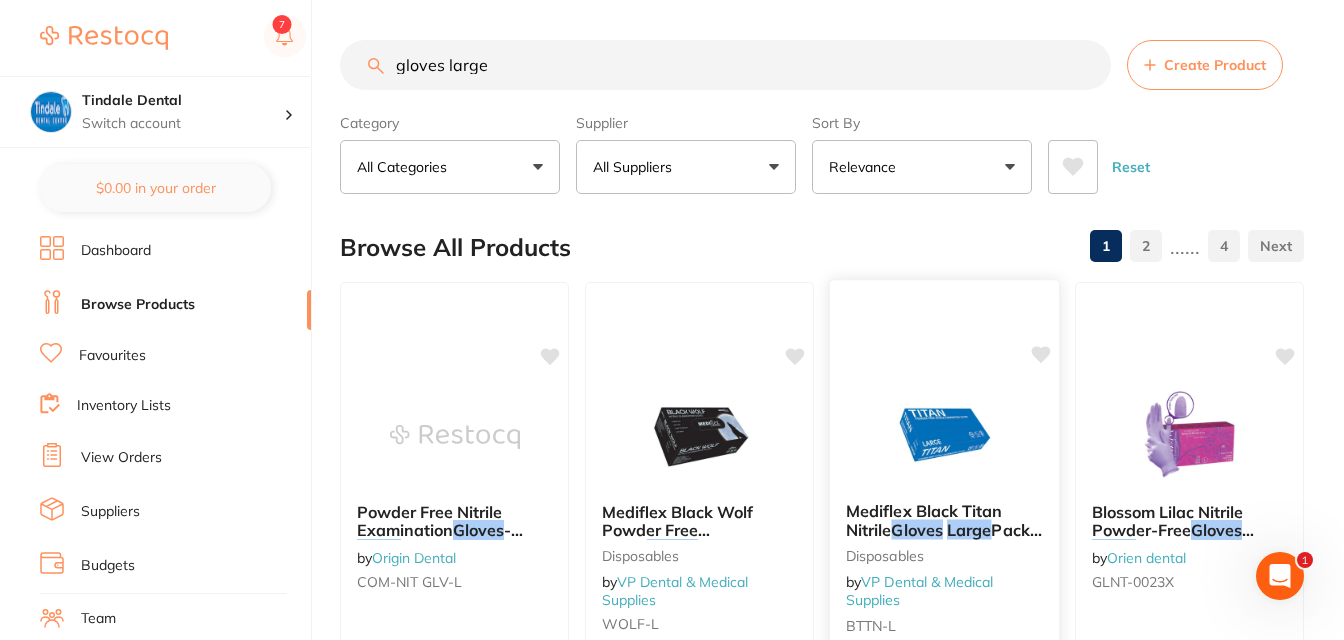 scroll, scrollTop: 0, scrollLeft: 0, axis: both 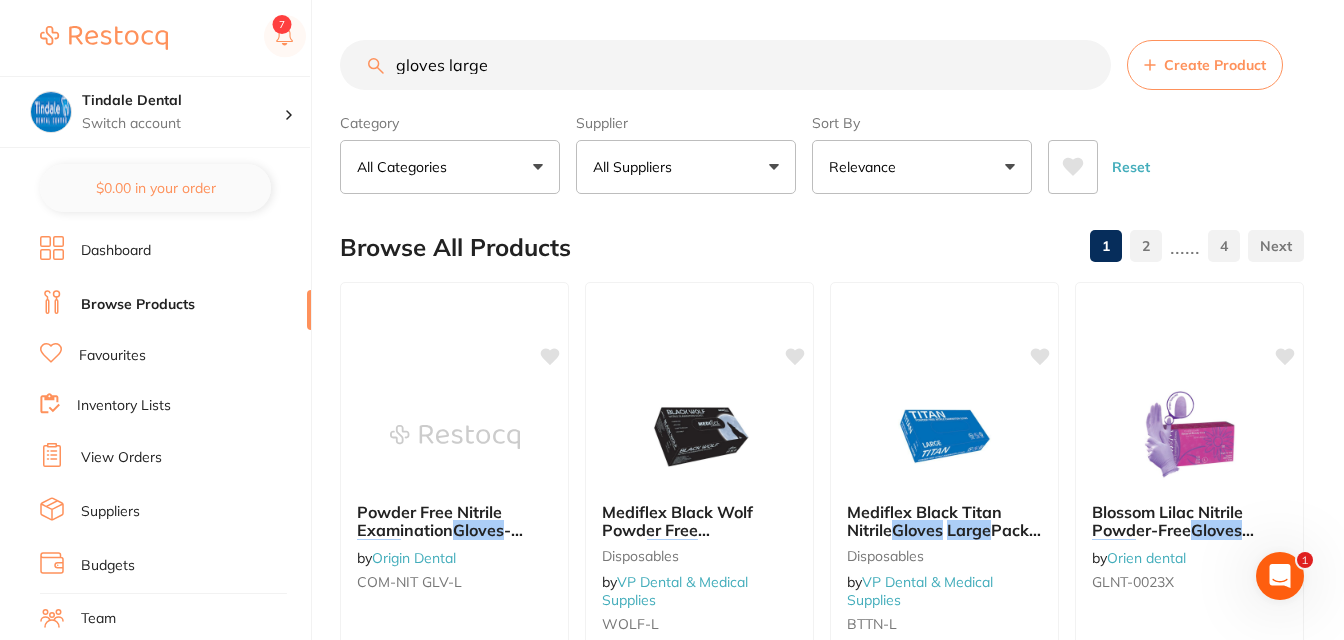 type on "gloves large" 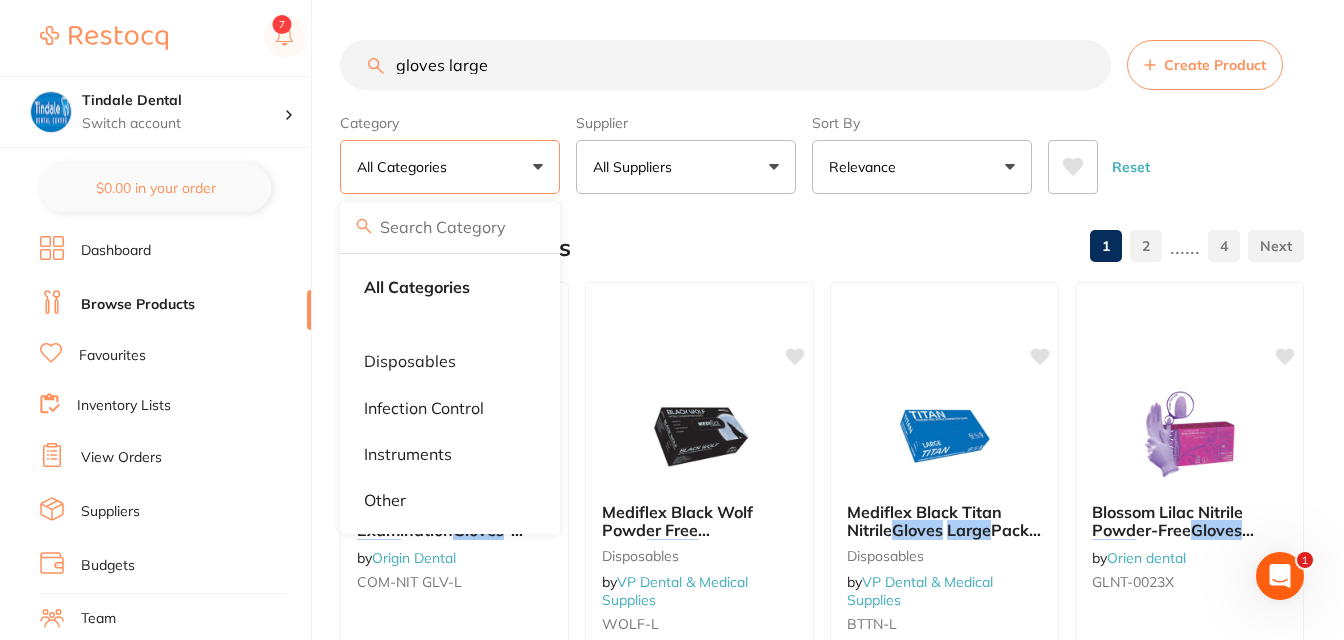 click on "All Suppliers" at bounding box center (686, 167) 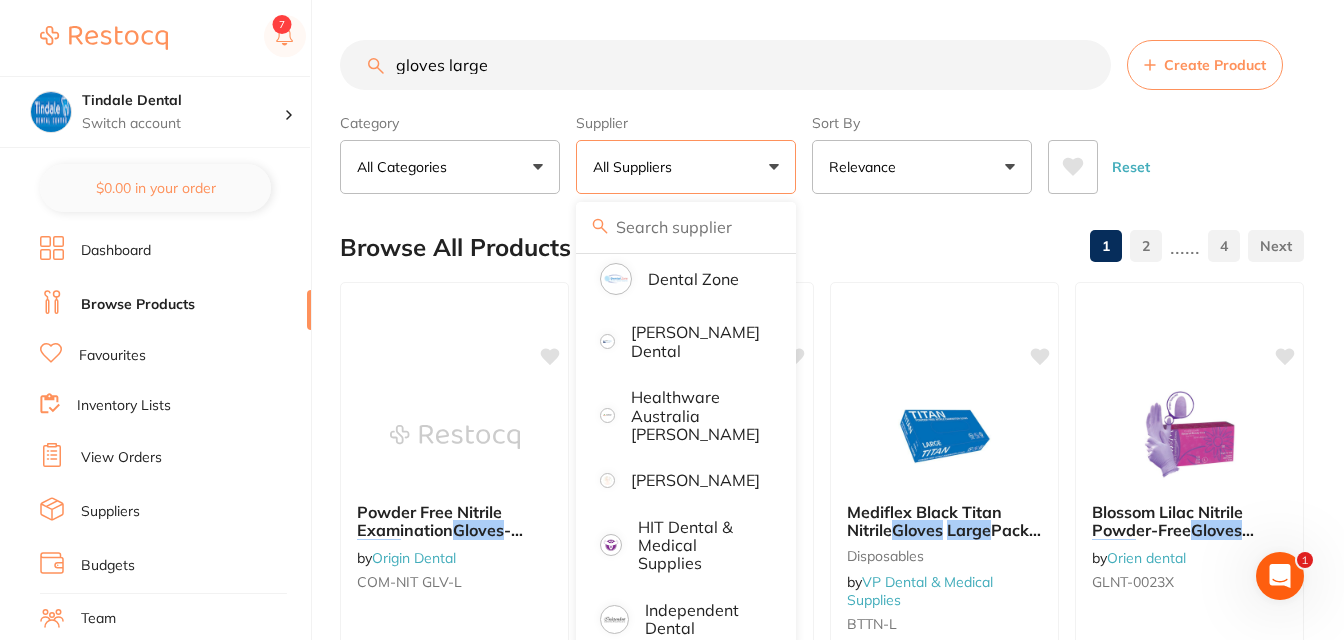 scroll, scrollTop: 270, scrollLeft: 0, axis: vertical 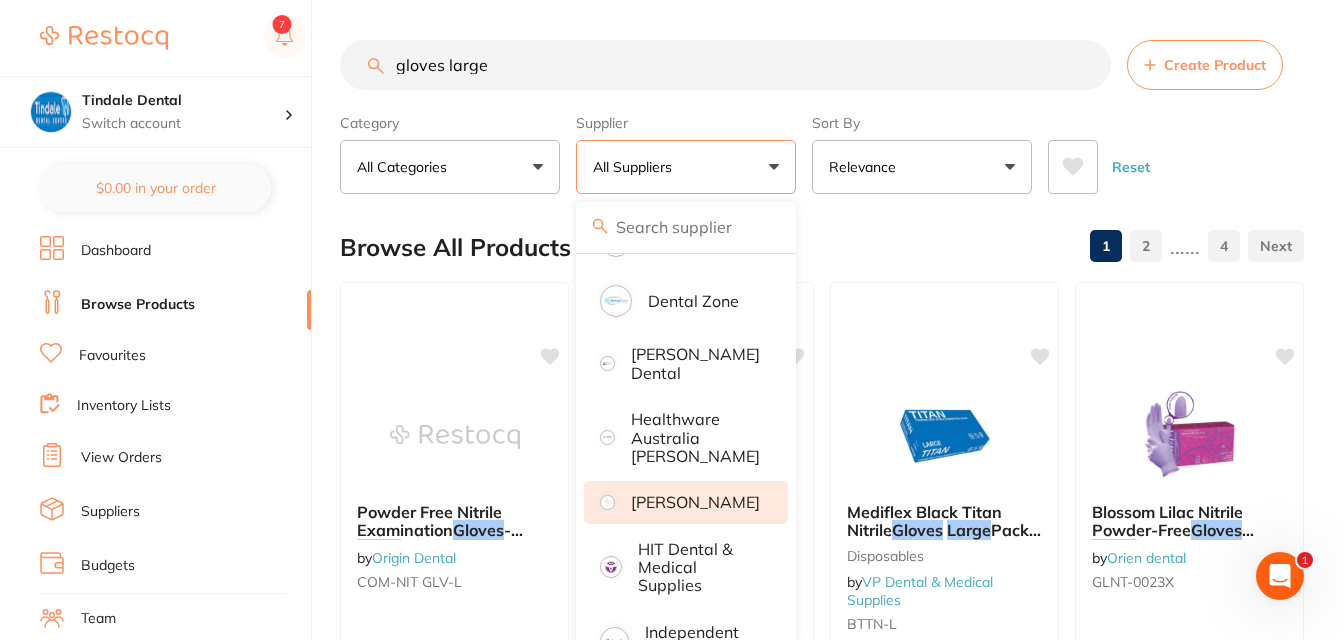 click on "[PERSON_NAME]" at bounding box center [695, 502] 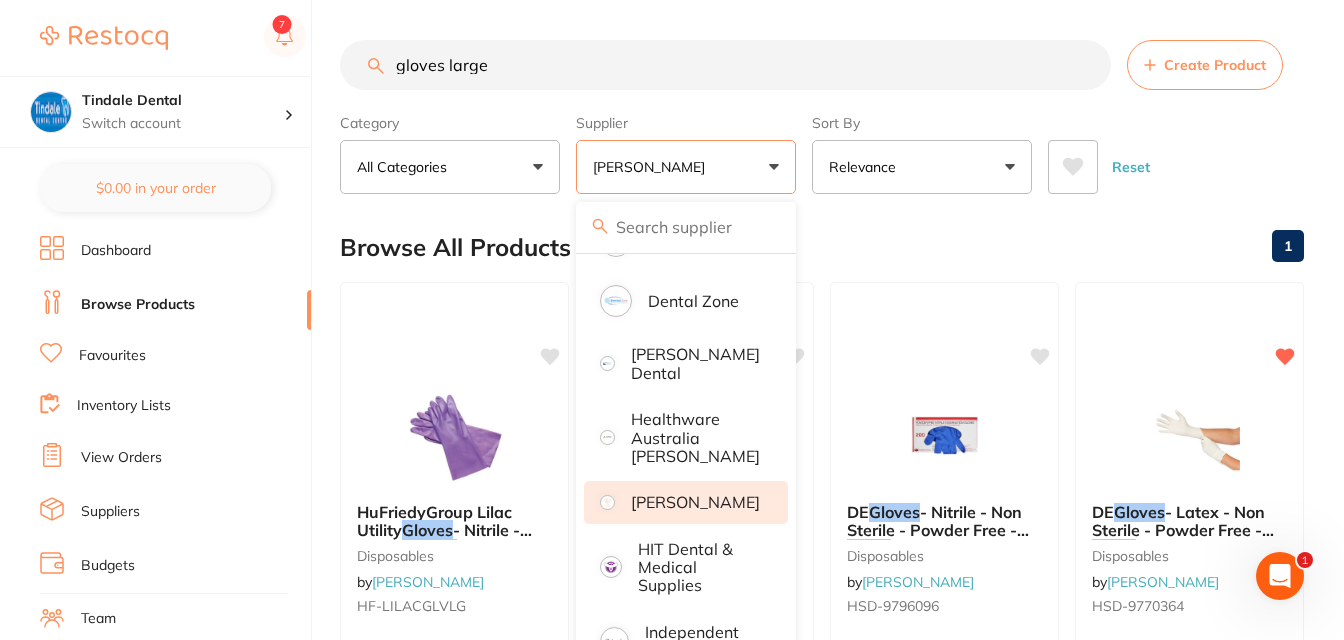 scroll, scrollTop: 0, scrollLeft: 0, axis: both 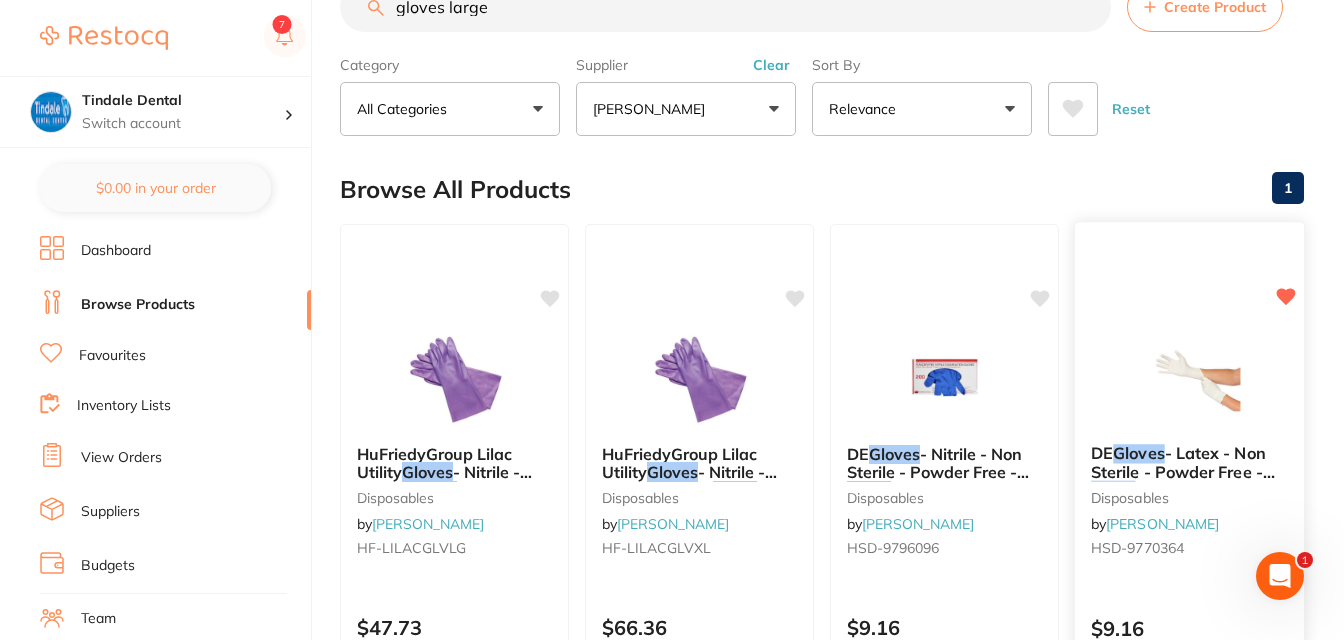 click on "Gloves" at bounding box center (1139, 453) 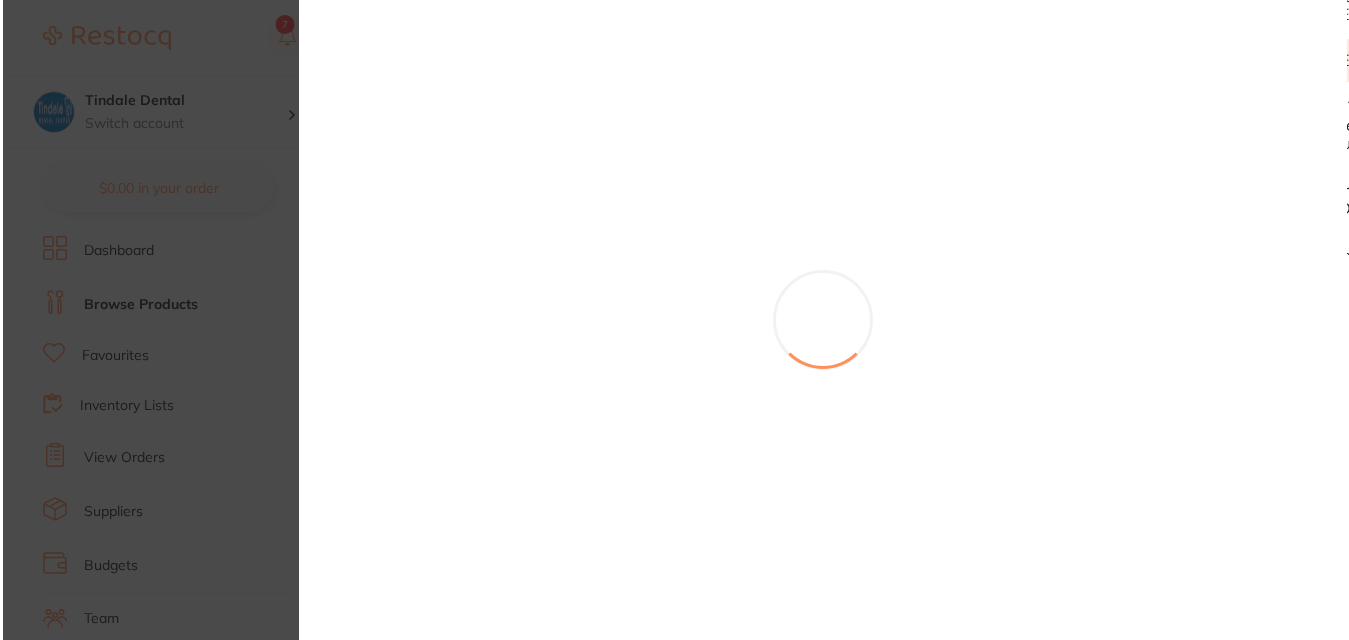scroll, scrollTop: 0, scrollLeft: 0, axis: both 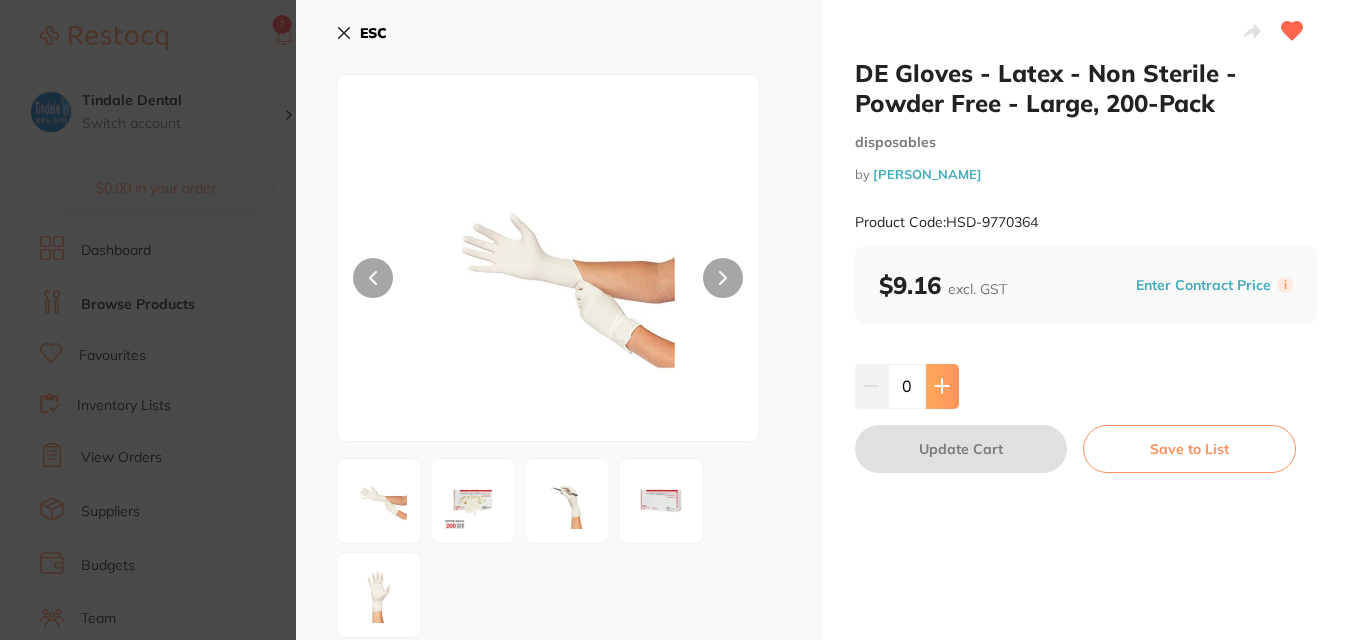 click at bounding box center [942, 386] 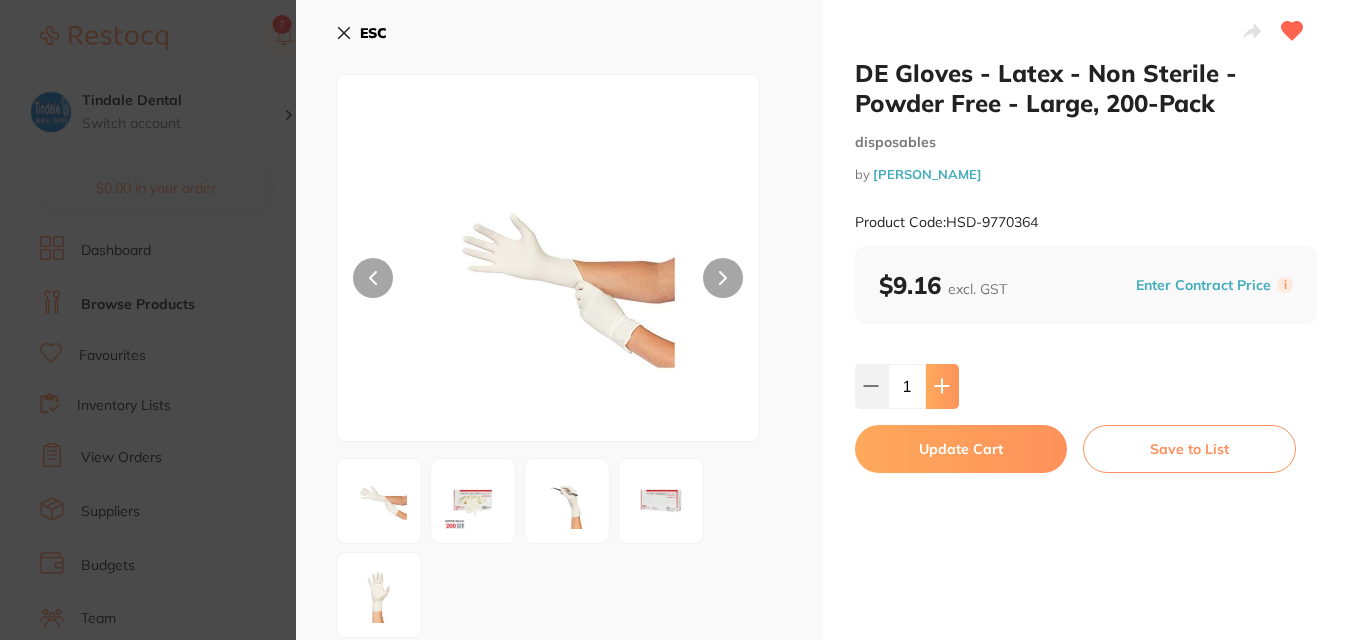 click at bounding box center [942, 386] 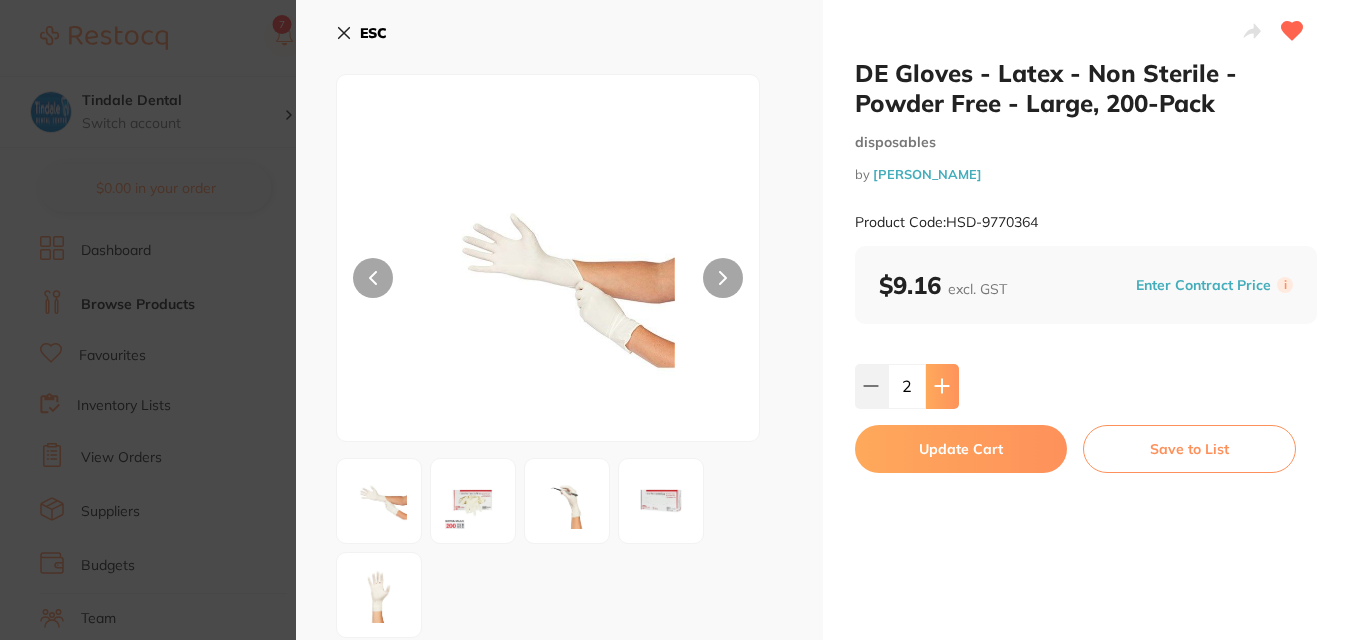 click at bounding box center (942, 386) 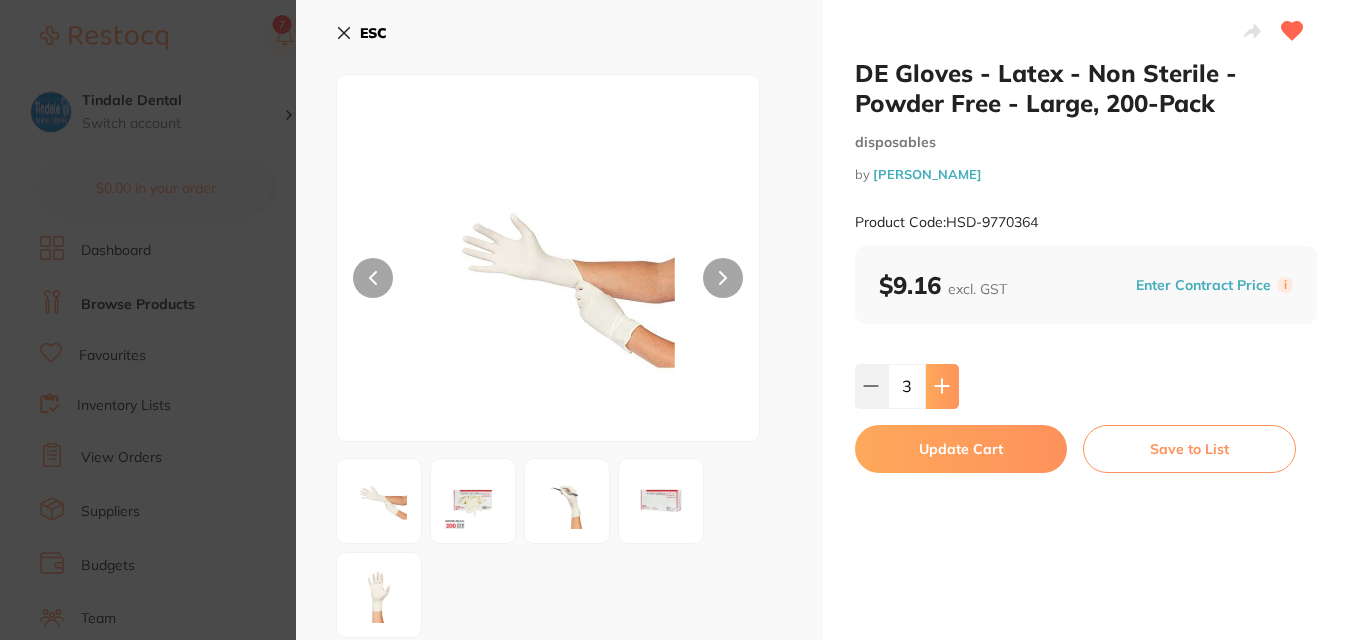 click at bounding box center [942, 386] 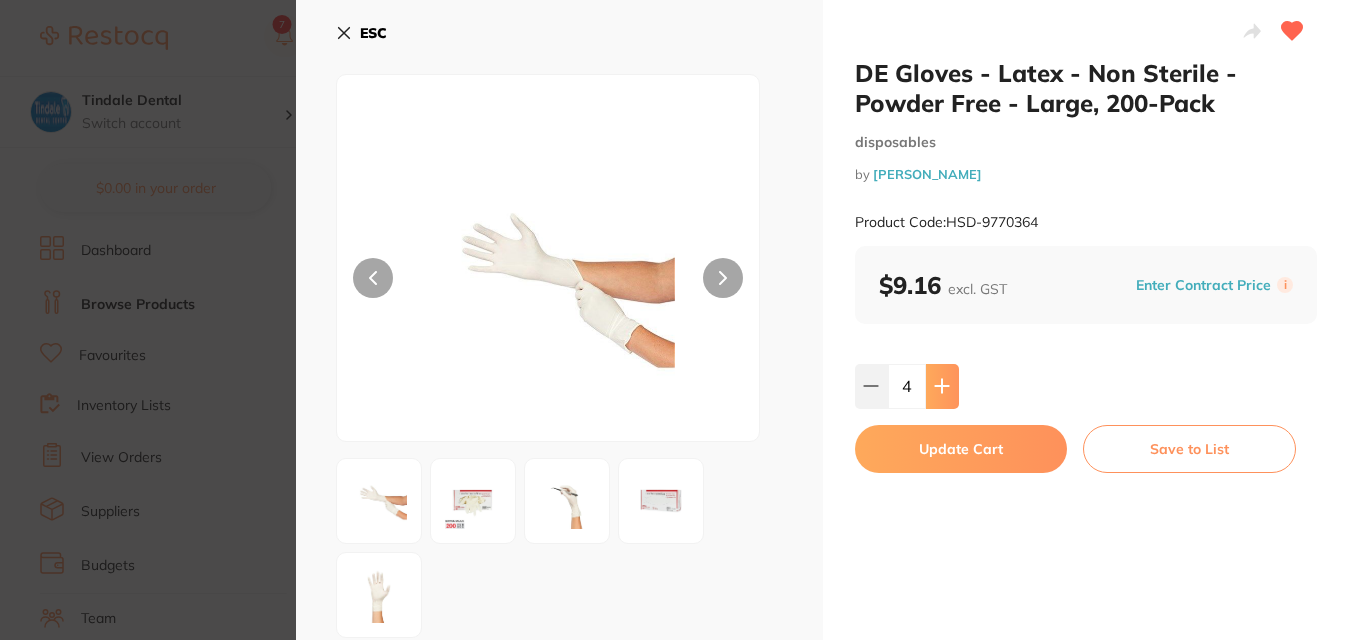 click at bounding box center [942, 386] 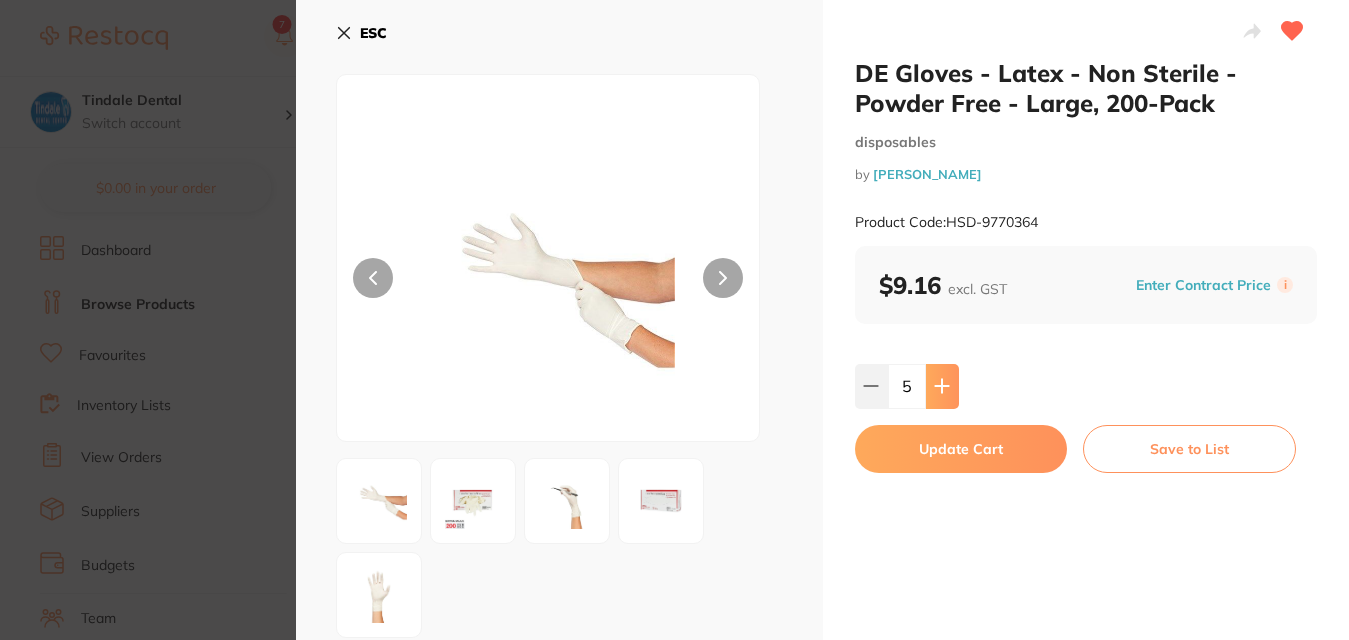 scroll, scrollTop: 0, scrollLeft: 0, axis: both 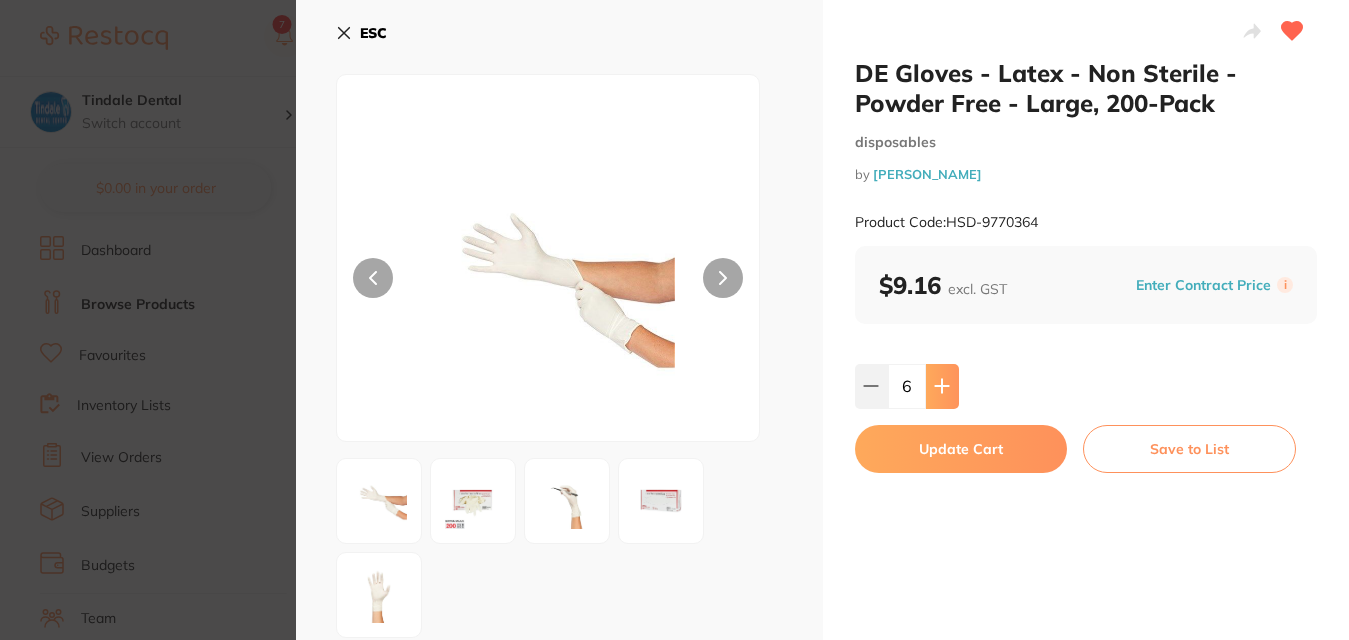 click at bounding box center (942, 386) 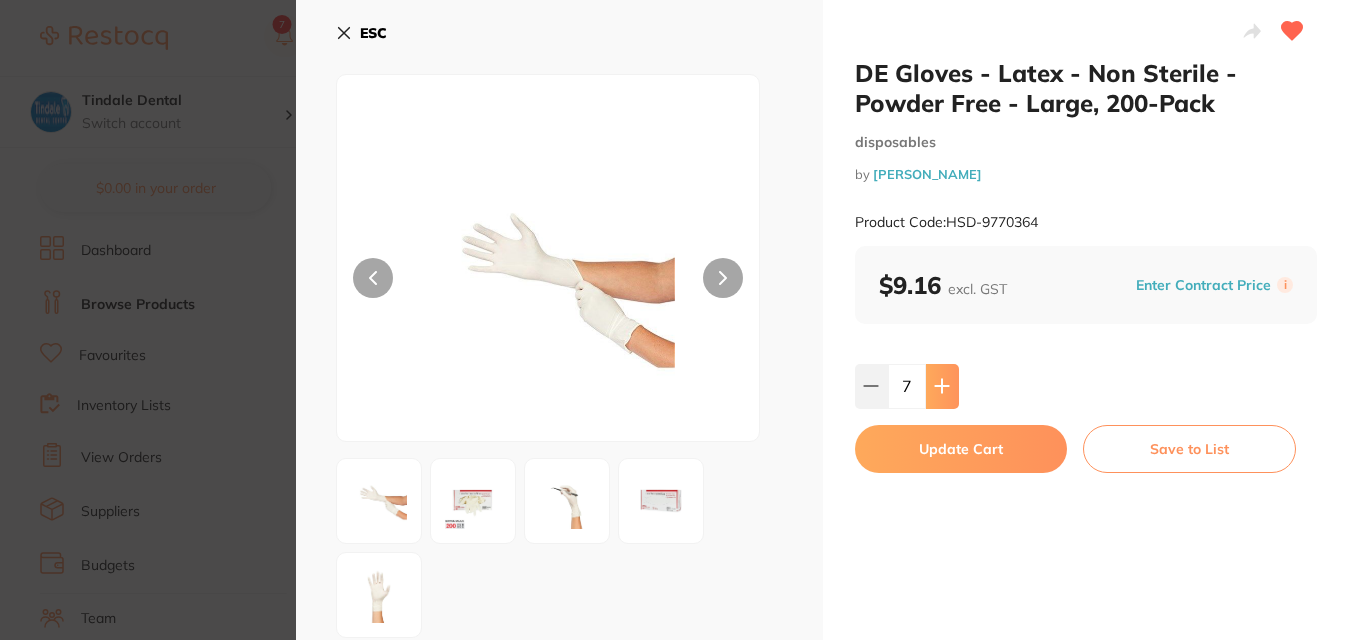 click at bounding box center [942, 386] 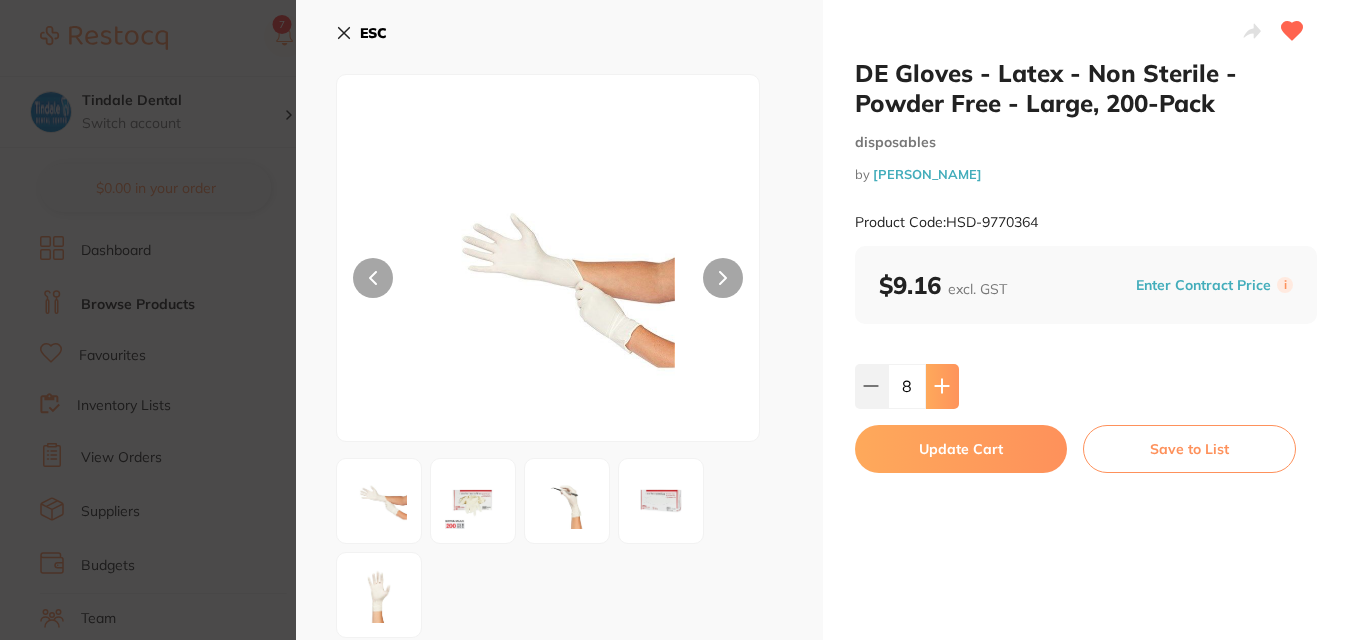 click at bounding box center [942, 386] 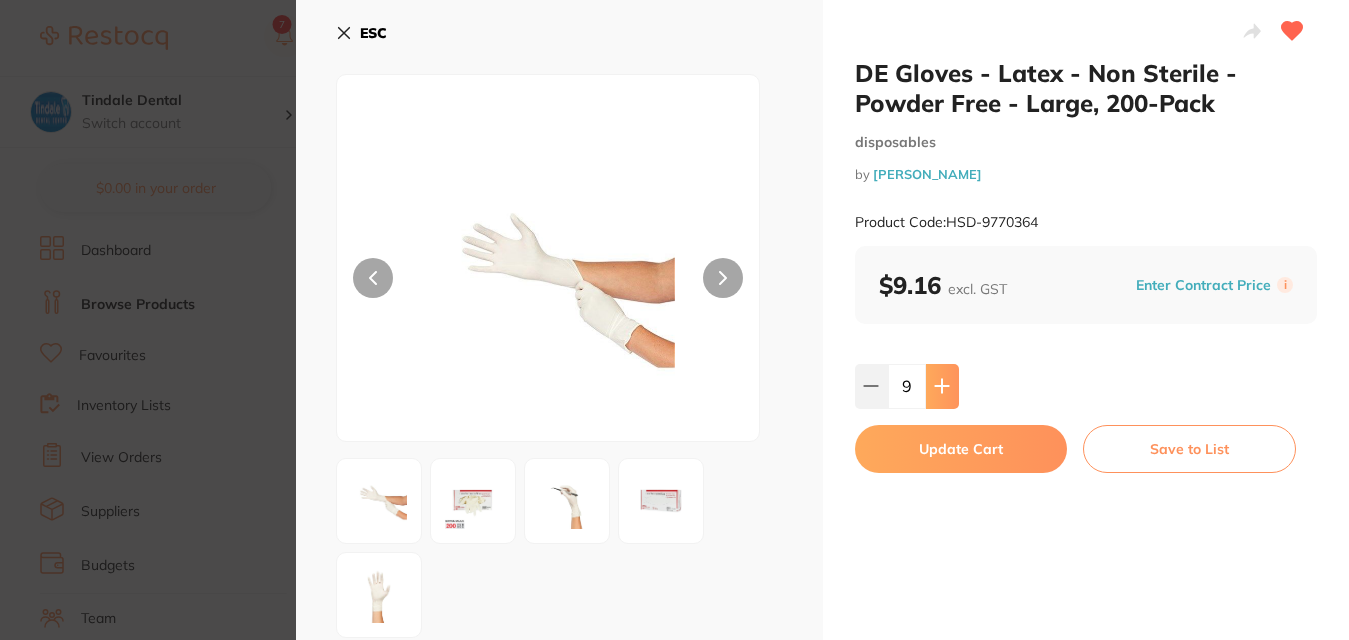 click at bounding box center [942, 386] 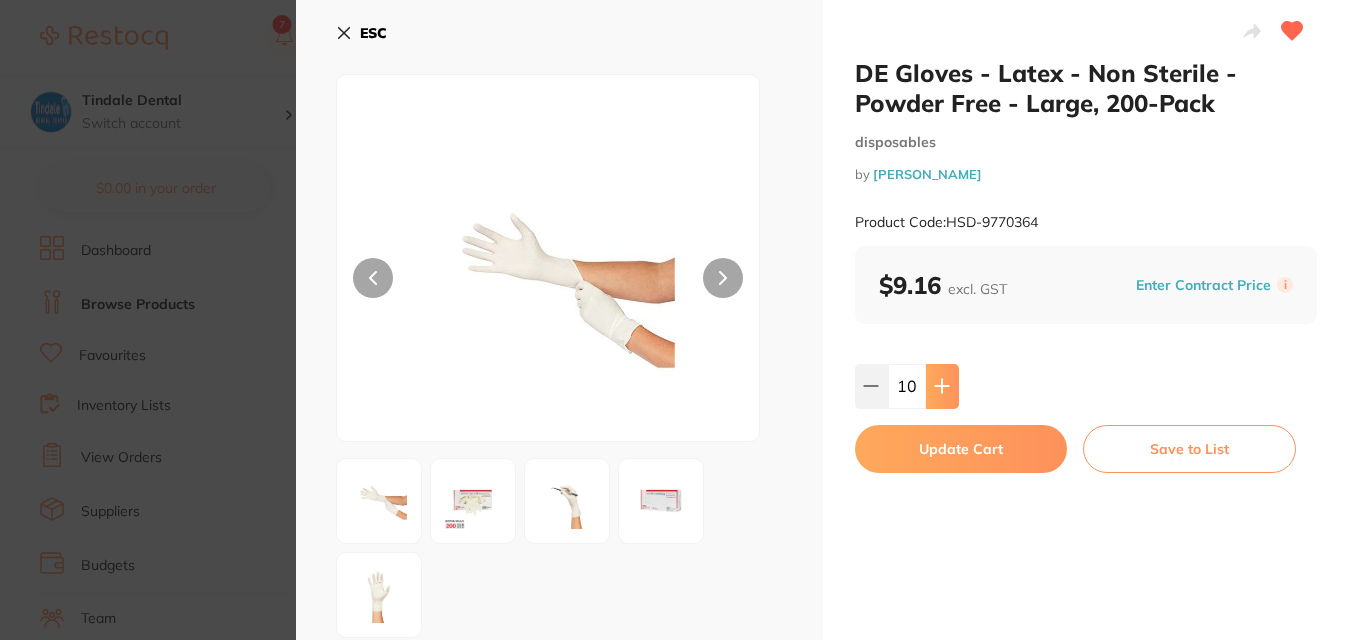 click at bounding box center [942, 386] 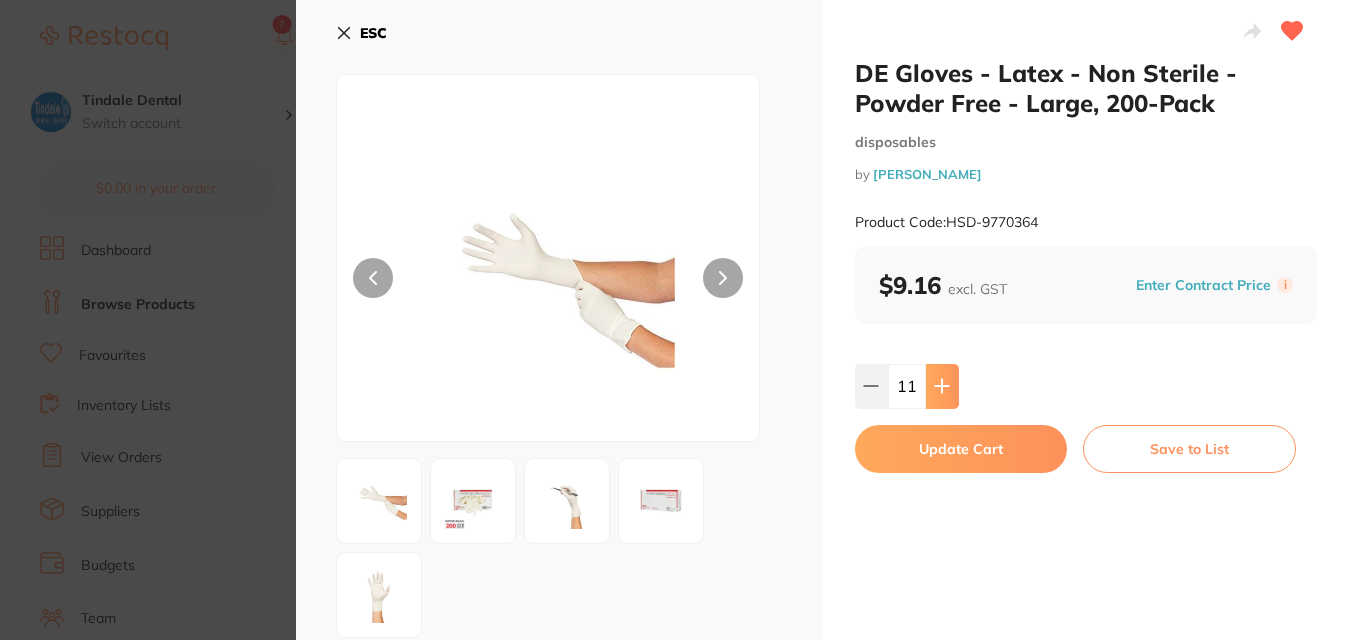 click at bounding box center [942, 386] 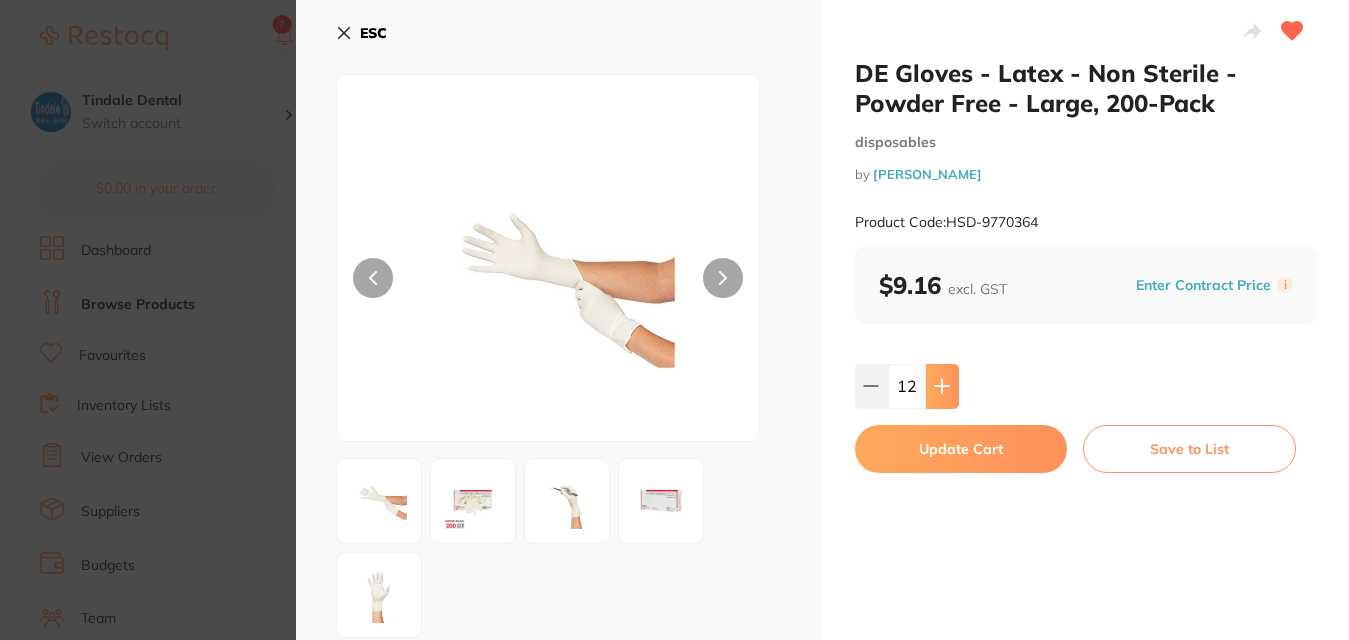 click at bounding box center (942, 386) 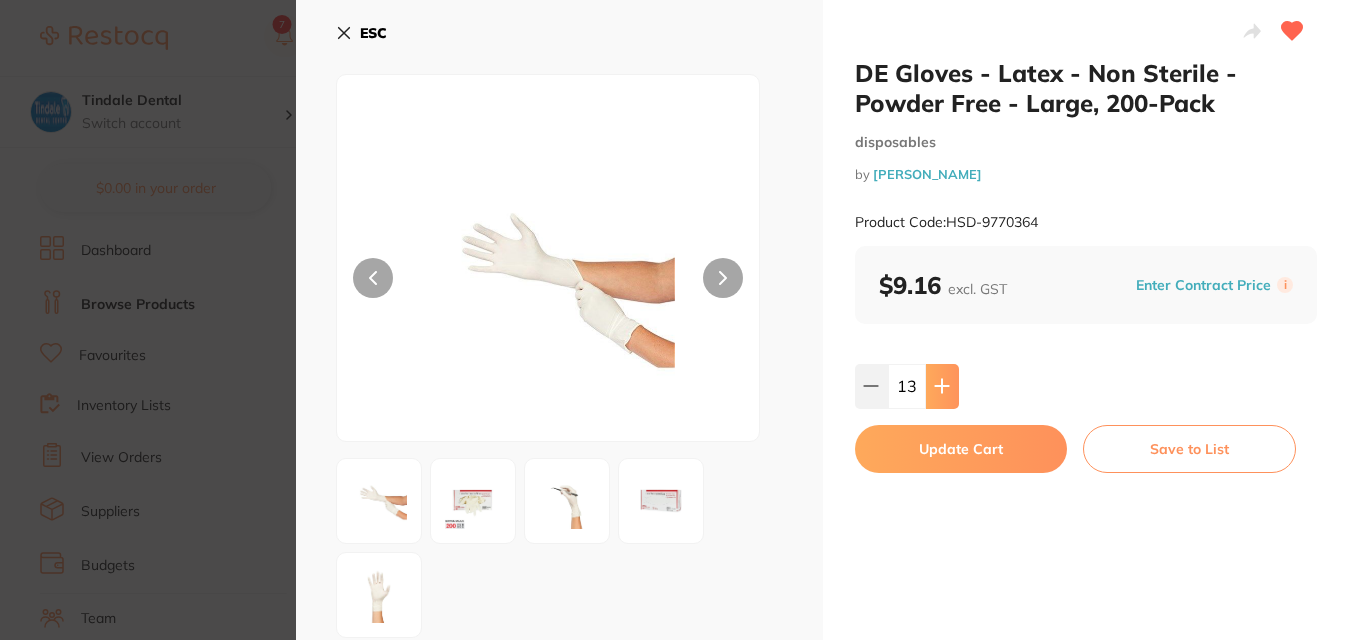 click at bounding box center [942, 386] 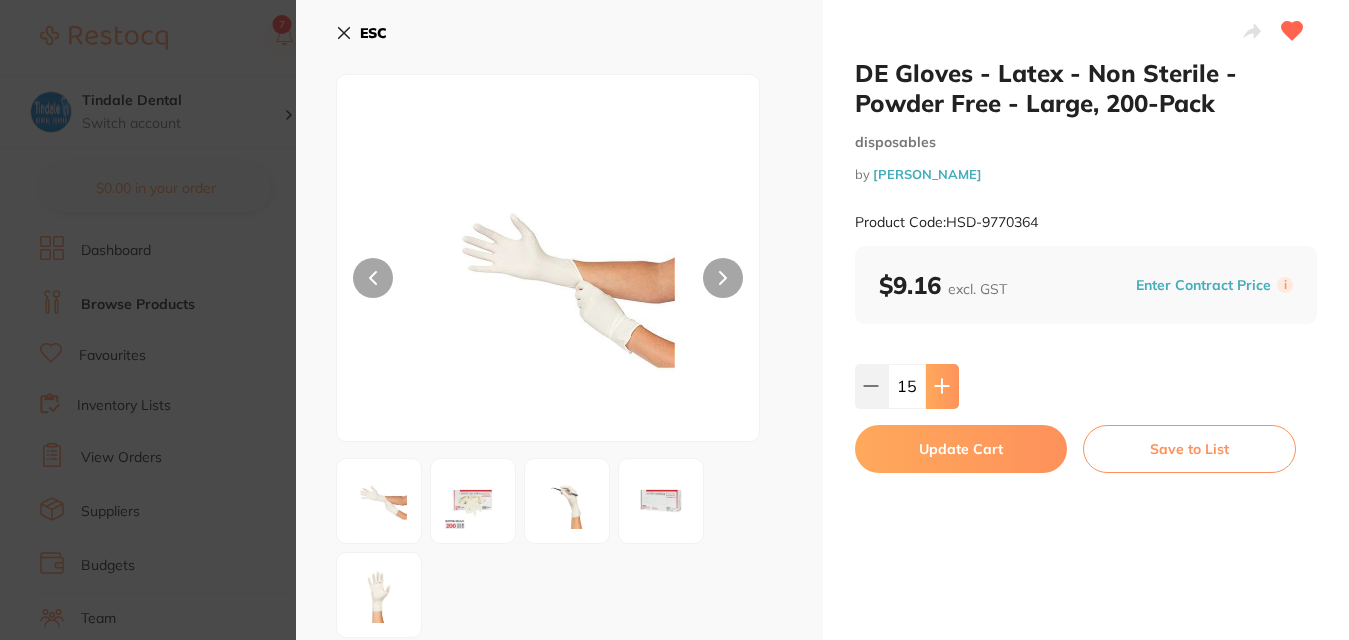 click at bounding box center [942, 386] 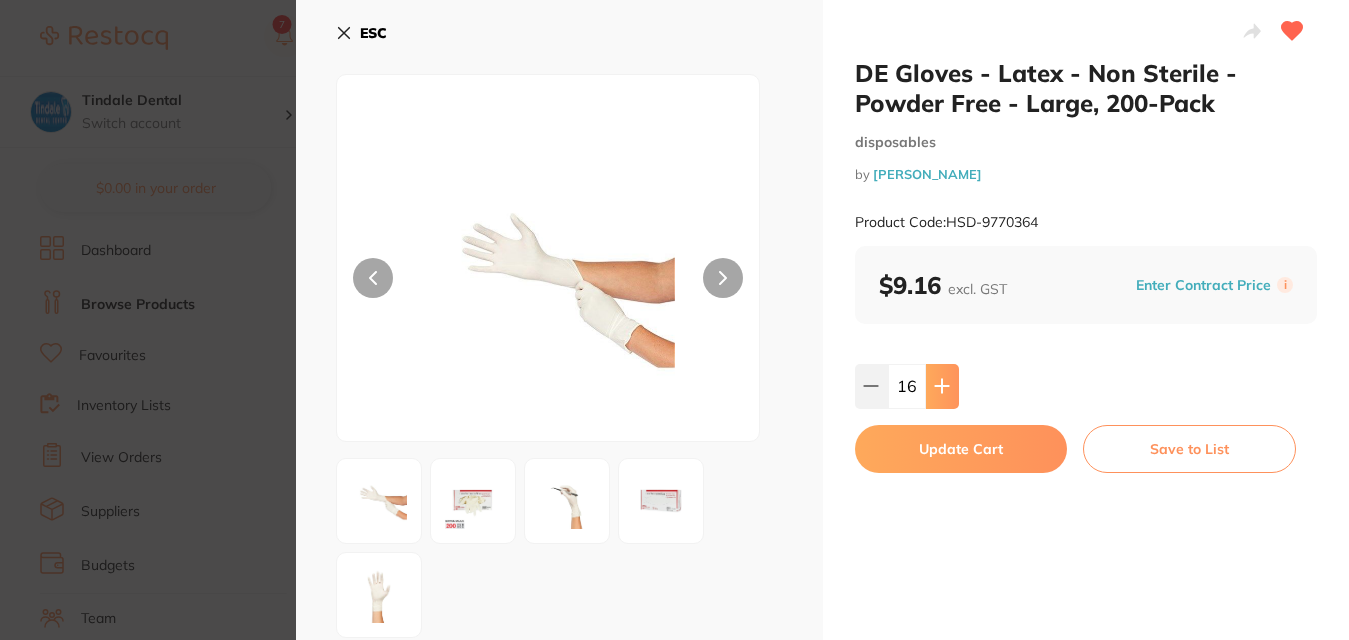 click at bounding box center [942, 386] 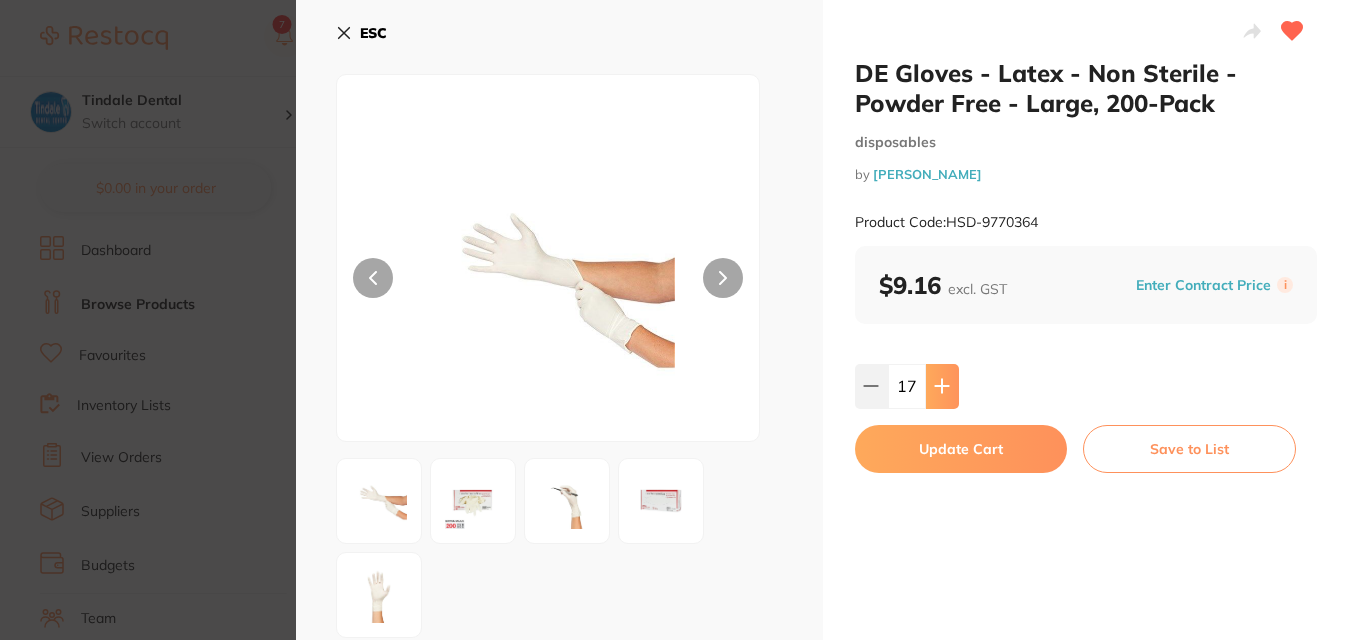 scroll, scrollTop: 0, scrollLeft: 0, axis: both 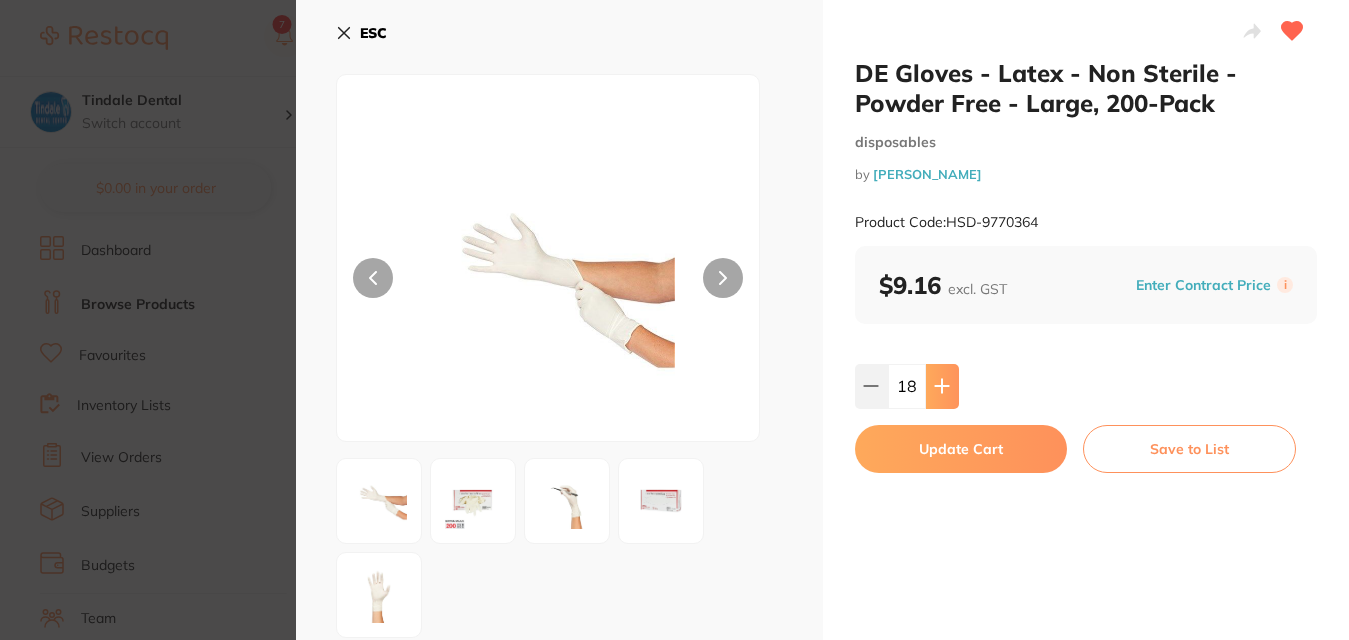 click at bounding box center [942, 386] 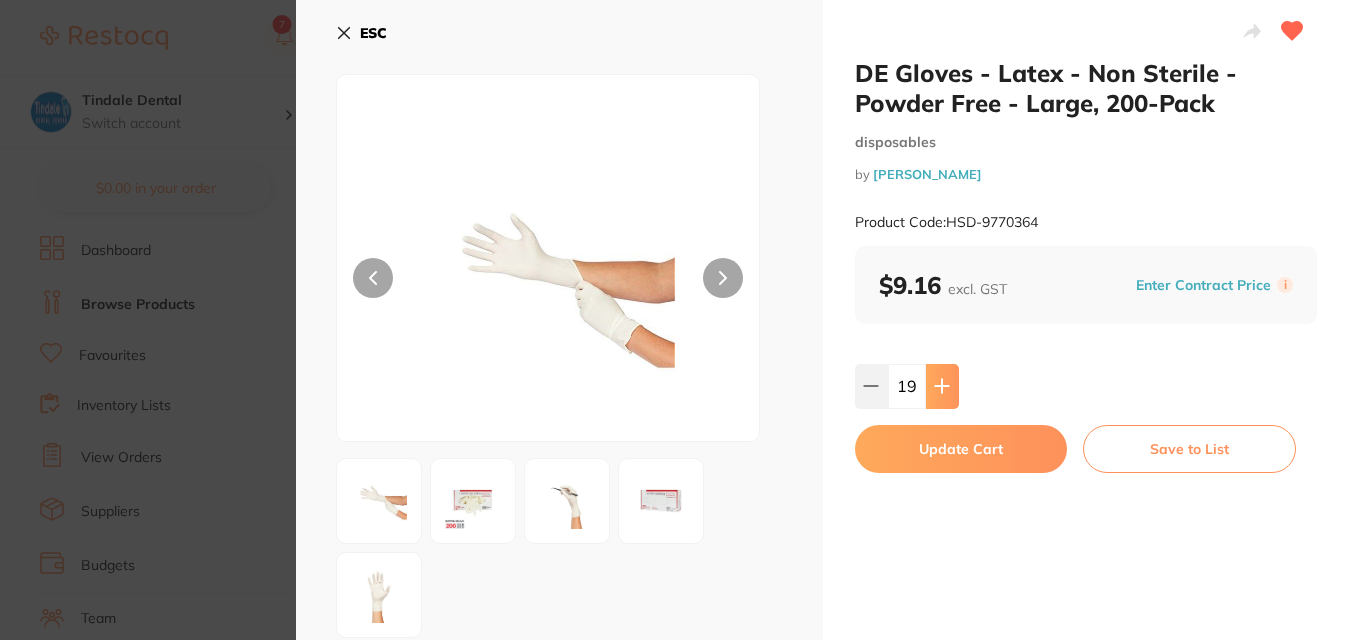 click at bounding box center (942, 386) 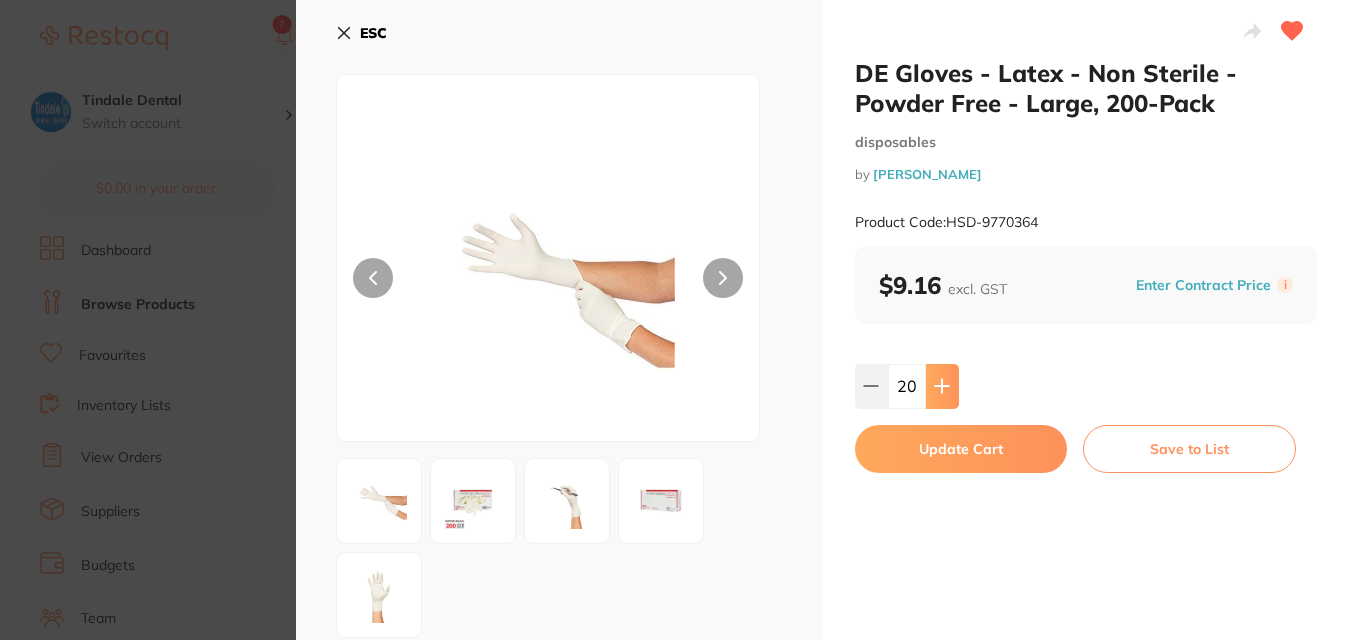 scroll, scrollTop: 0, scrollLeft: 0, axis: both 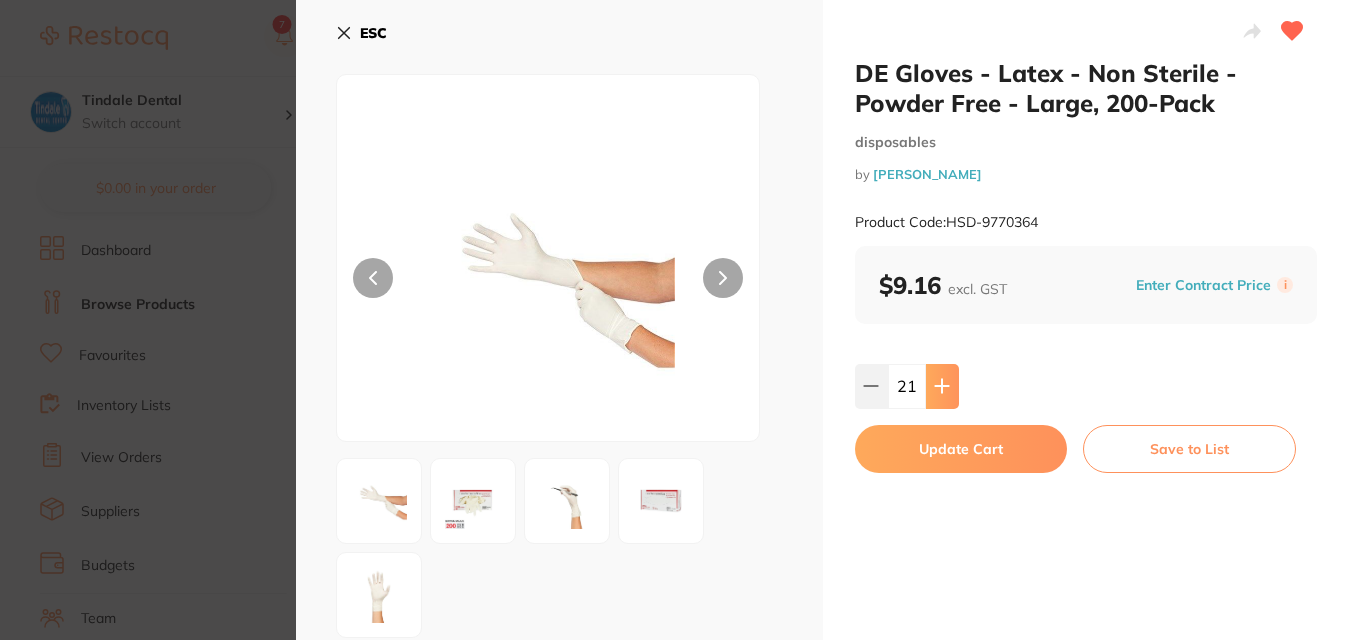 click at bounding box center [942, 386] 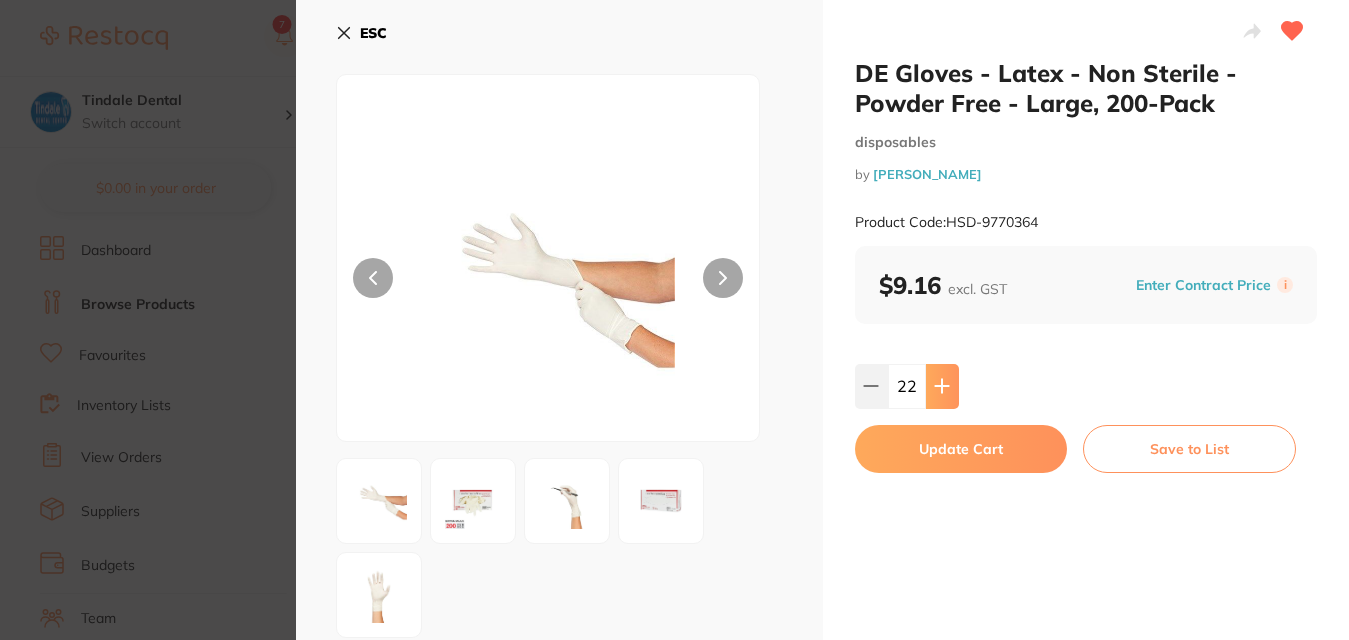 scroll, scrollTop: 0, scrollLeft: 0, axis: both 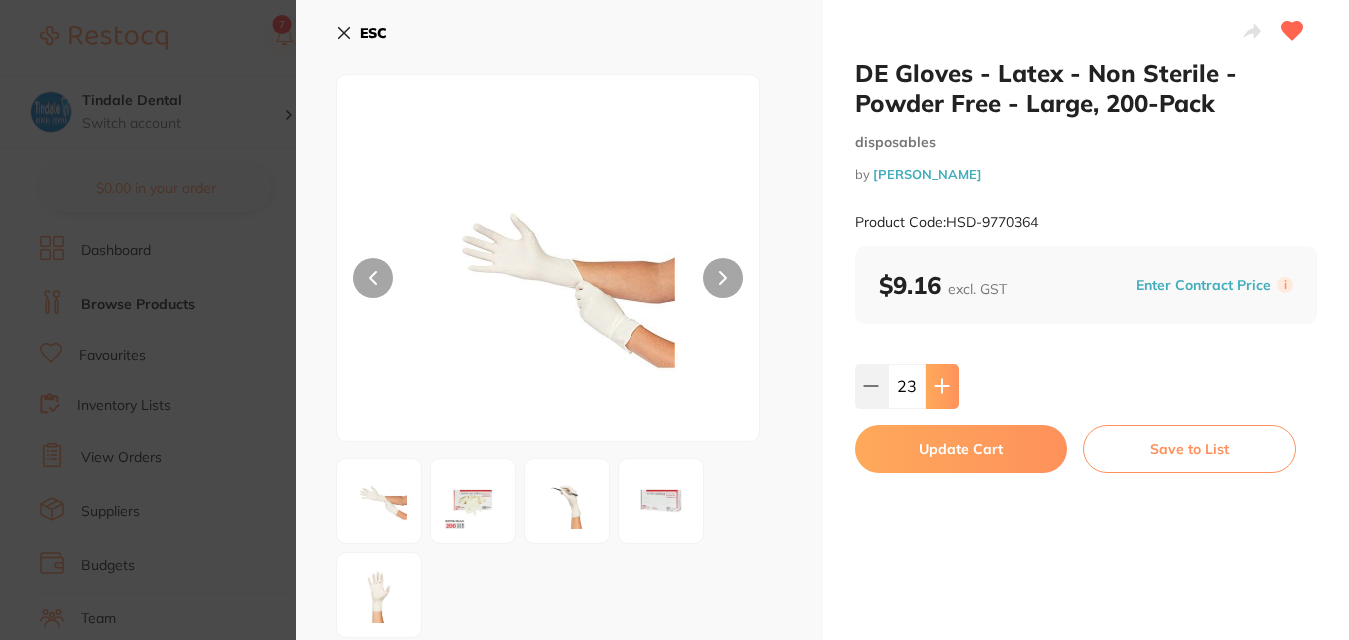 click at bounding box center [942, 386] 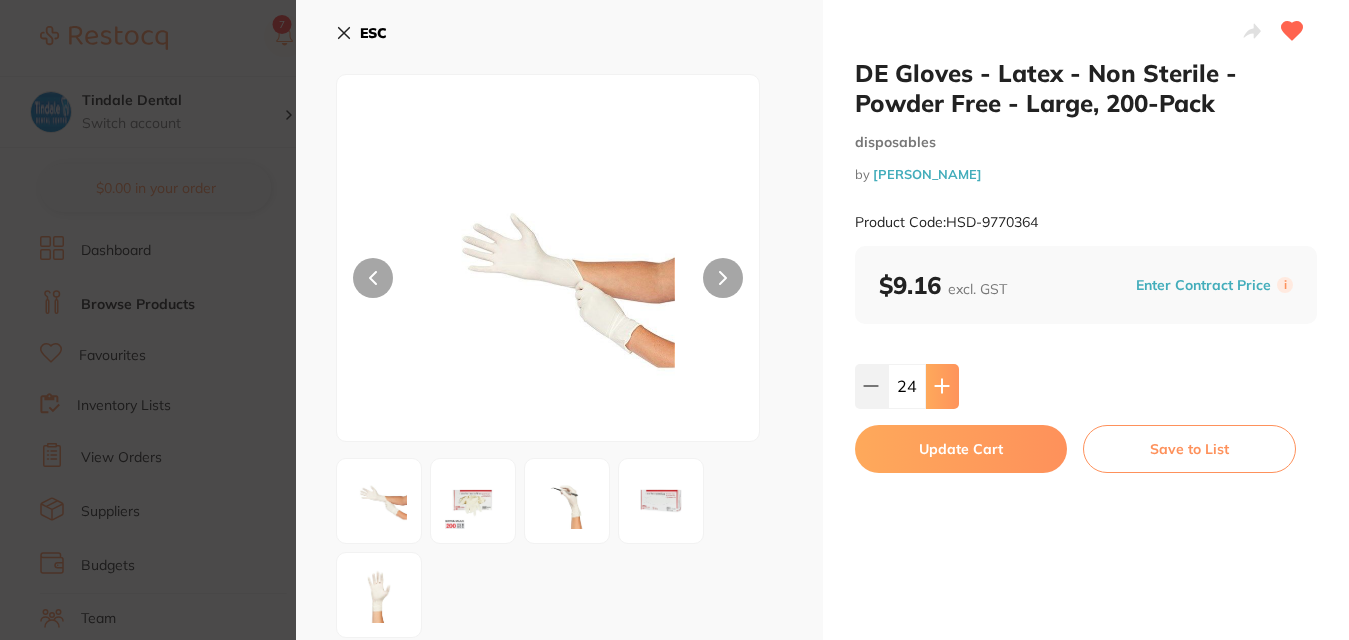 click at bounding box center [942, 386] 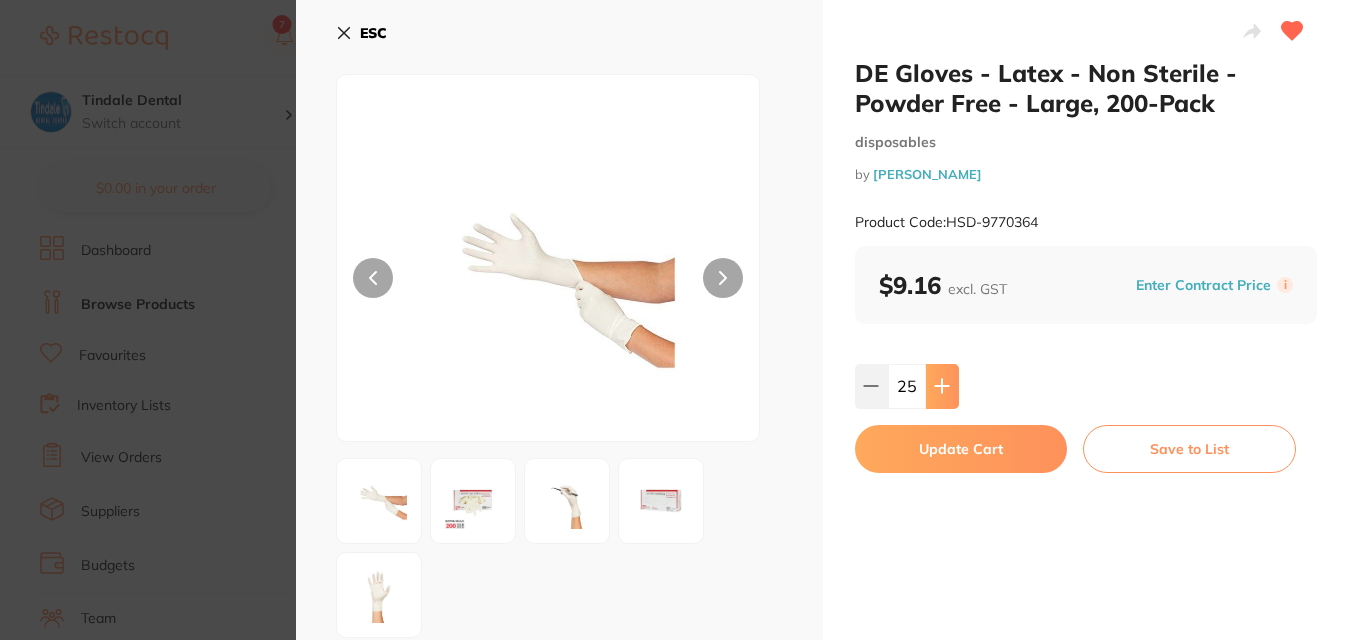 click at bounding box center (942, 386) 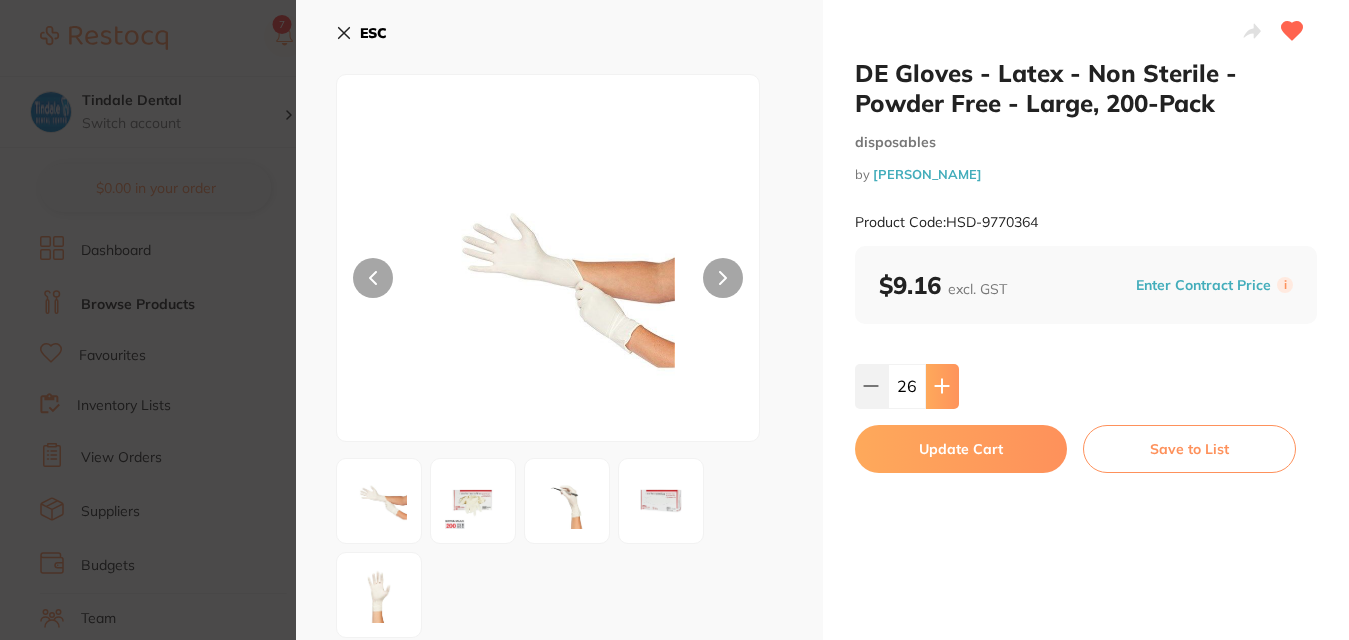 scroll, scrollTop: 0, scrollLeft: 0, axis: both 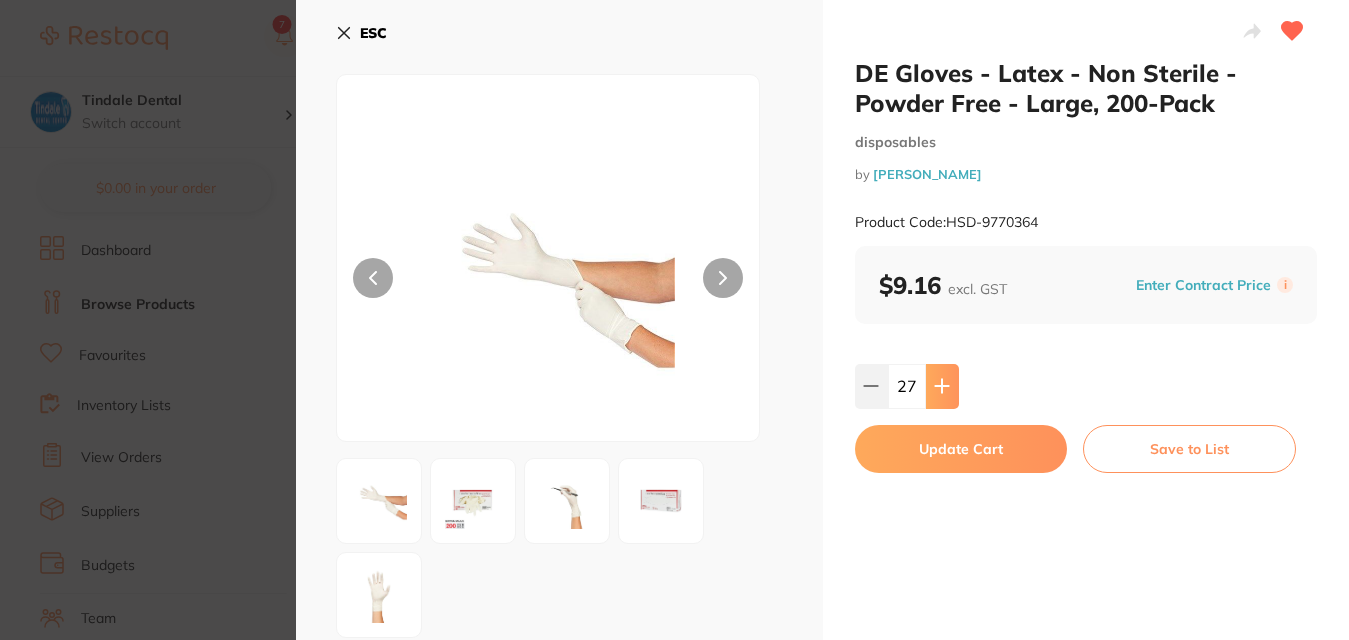 click at bounding box center (942, 386) 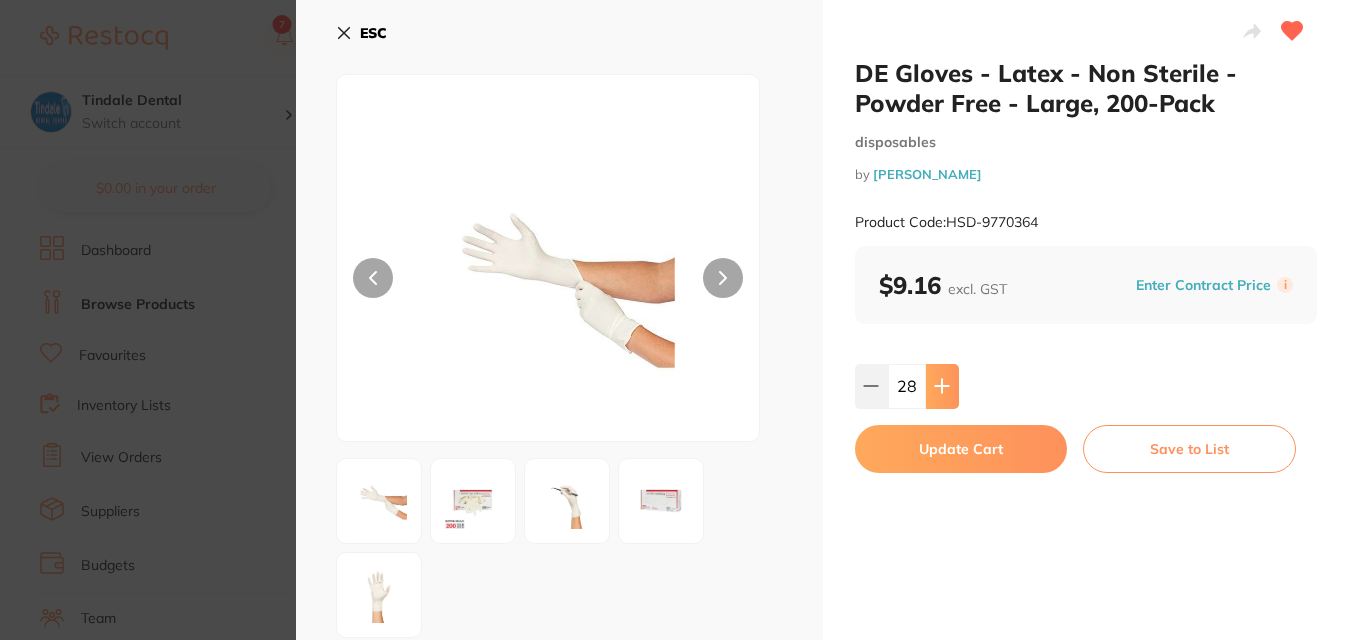 click at bounding box center [942, 386] 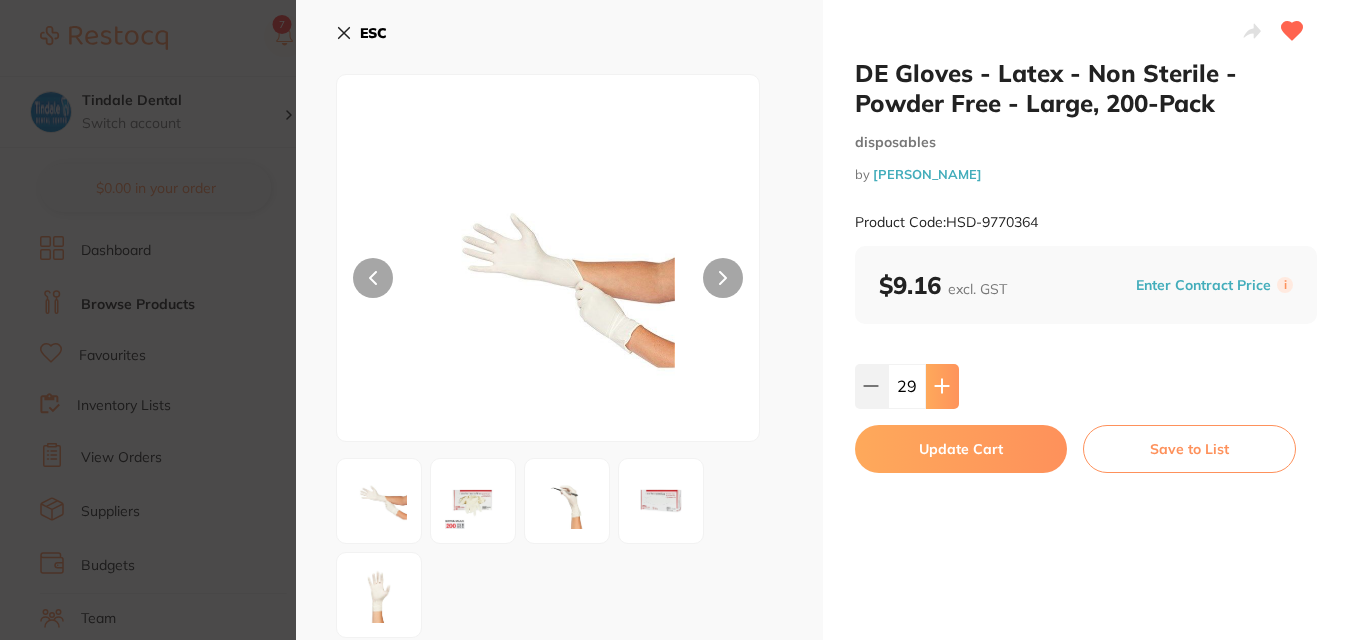 click at bounding box center (942, 386) 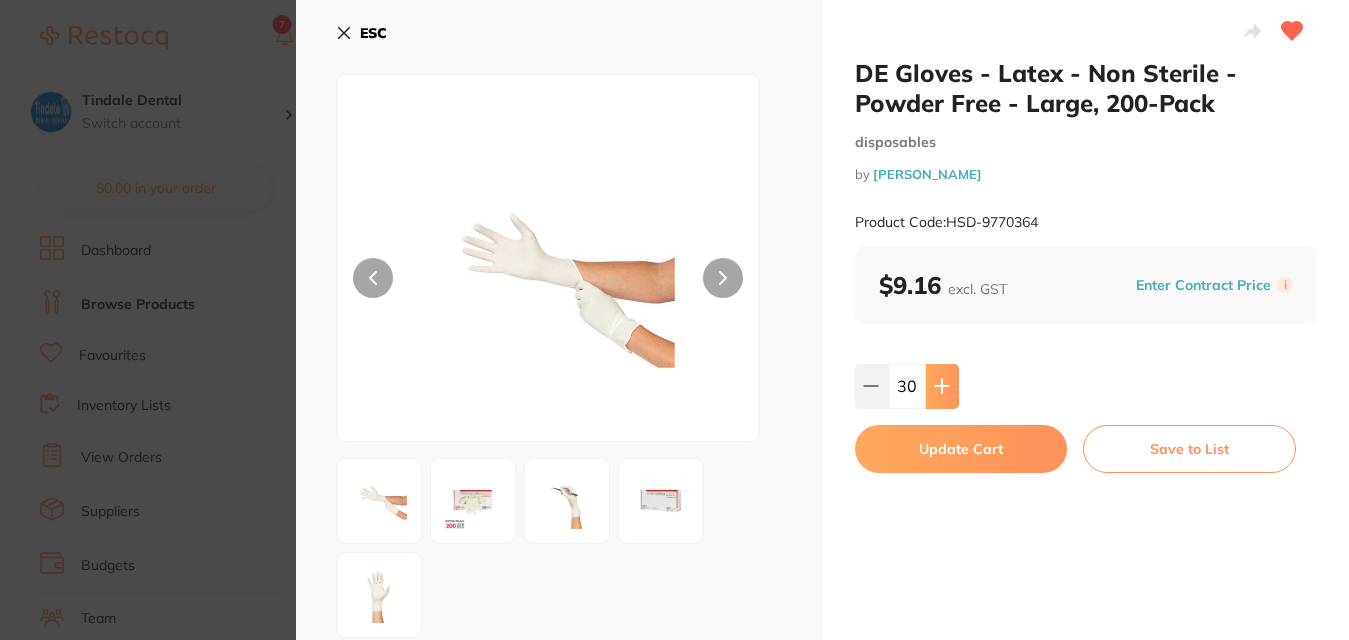 click at bounding box center [942, 386] 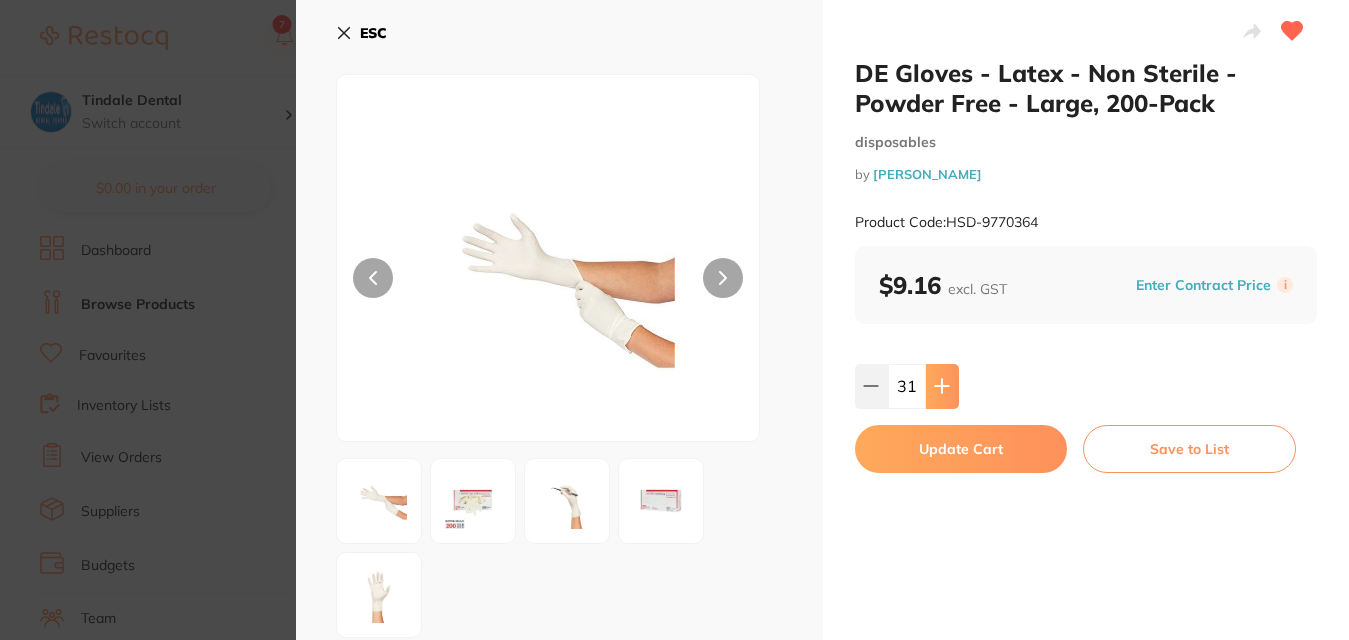 scroll, scrollTop: 0, scrollLeft: 0, axis: both 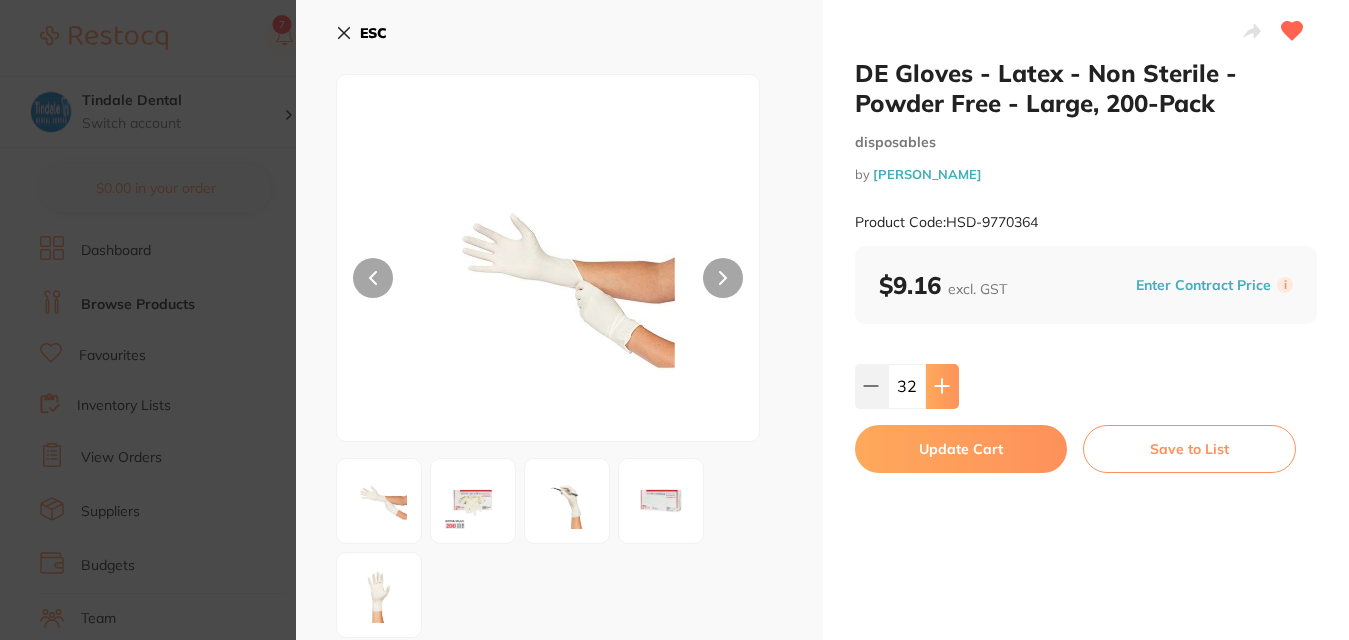 click at bounding box center (942, 386) 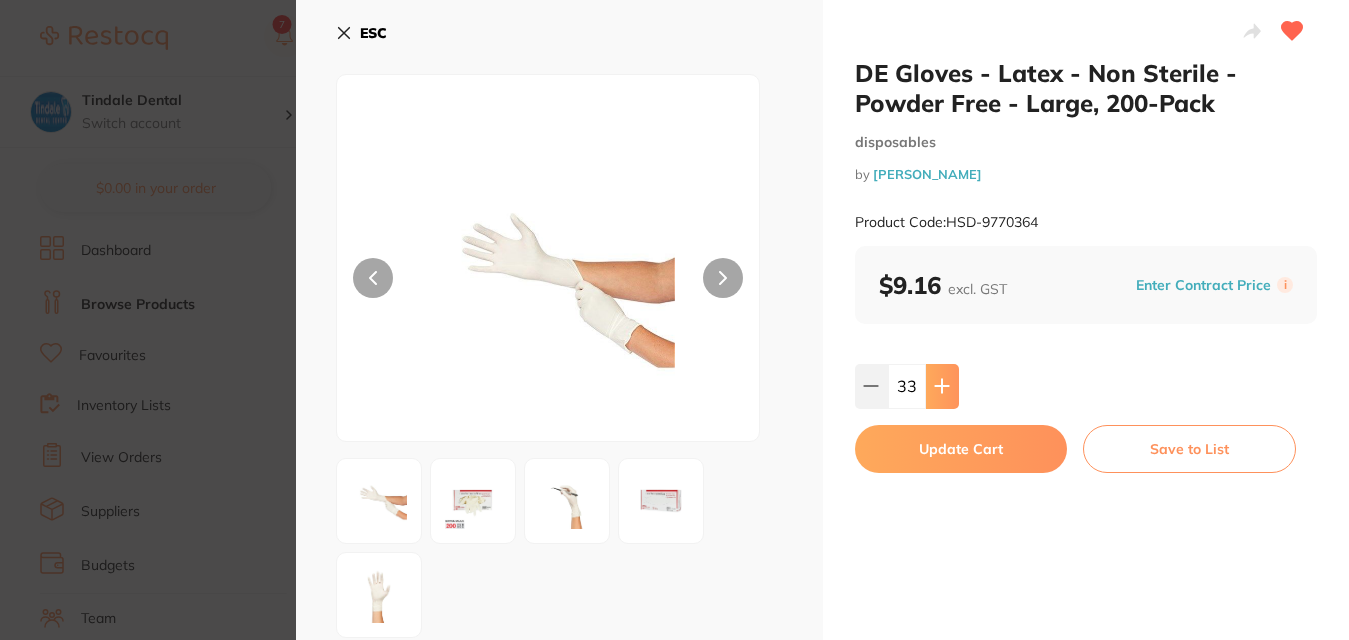 click at bounding box center (942, 386) 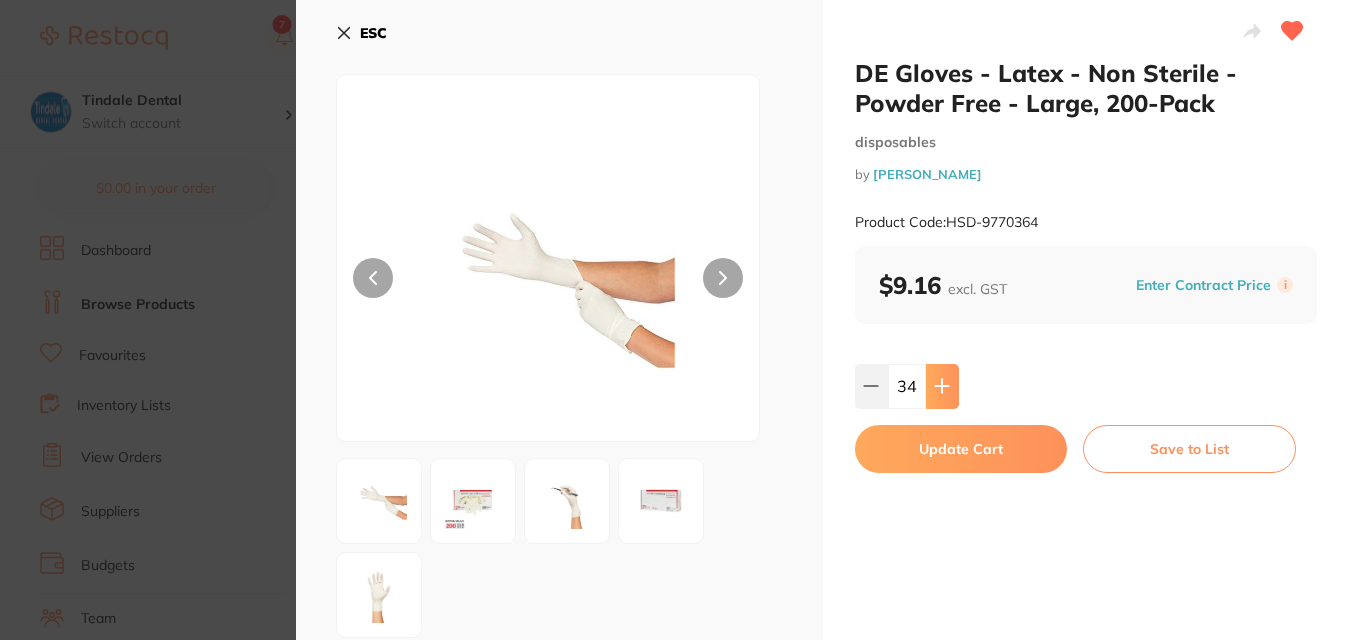 click at bounding box center [942, 386] 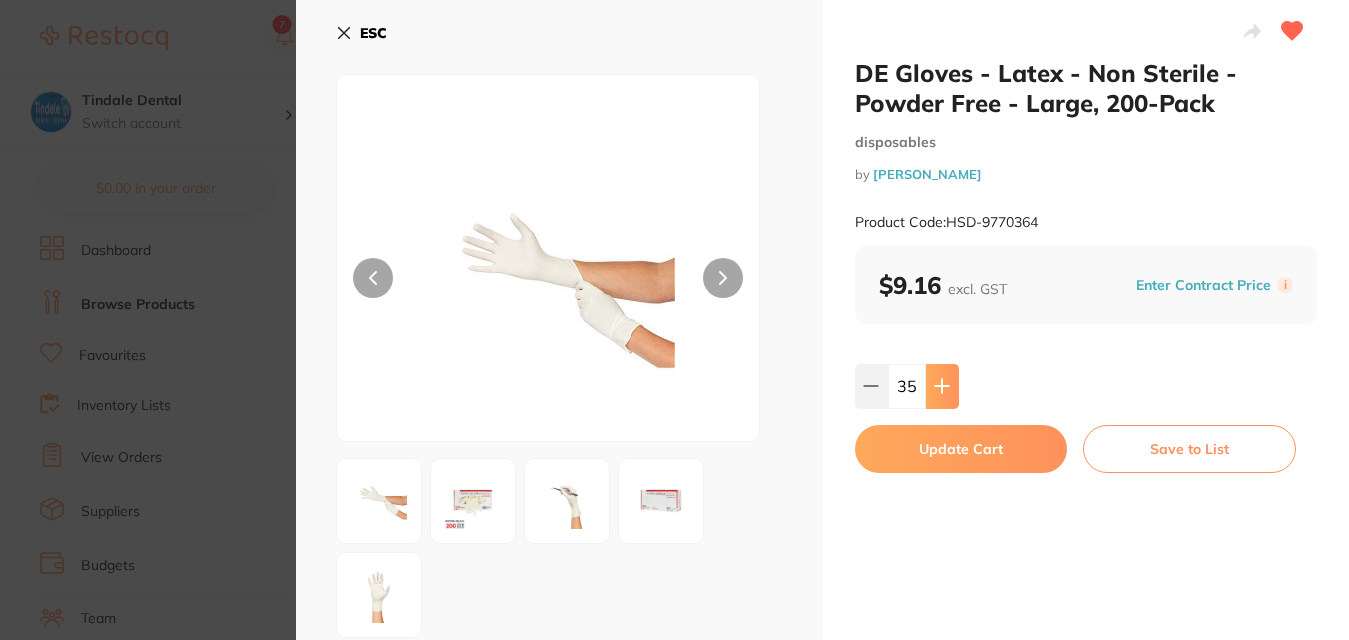 scroll, scrollTop: 0, scrollLeft: 0, axis: both 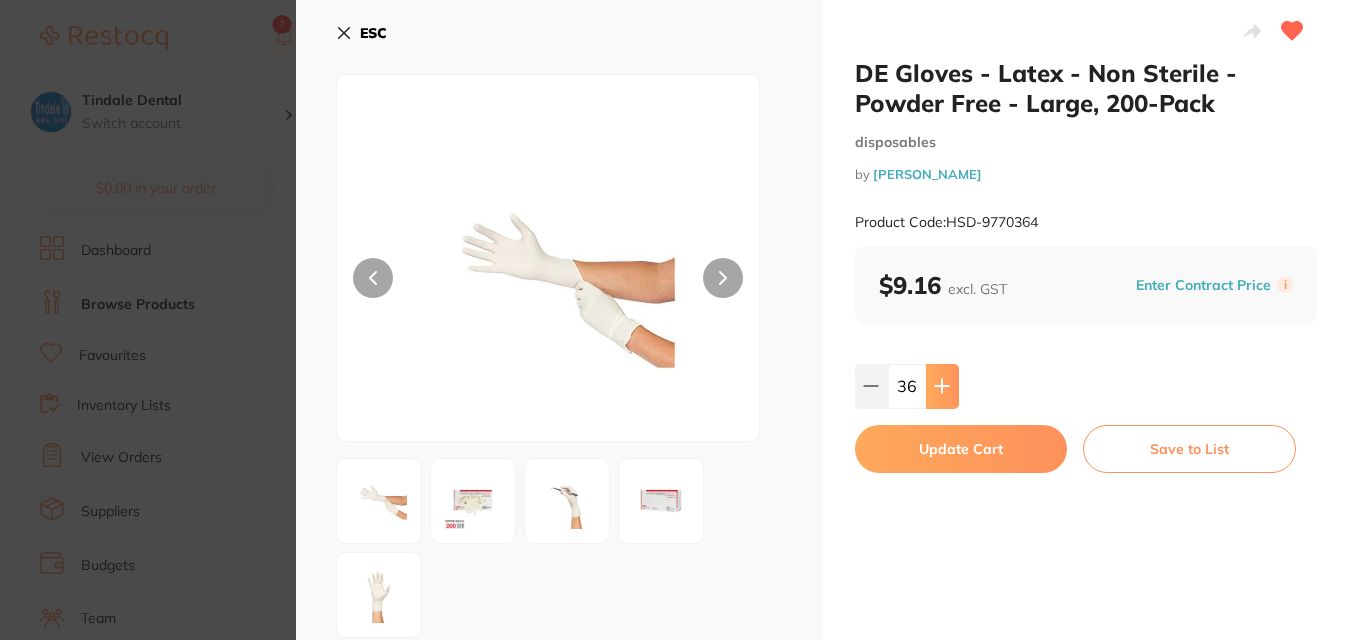 click 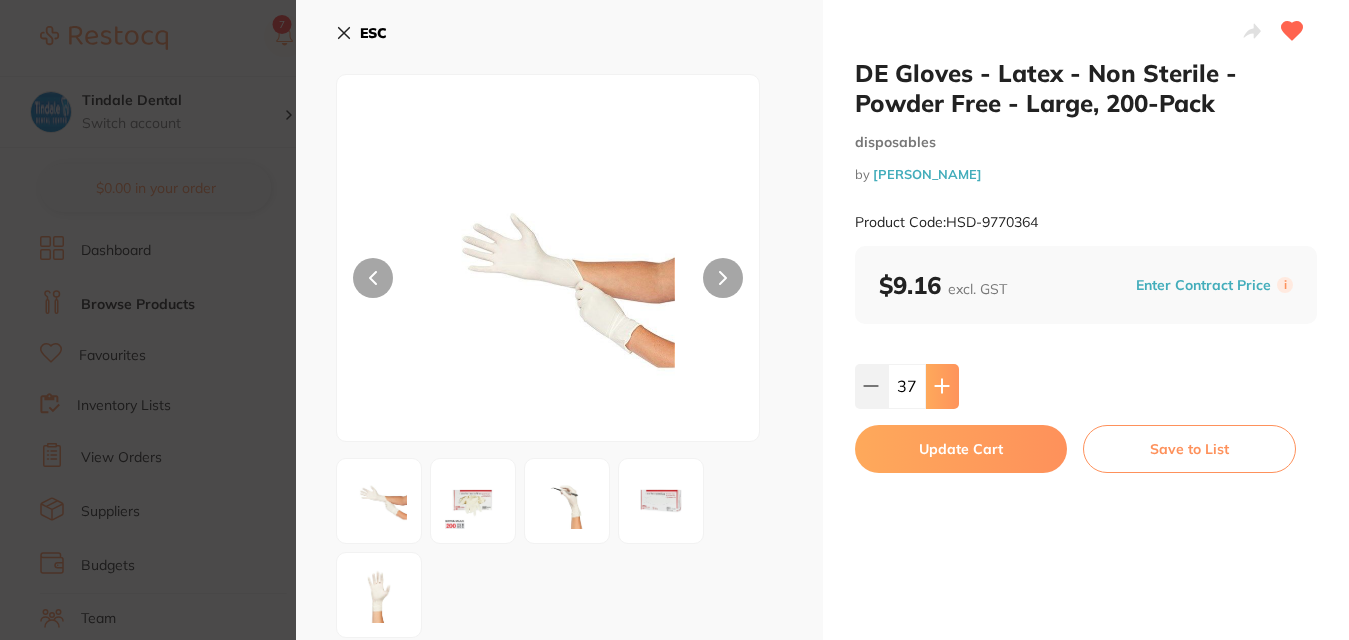 click 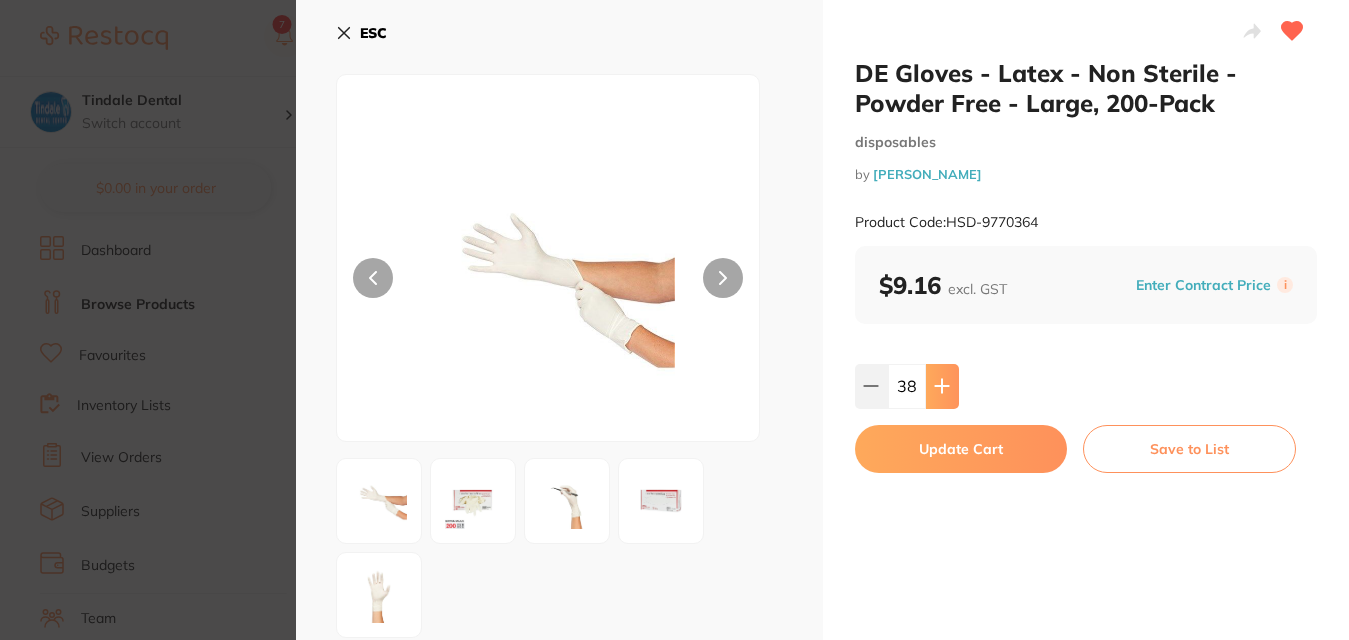 click 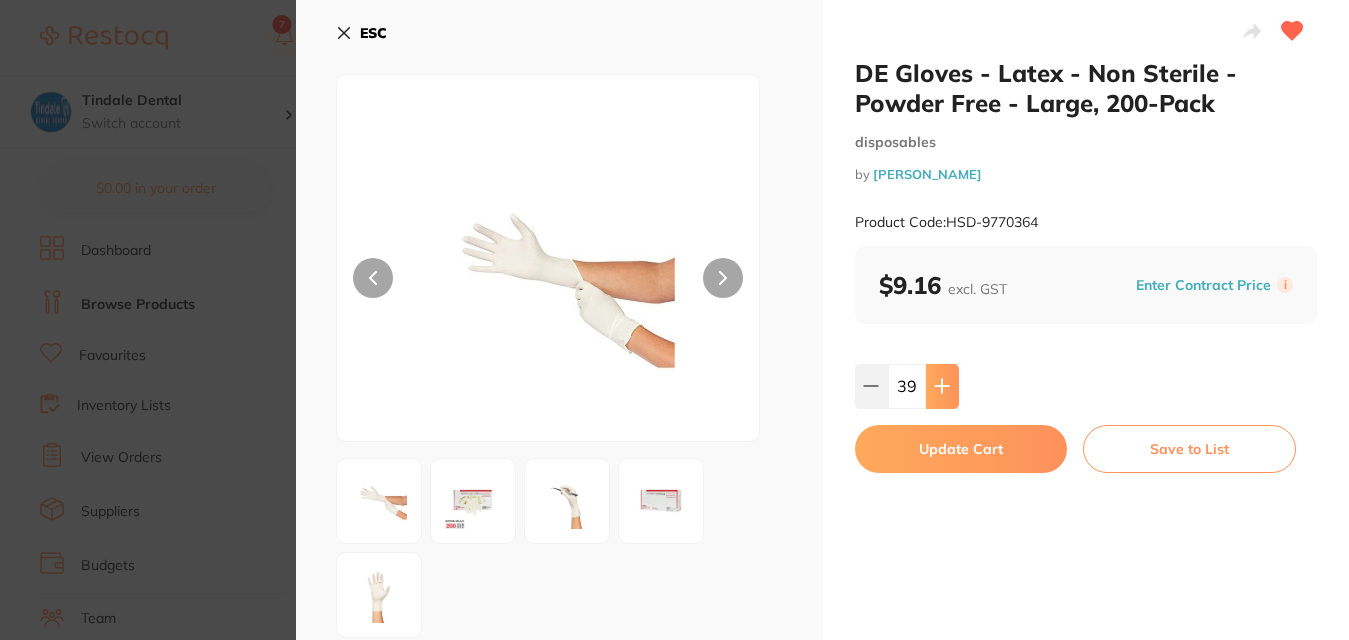 click 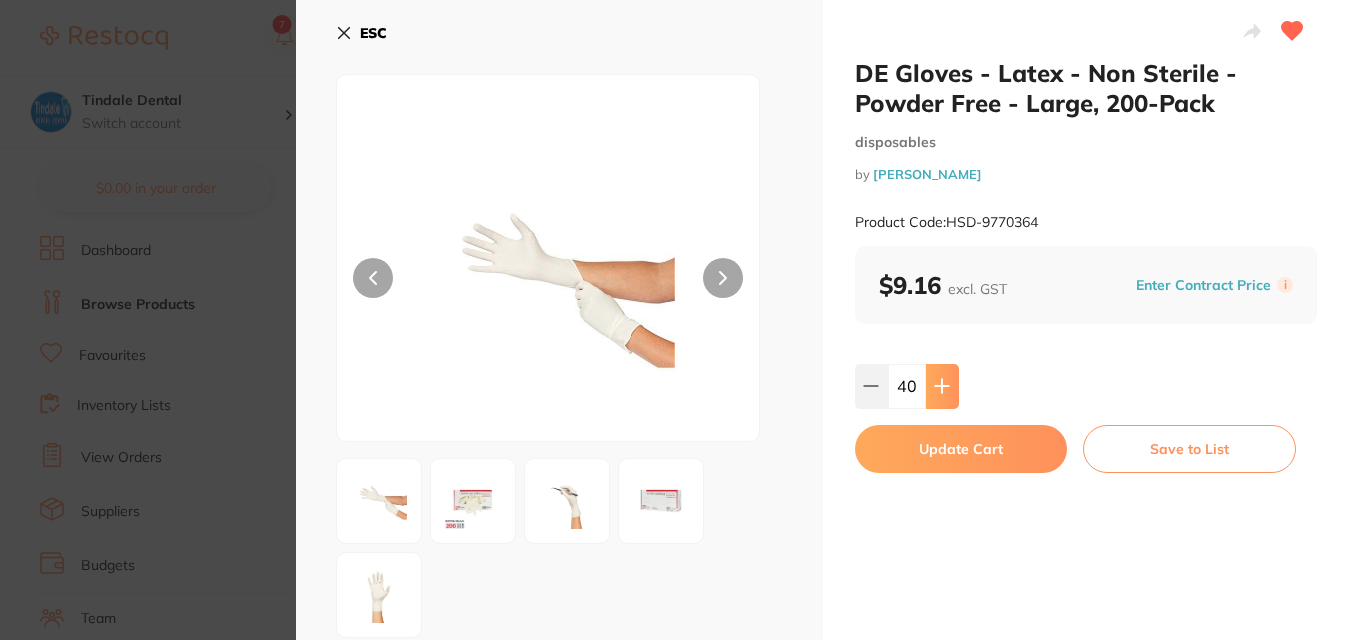 scroll, scrollTop: 0, scrollLeft: 0, axis: both 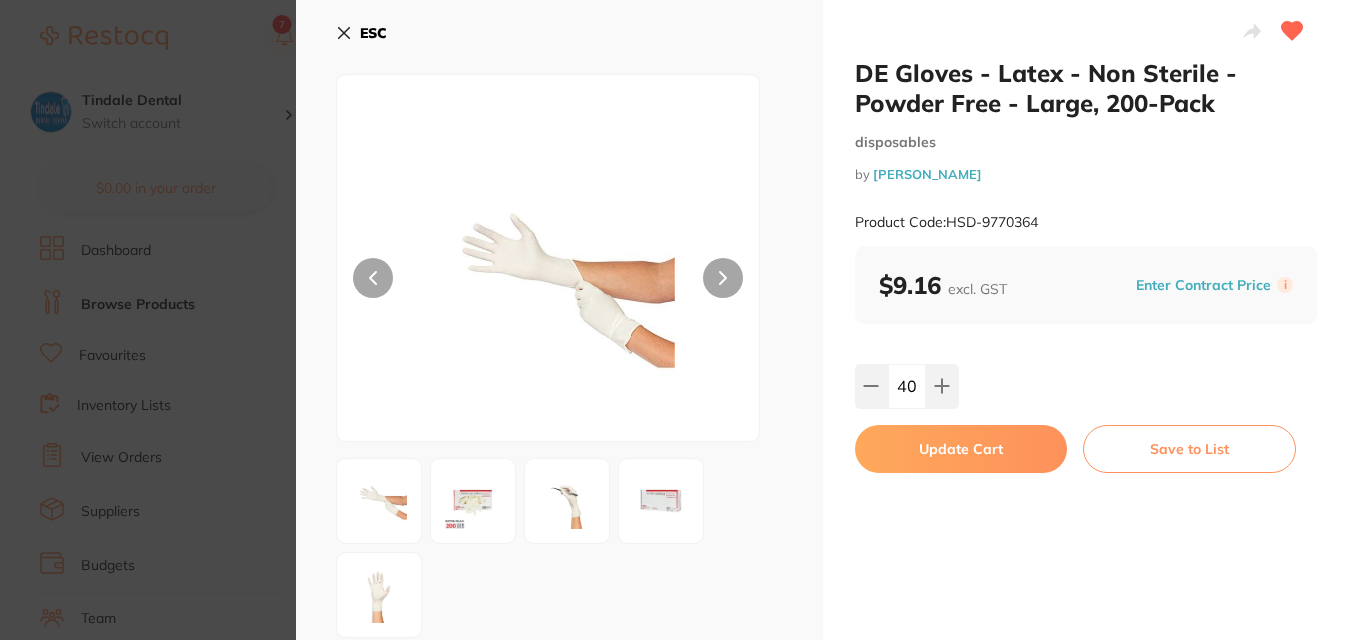 click on "Update Cart" at bounding box center (961, 449) 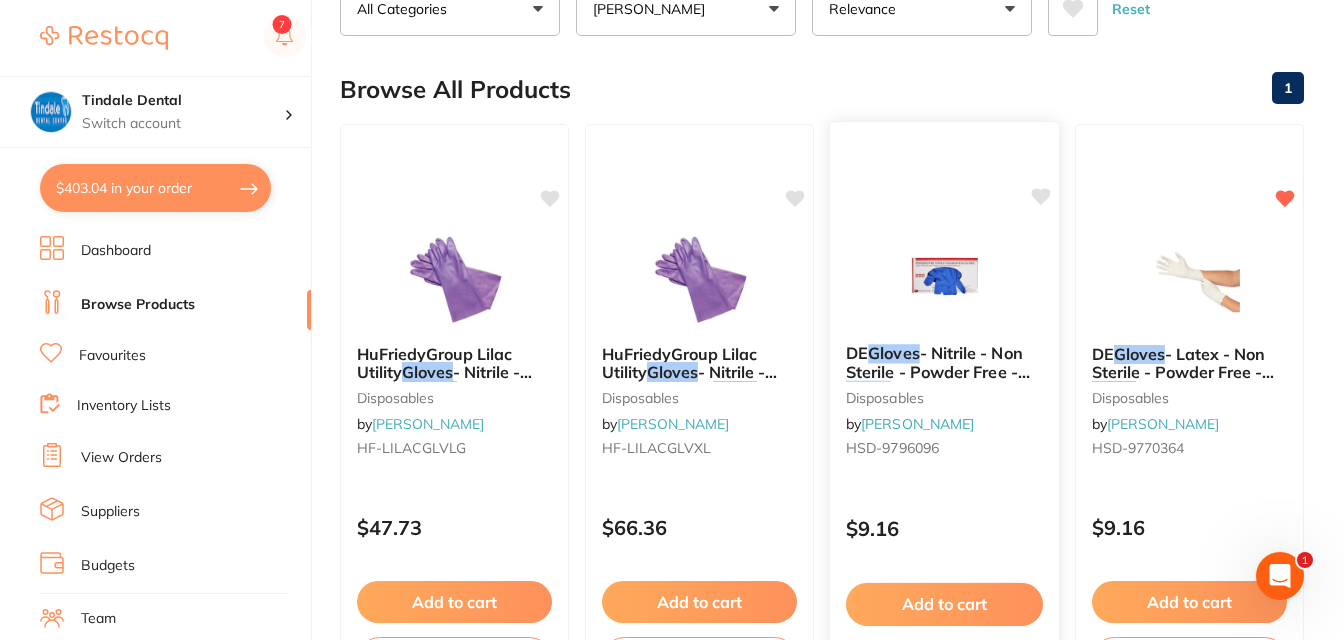 scroll, scrollTop: 458, scrollLeft: 0, axis: vertical 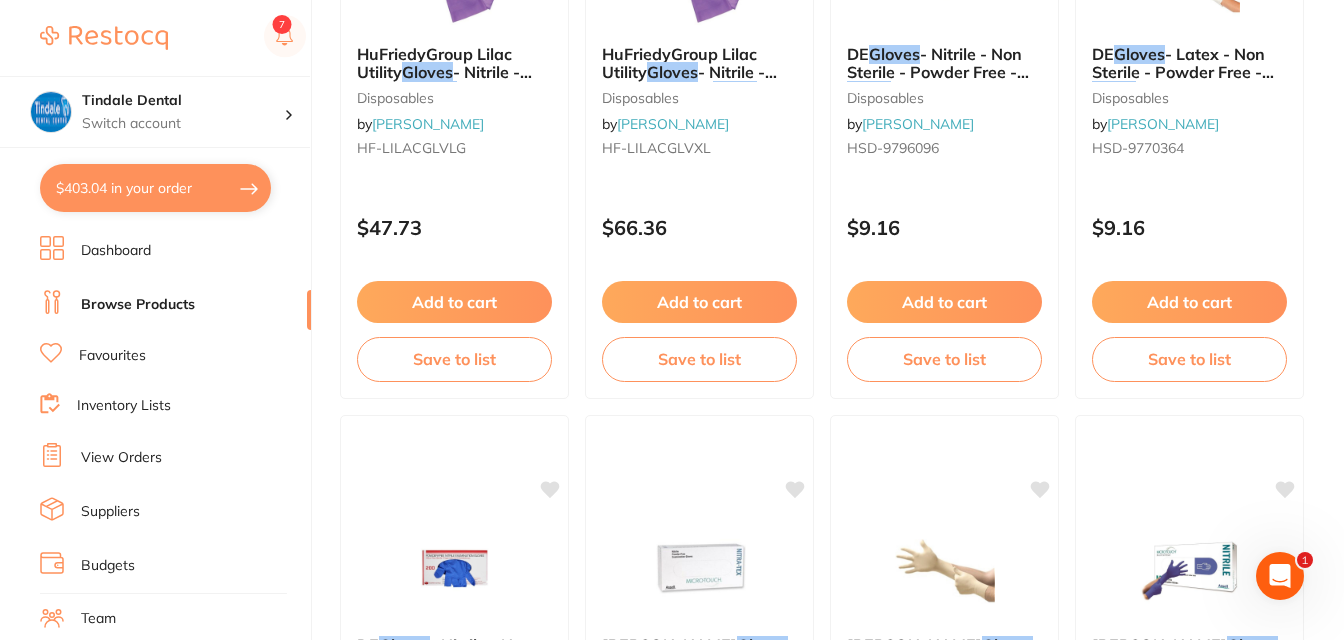 click on "$403.04   in your order" at bounding box center [155, 188] 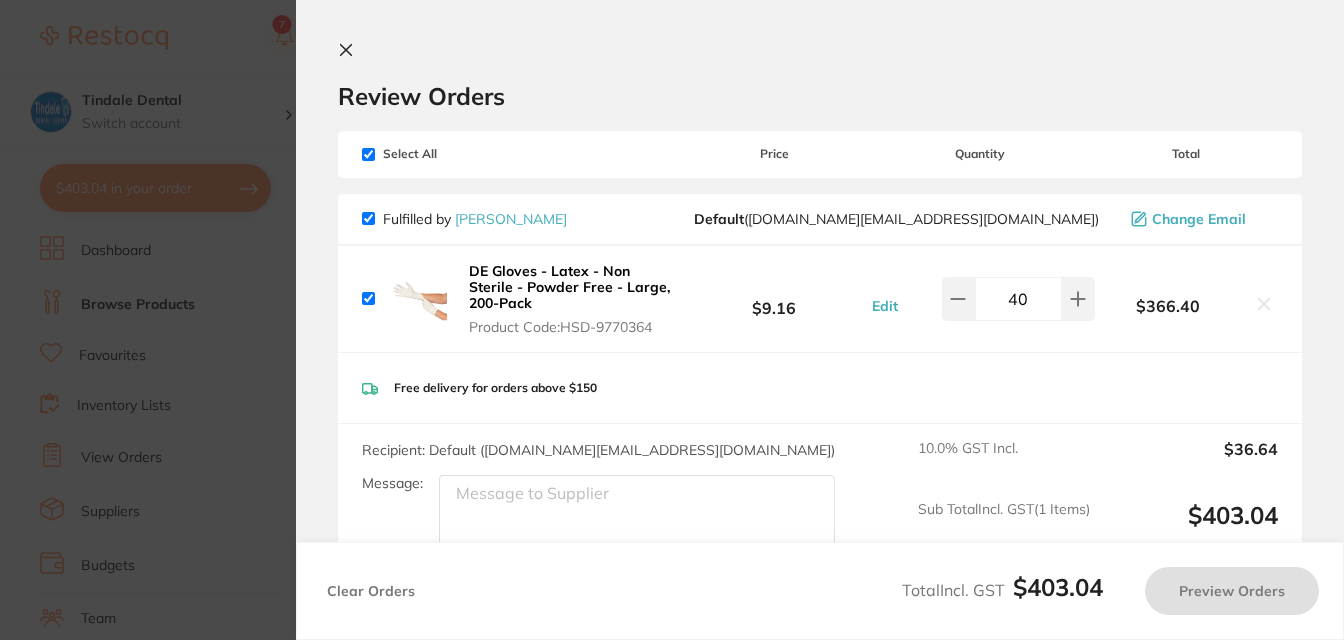 checkbox on "true" 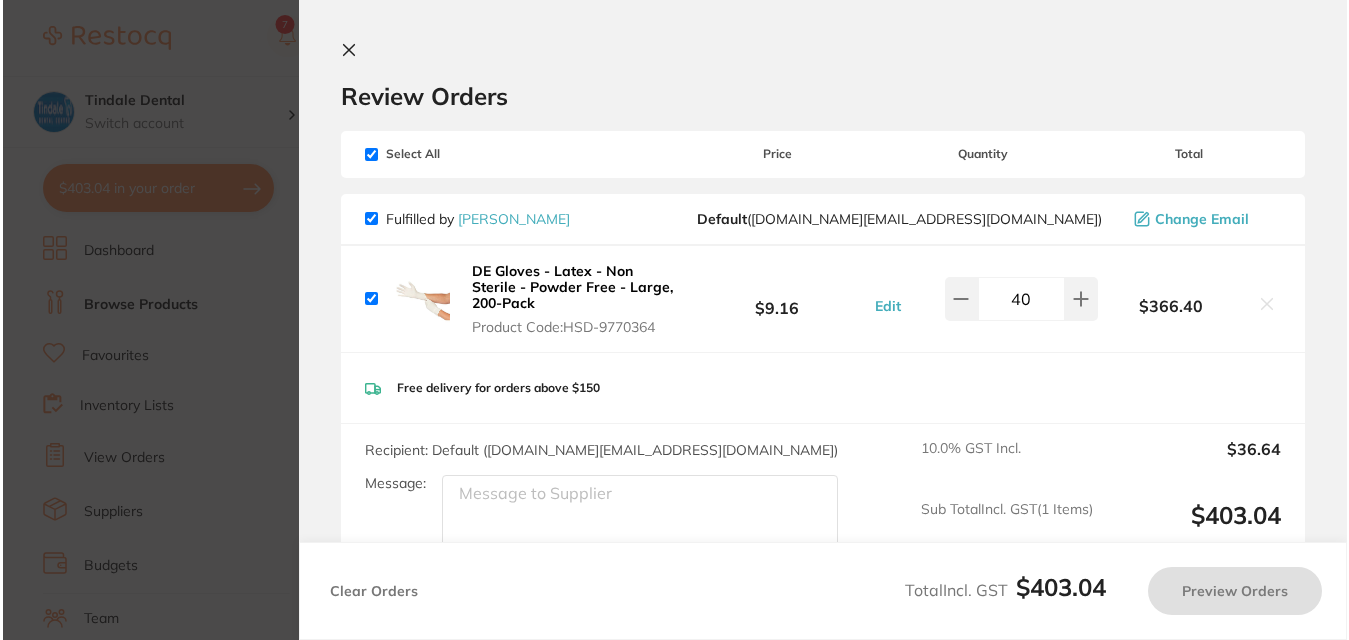 scroll, scrollTop: 0, scrollLeft: 0, axis: both 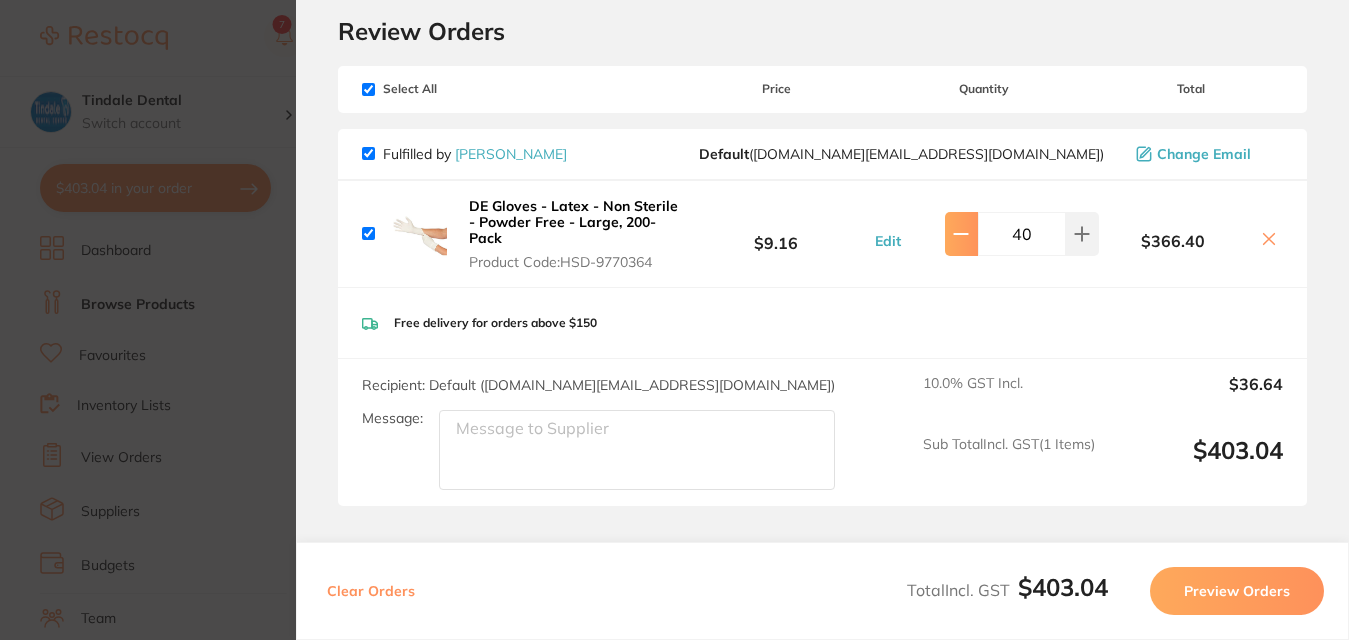 click at bounding box center (961, 234) 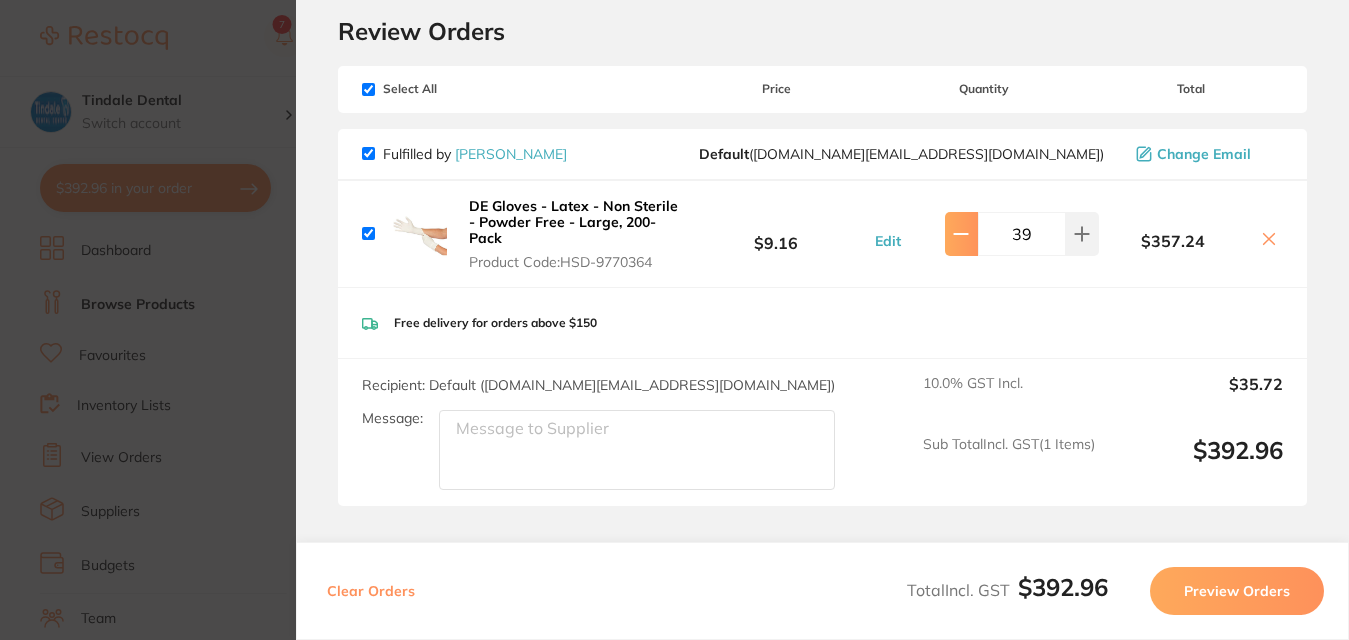 click at bounding box center [961, 234] 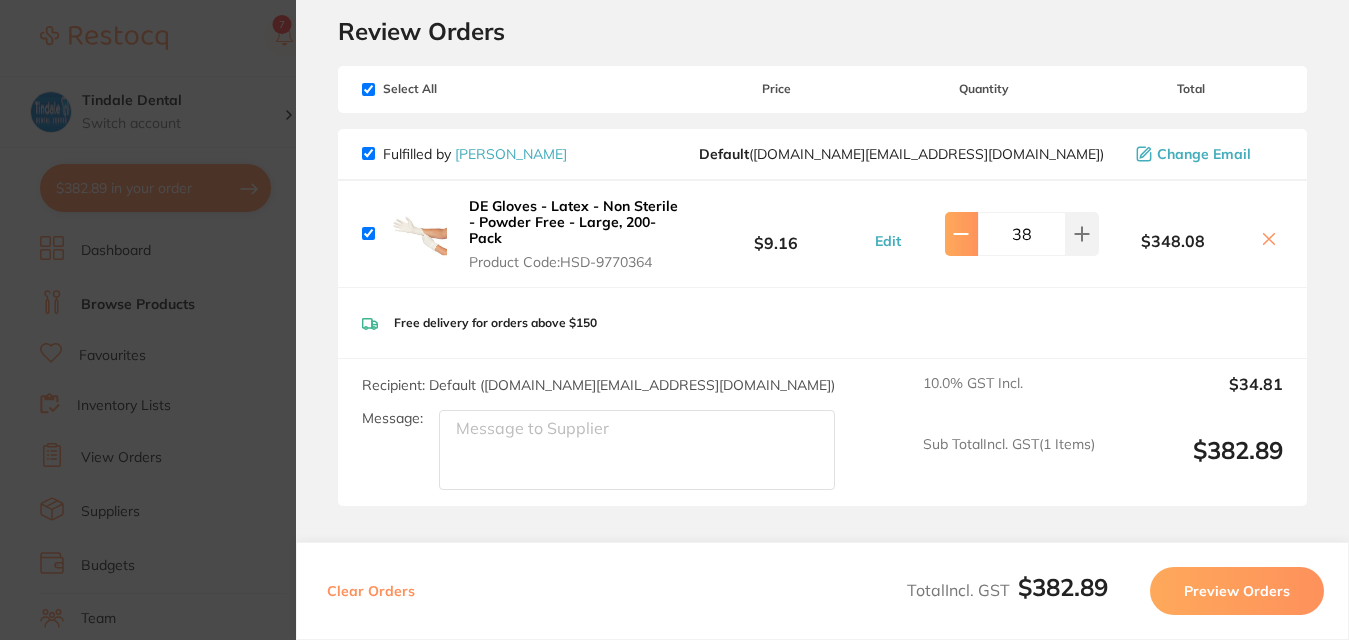 click at bounding box center [961, 234] 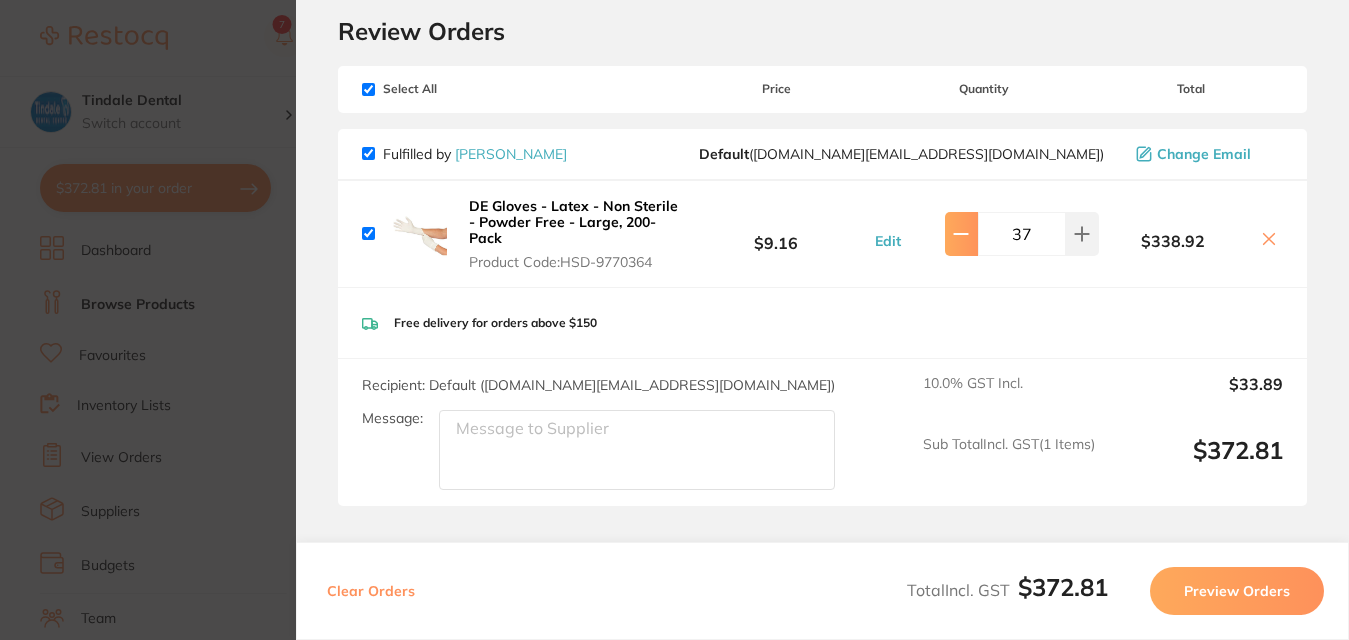 click at bounding box center (961, 234) 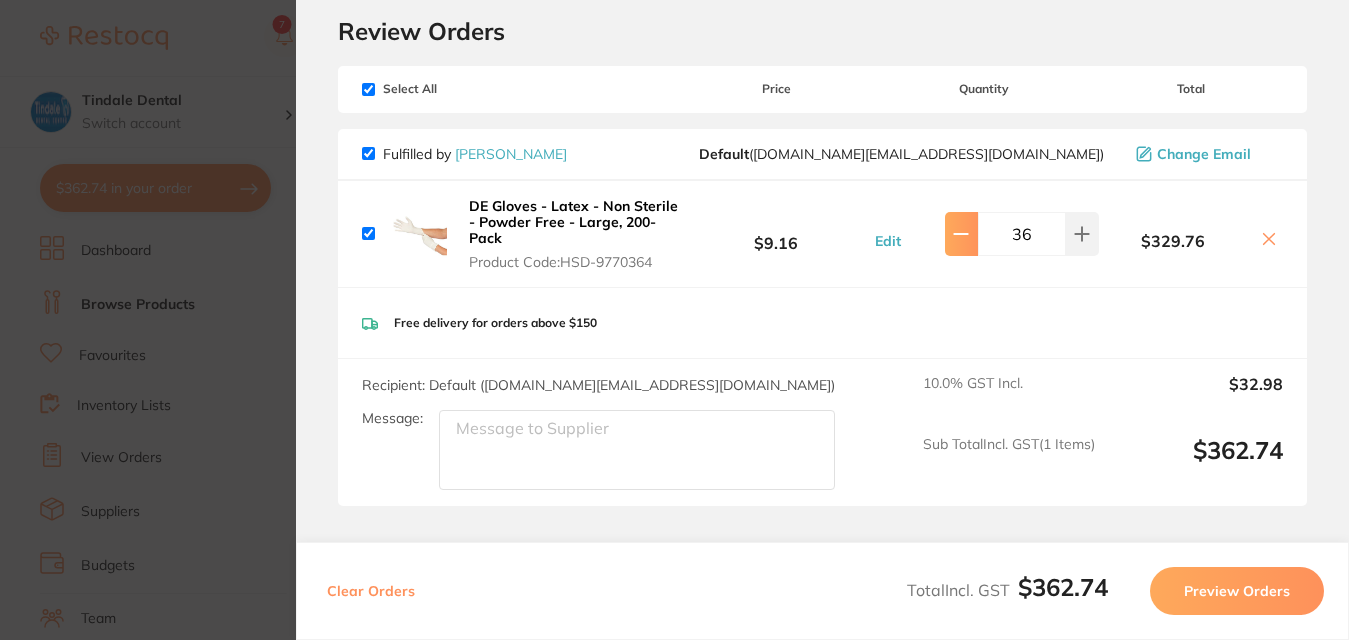 click at bounding box center (961, 234) 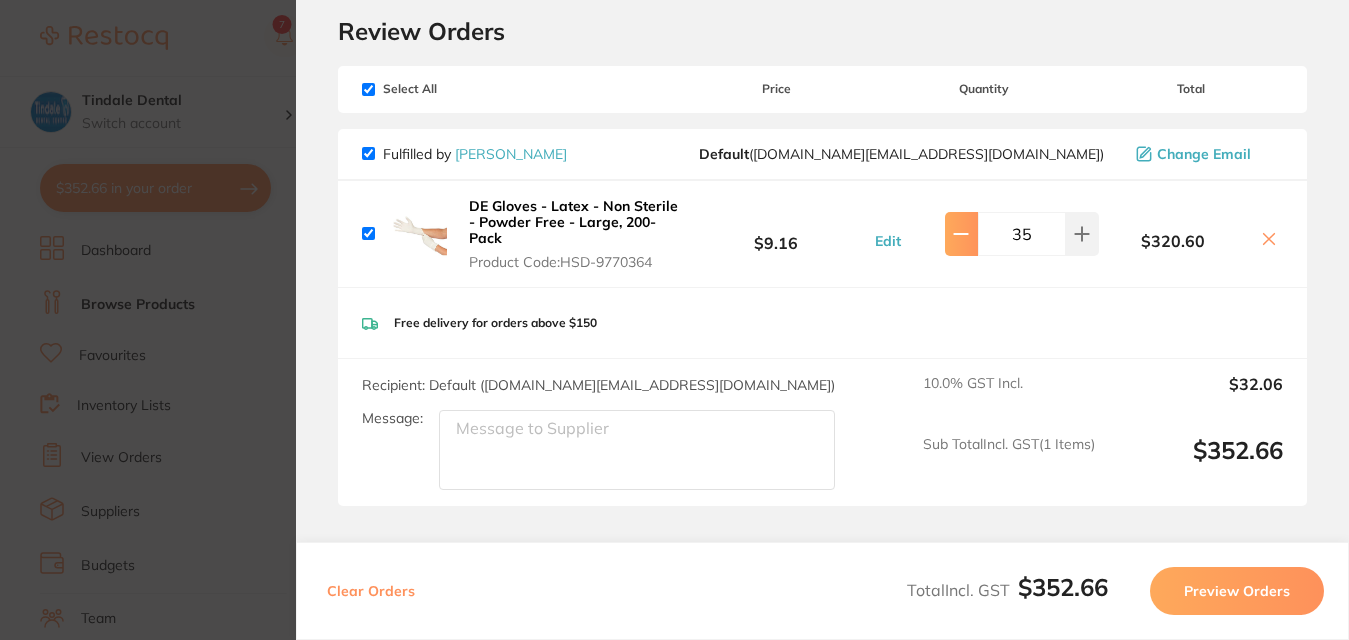 click at bounding box center [961, 234] 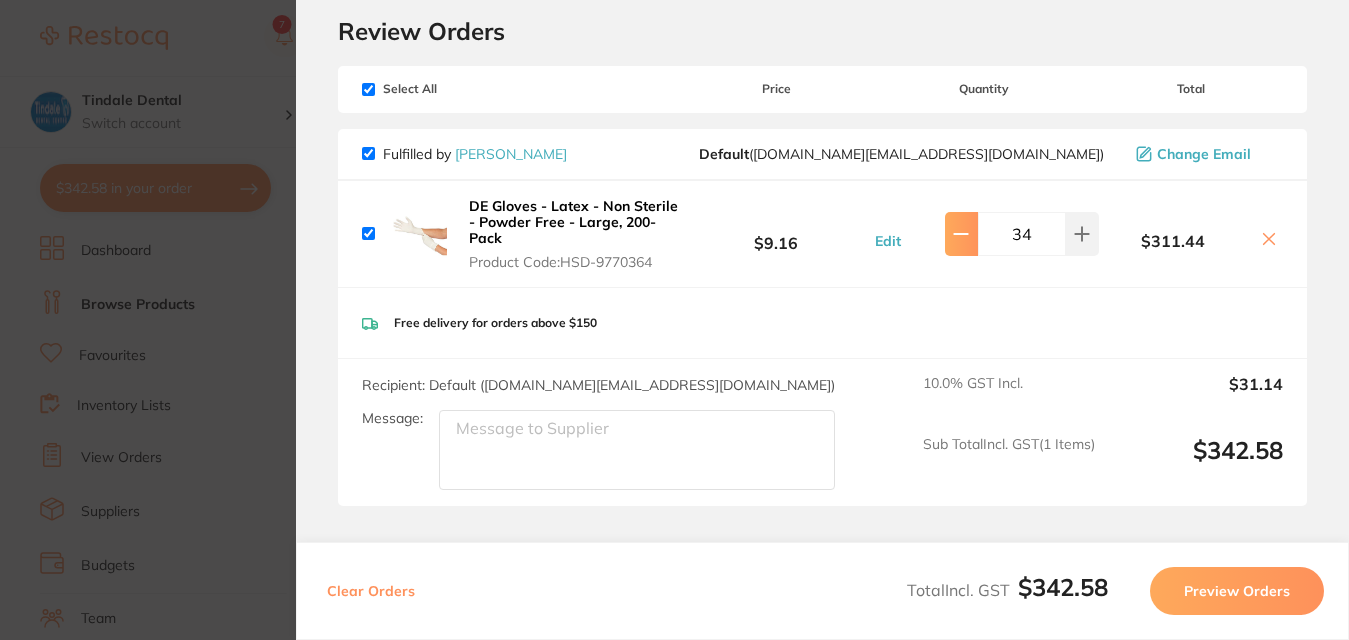 click at bounding box center (961, 234) 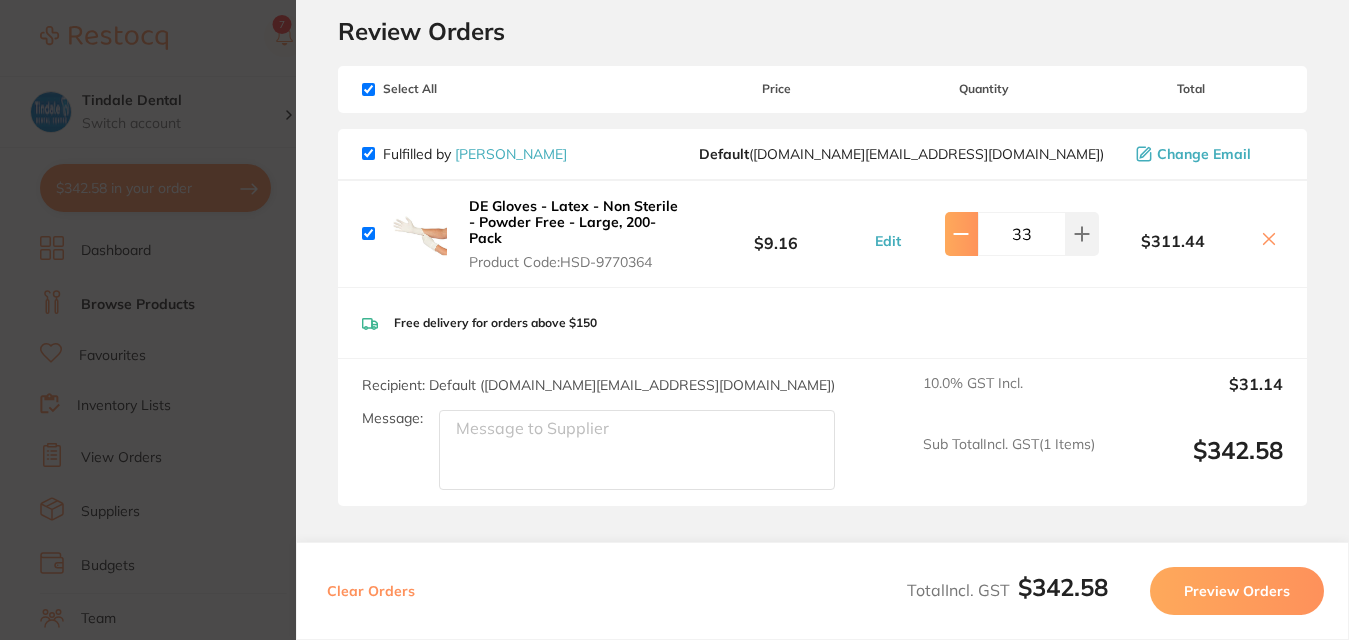 click at bounding box center (961, 234) 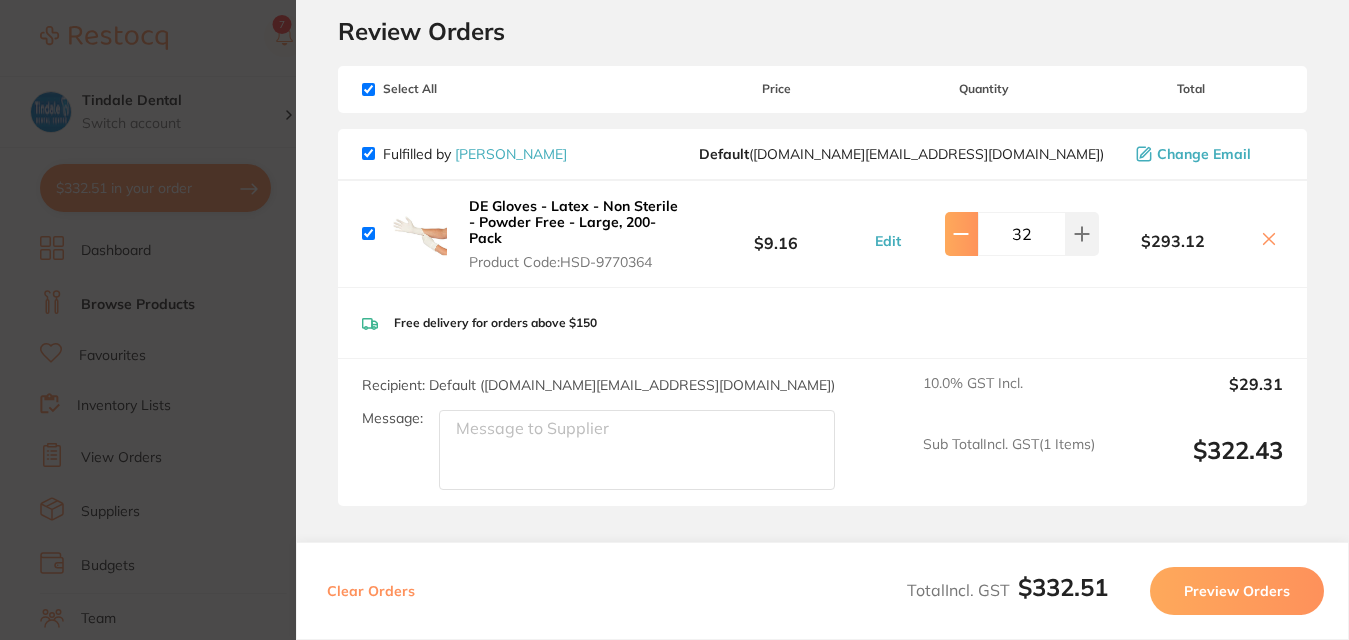 click at bounding box center (961, 234) 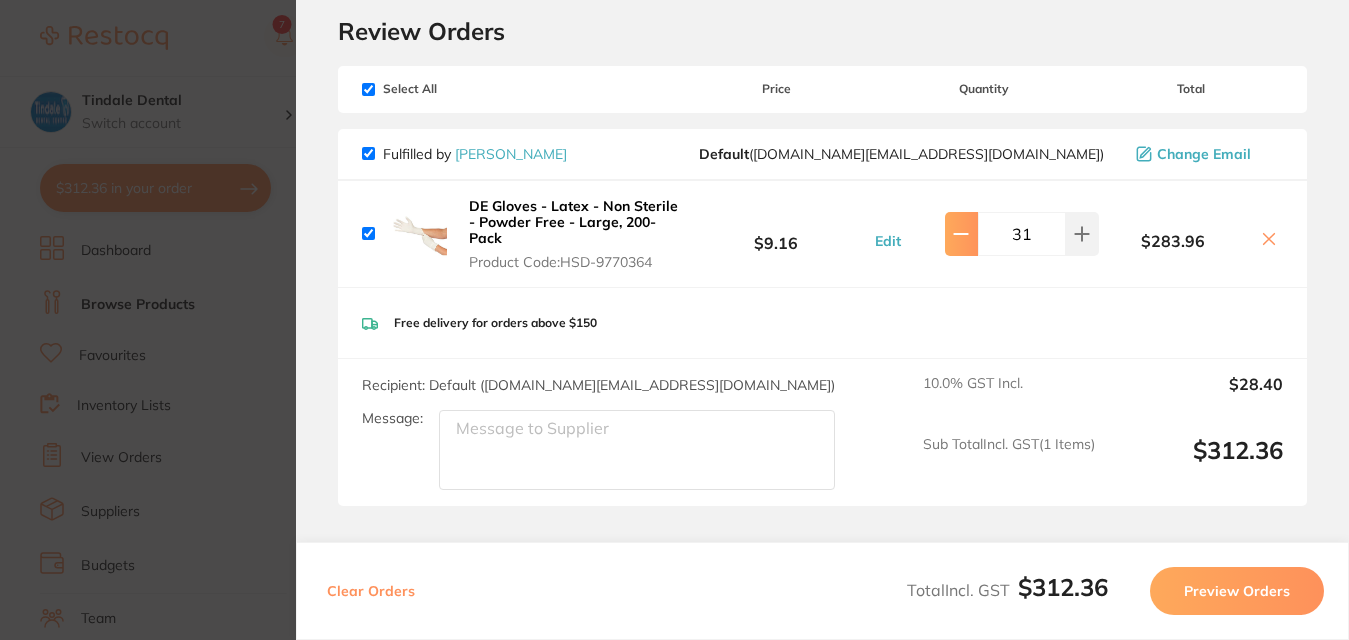 click at bounding box center [961, 234] 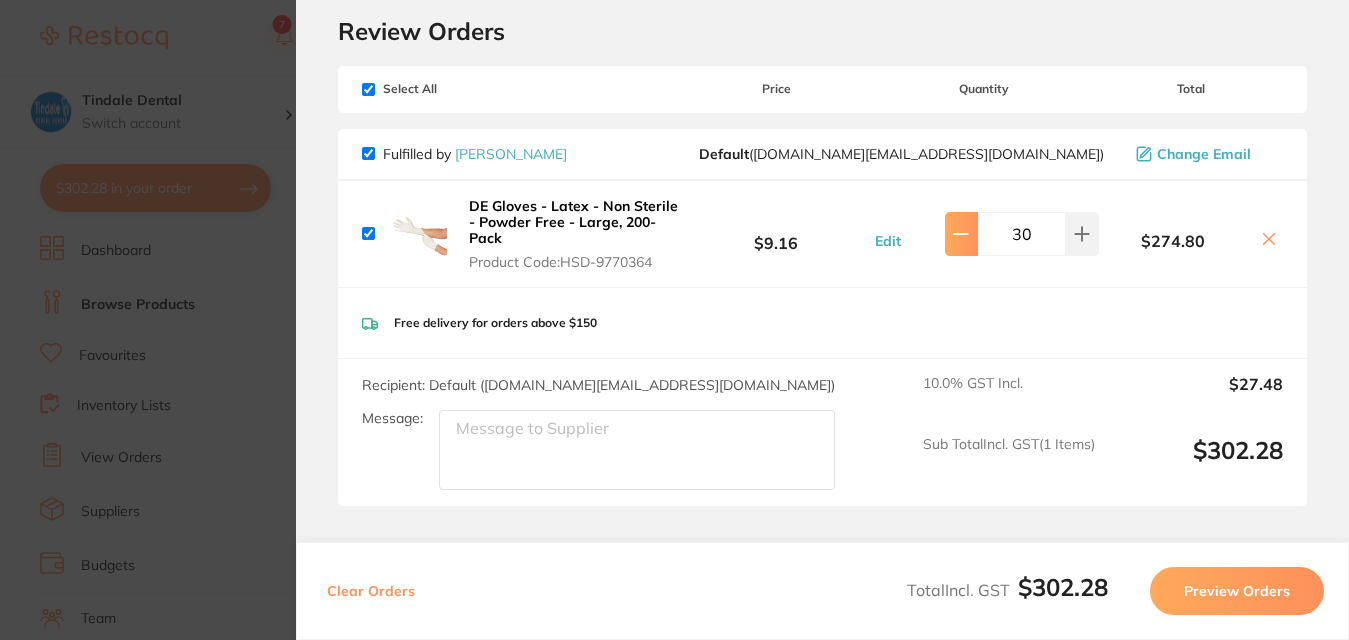 click at bounding box center [961, 234] 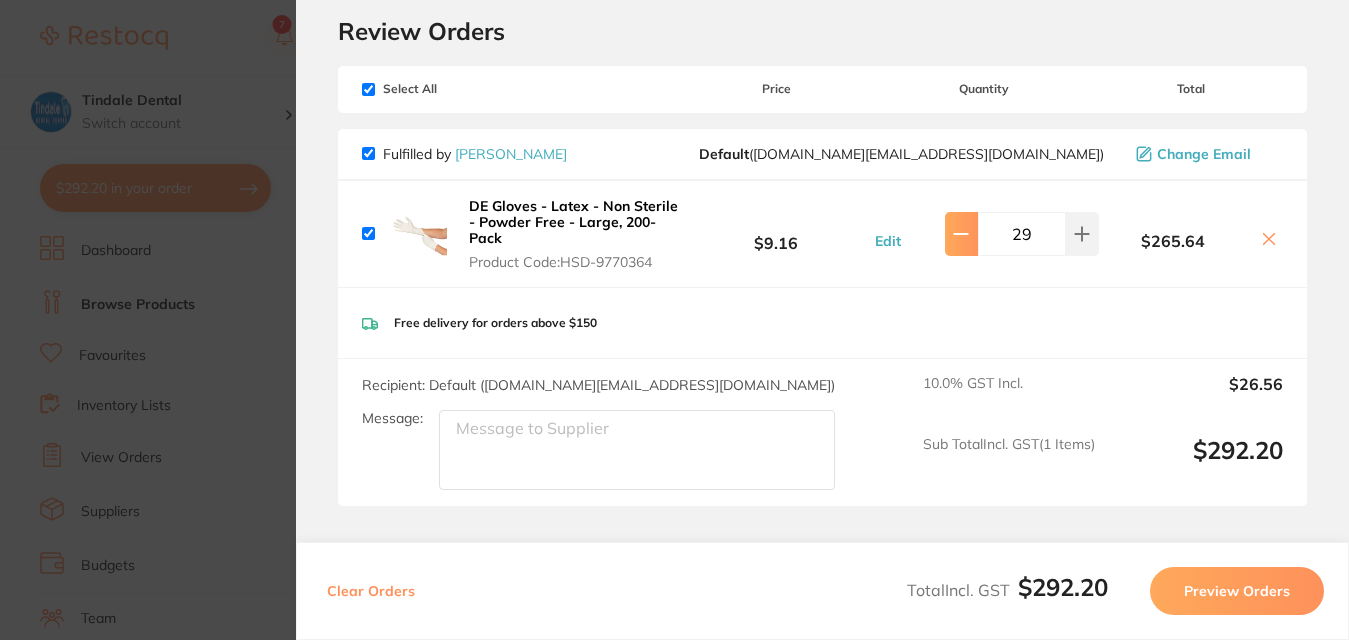 click at bounding box center (961, 234) 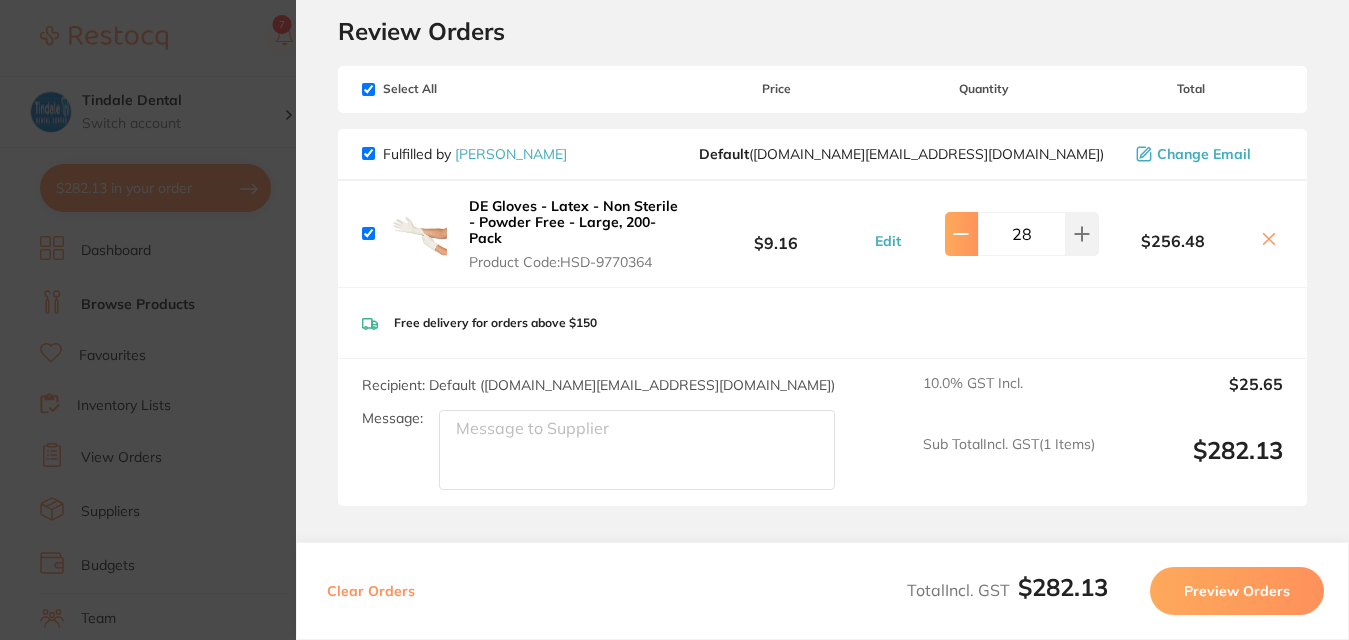 click at bounding box center [961, 234] 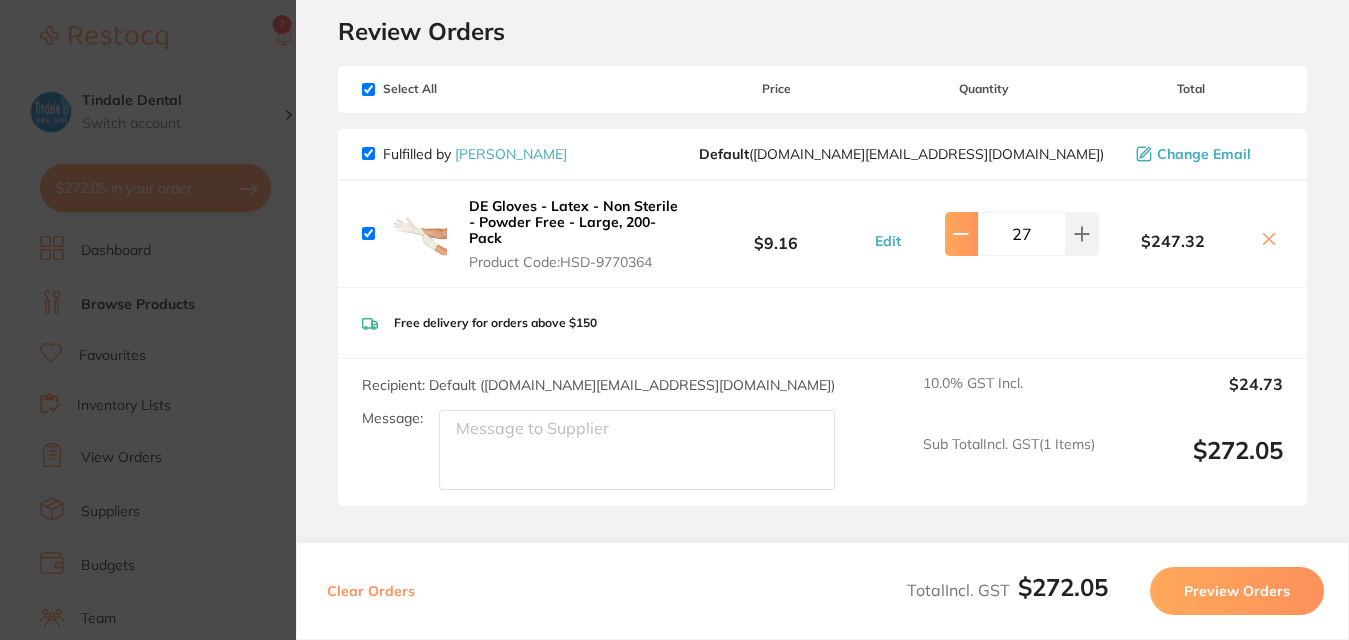 click at bounding box center [961, 234] 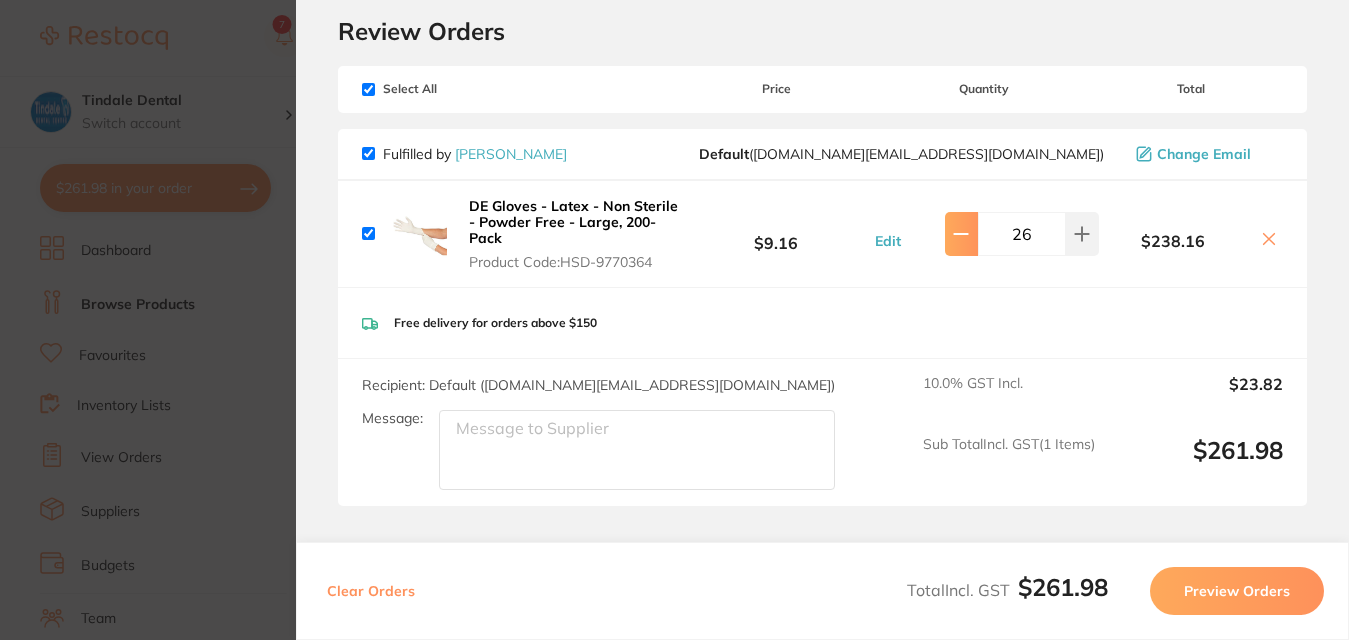click at bounding box center (961, 234) 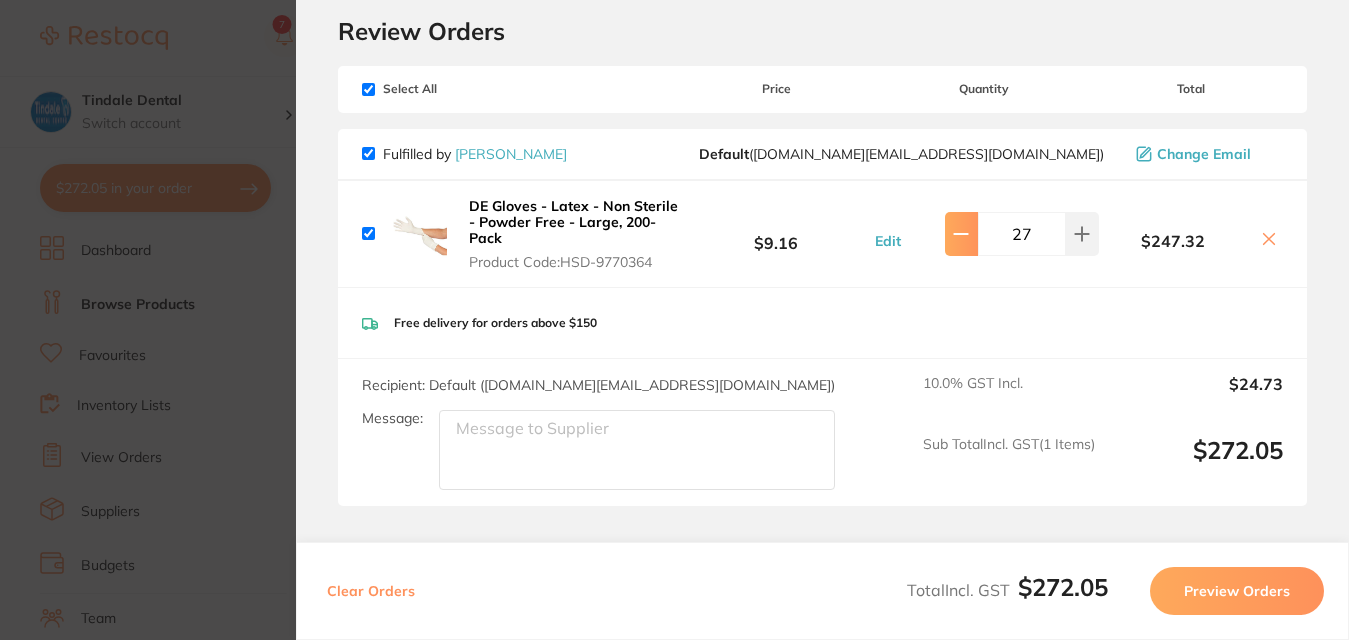 click at bounding box center [961, 234] 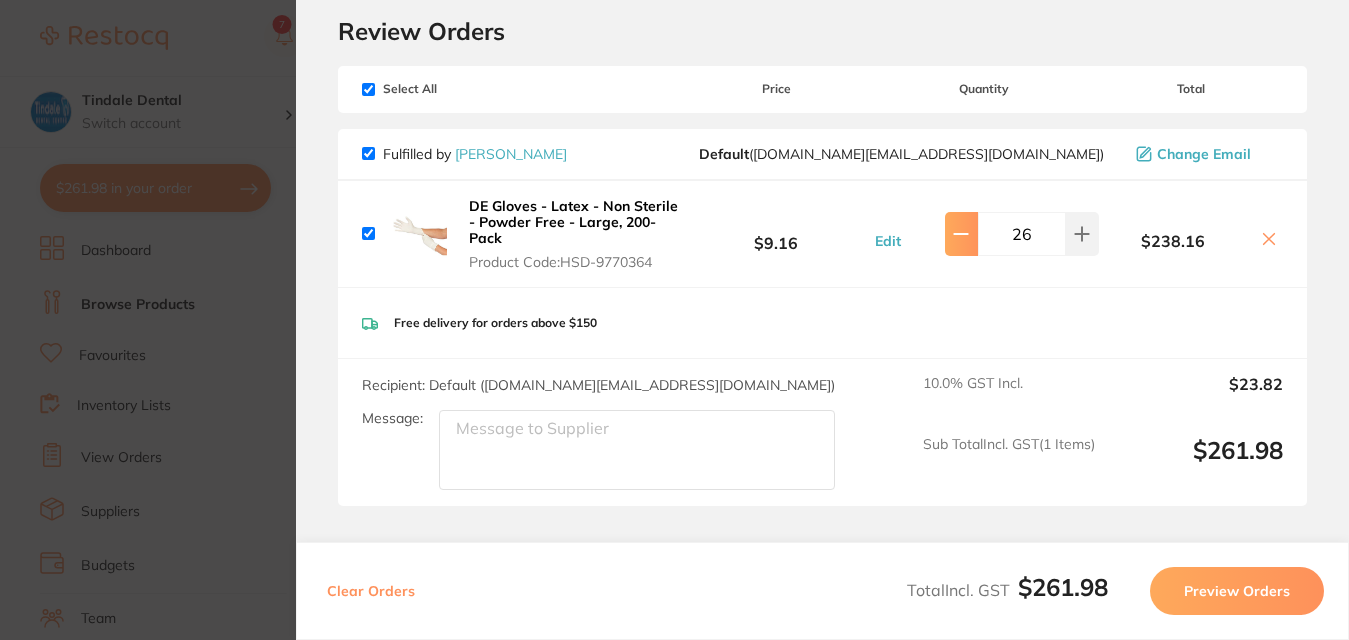 click at bounding box center (961, 234) 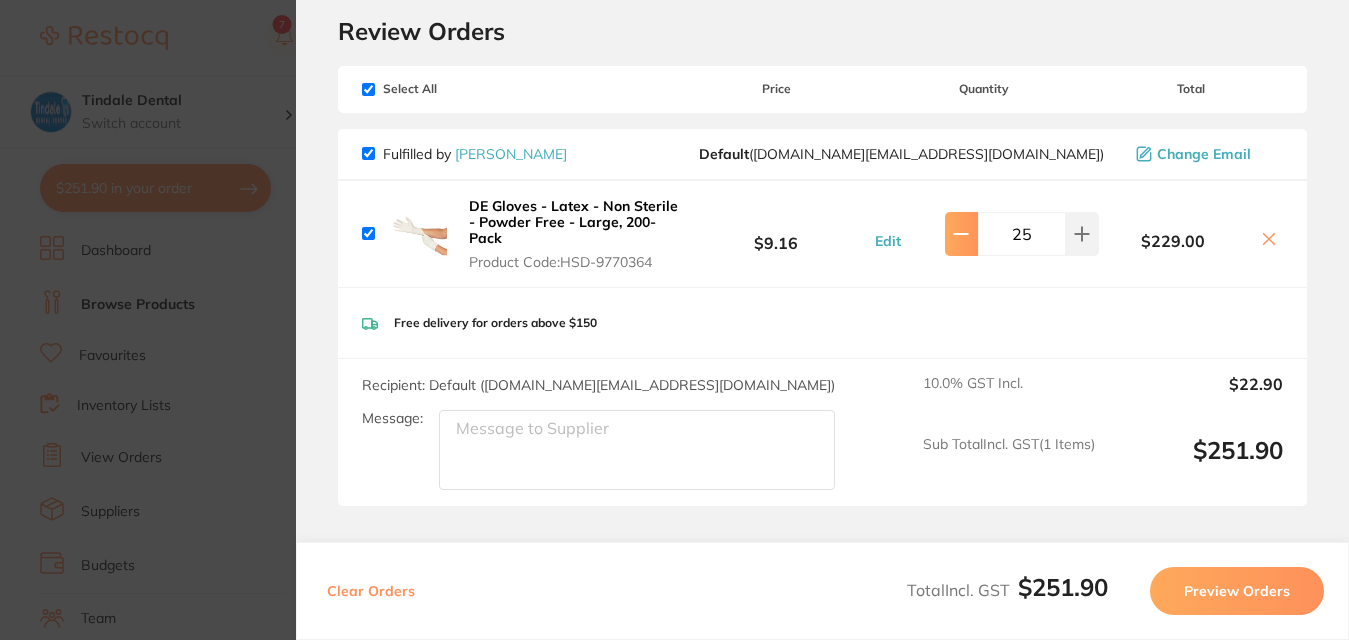 click at bounding box center [961, 234] 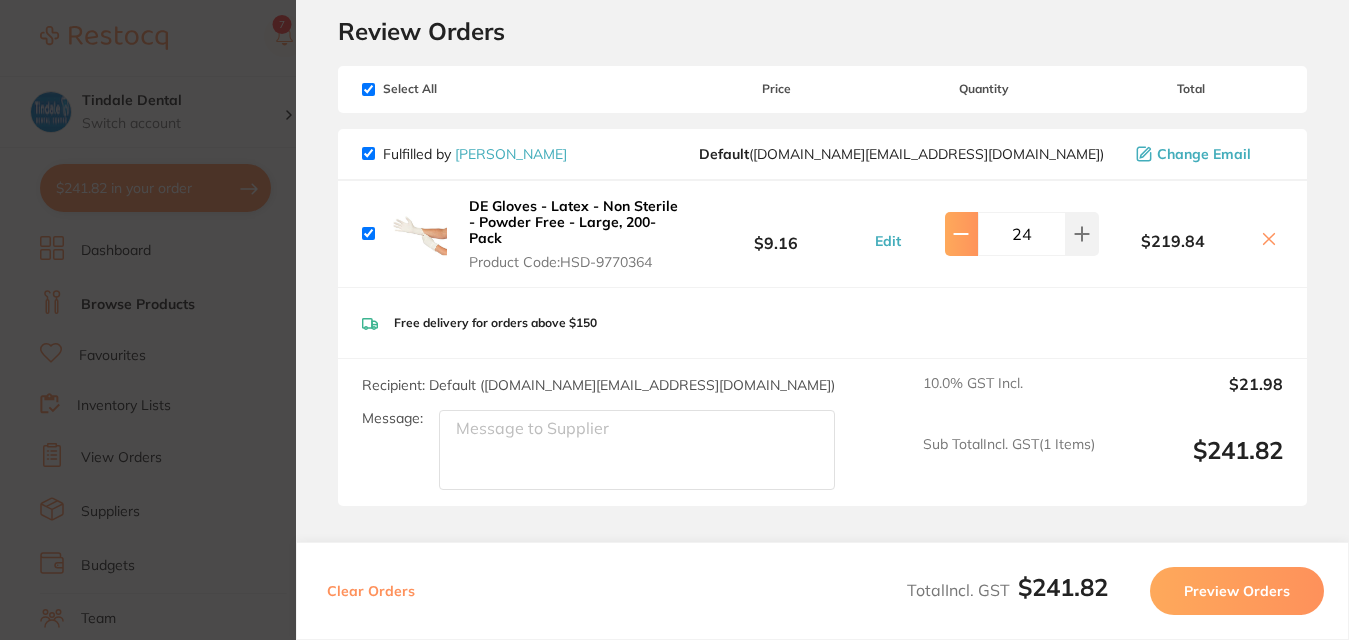 click at bounding box center (961, 234) 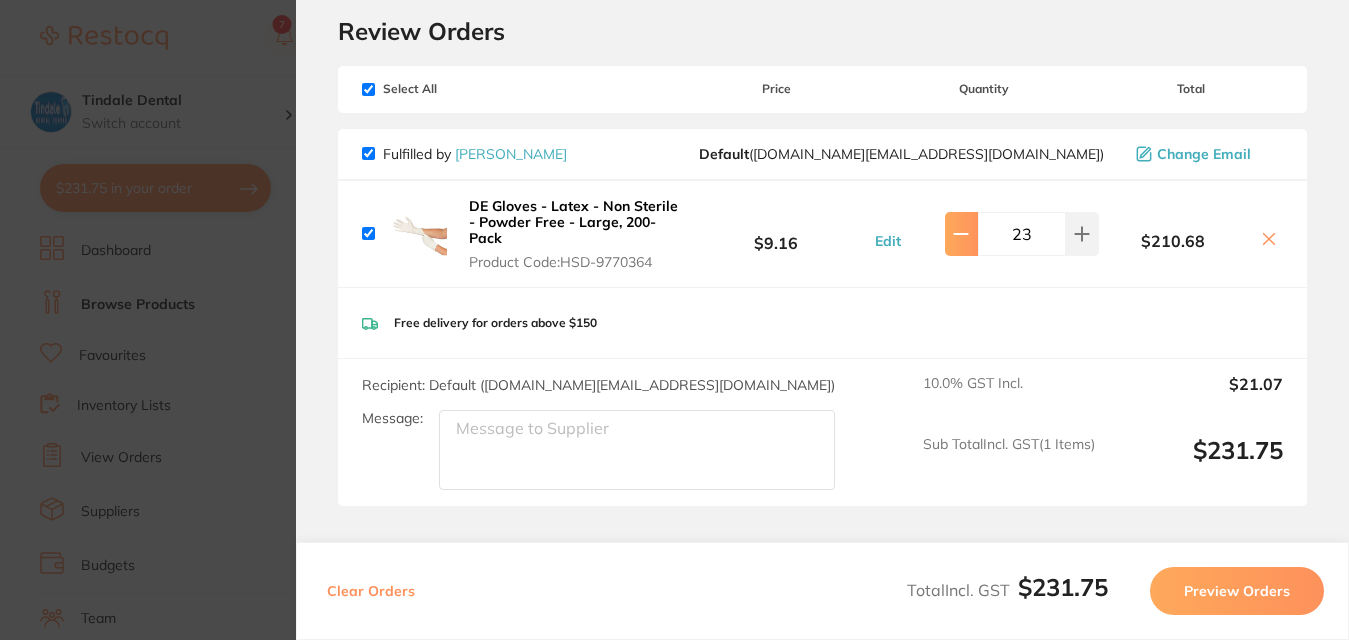 click at bounding box center (961, 234) 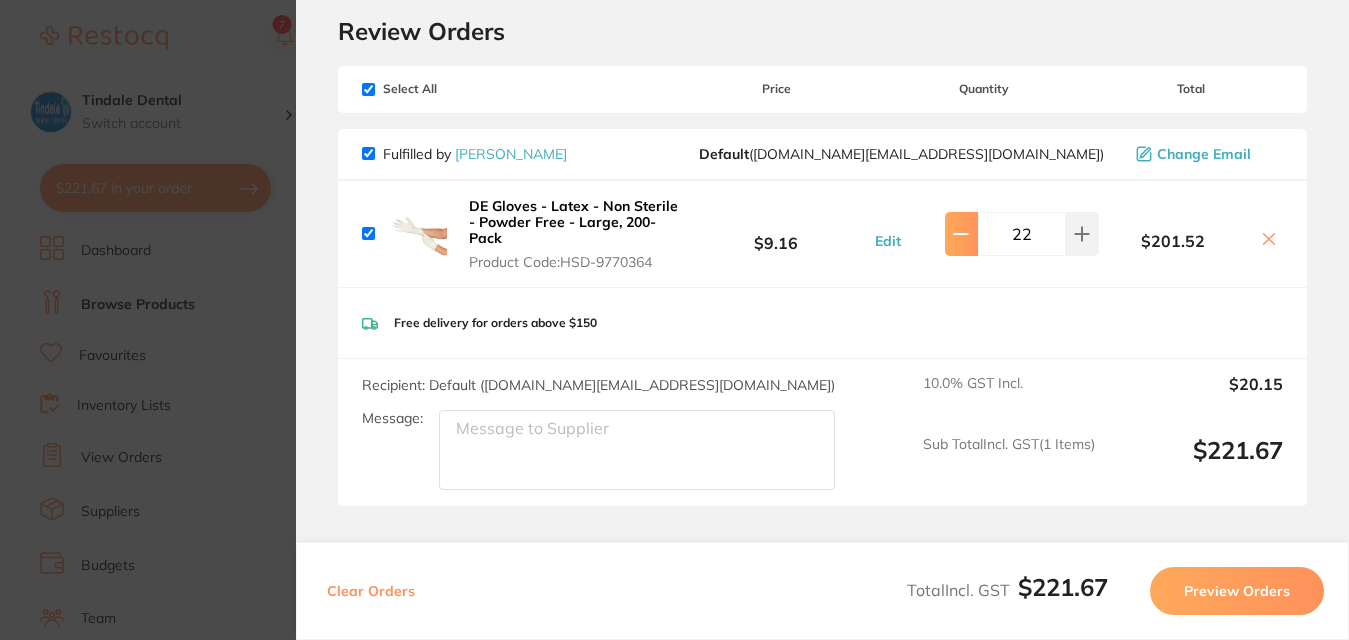 click at bounding box center [961, 234] 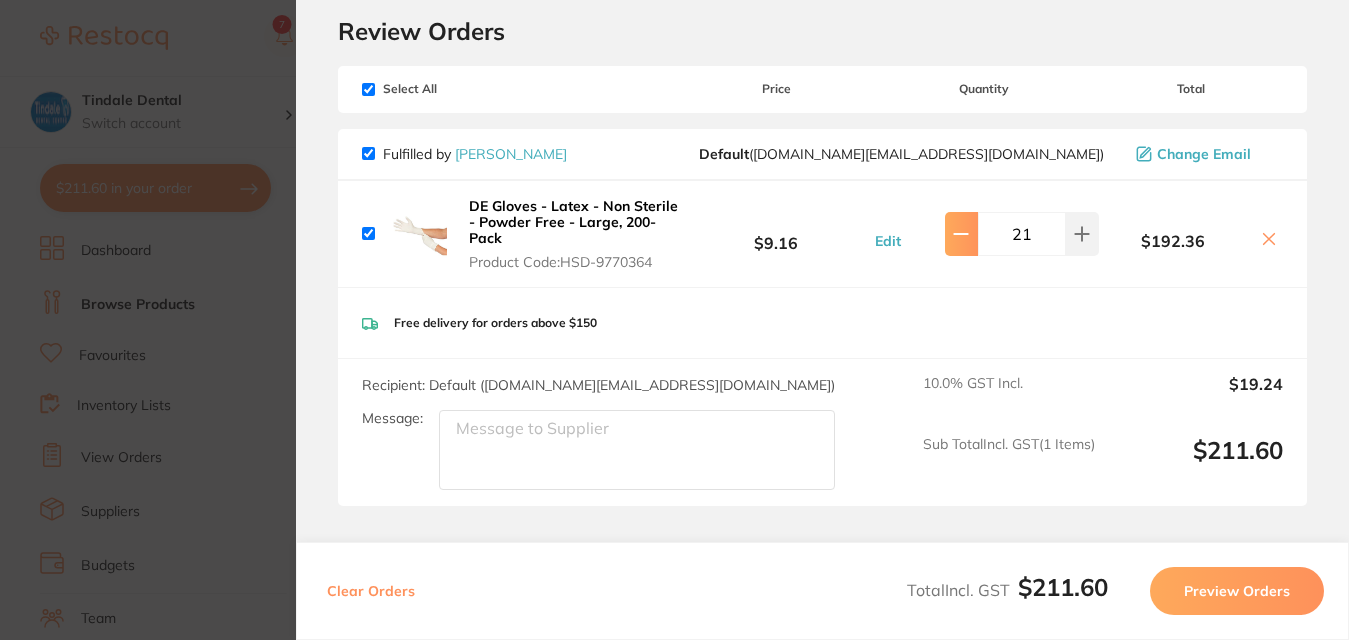 click at bounding box center [961, 234] 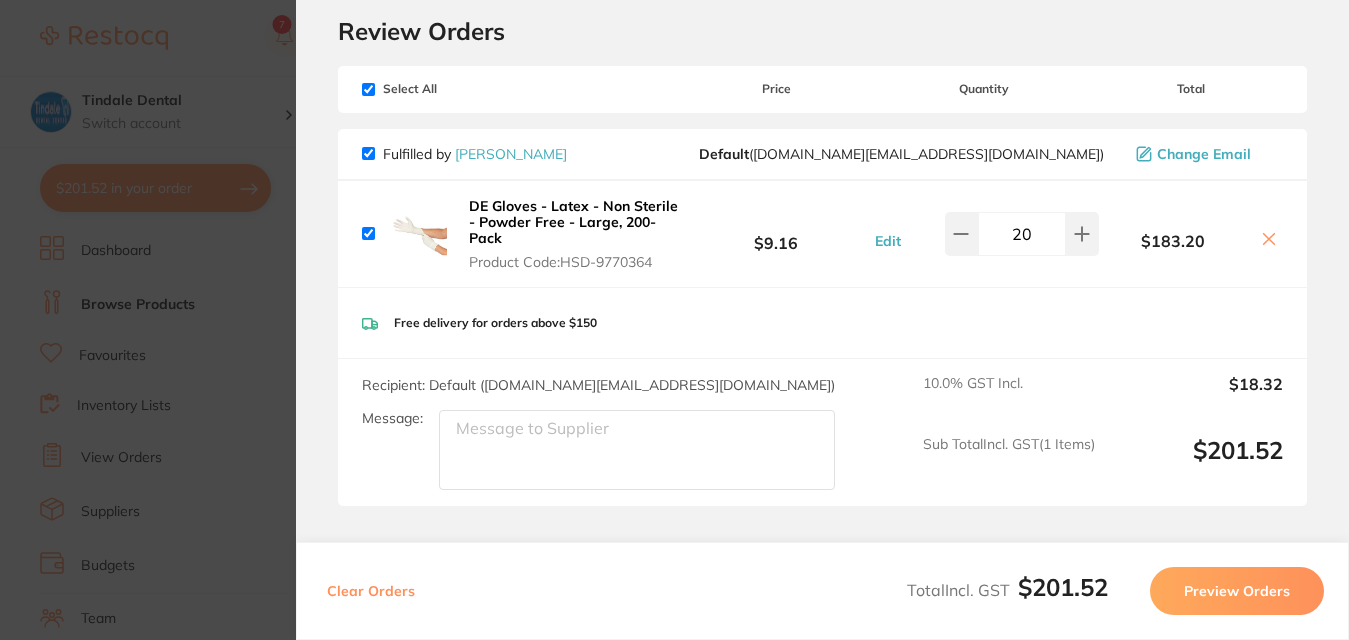 scroll, scrollTop: 0, scrollLeft: 0, axis: both 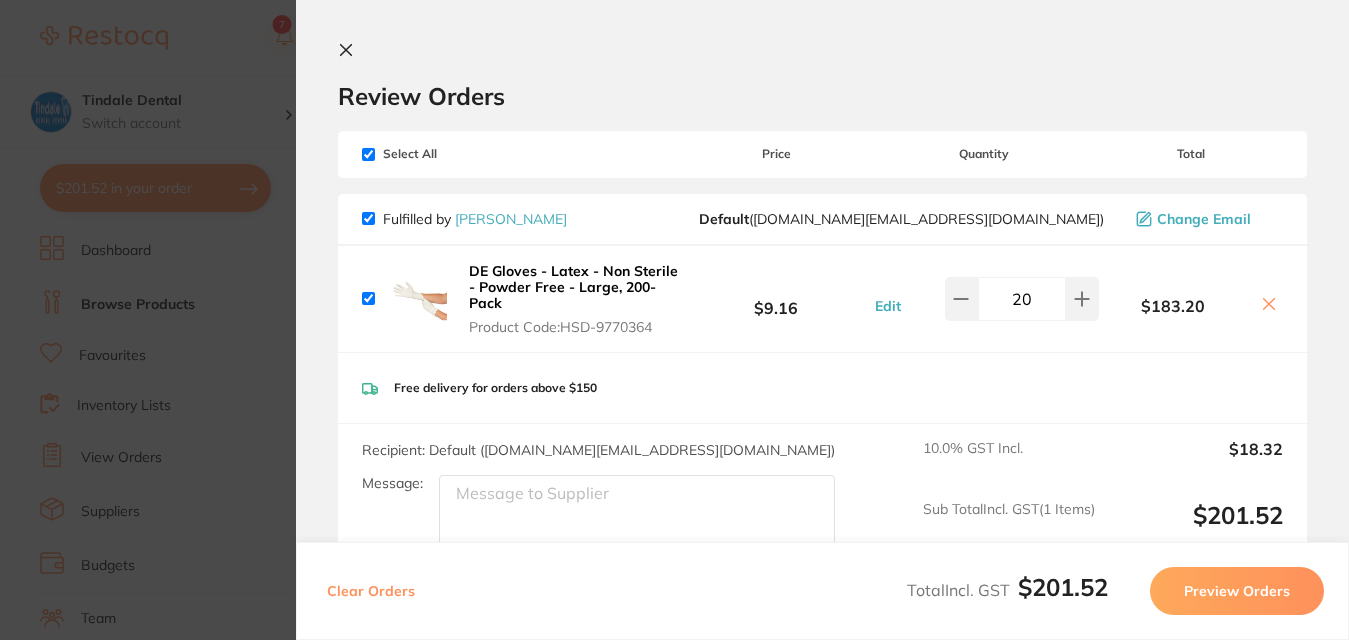 click 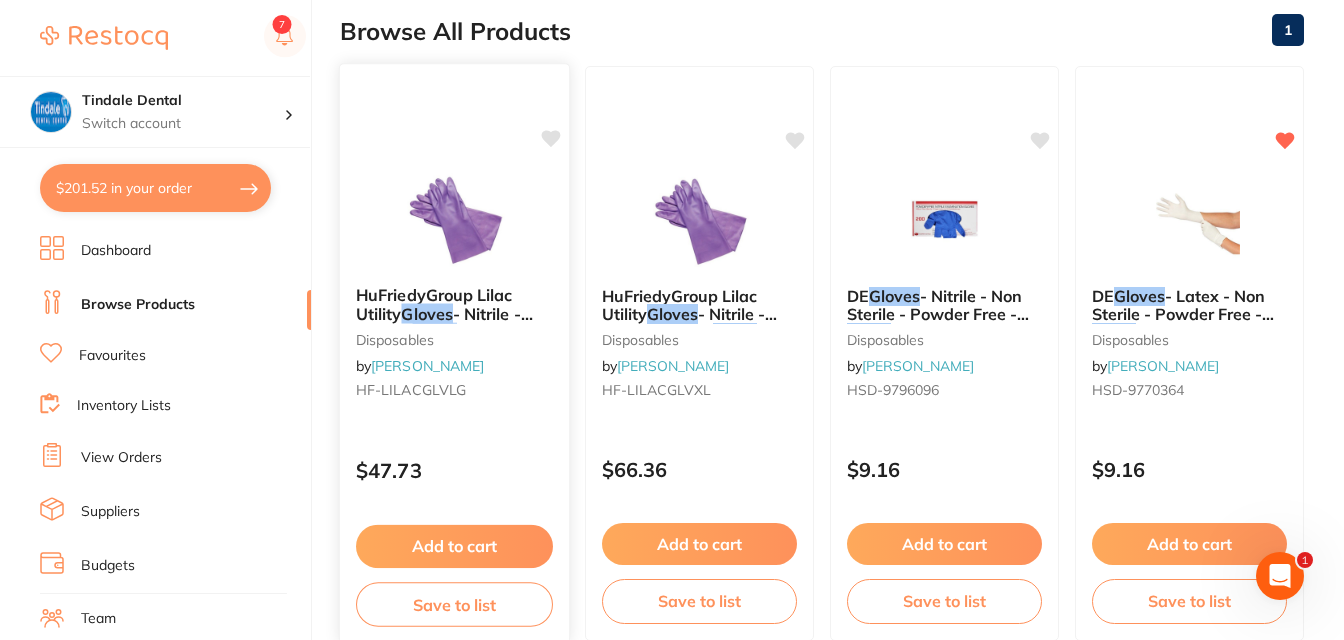 scroll, scrollTop: 0, scrollLeft: 0, axis: both 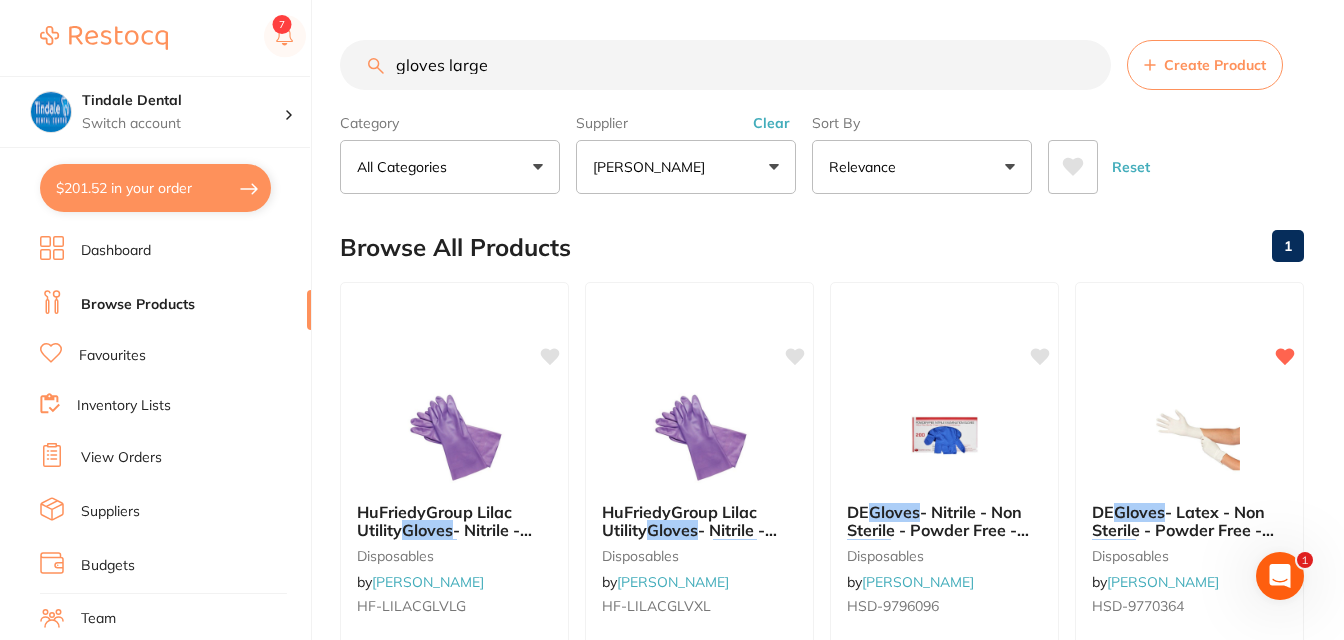 drag, startPoint x: 508, startPoint y: 71, endPoint x: 285, endPoint y: 70, distance: 223.00224 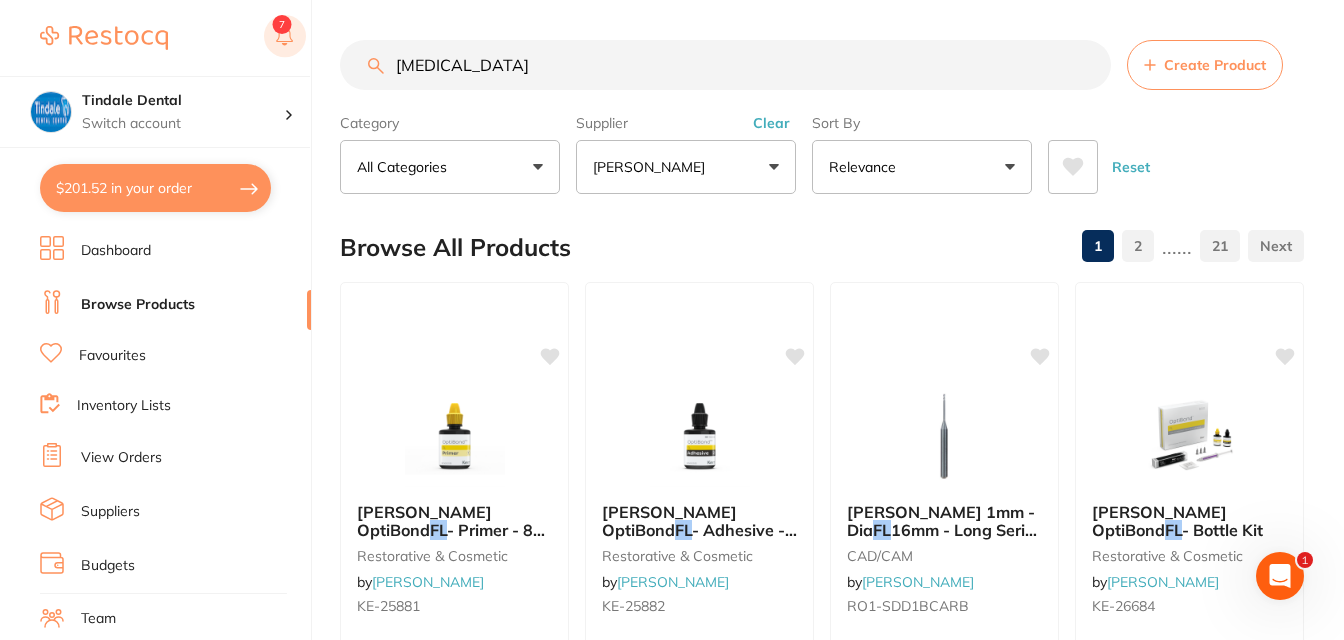 scroll, scrollTop: 459, scrollLeft: 0, axis: vertical 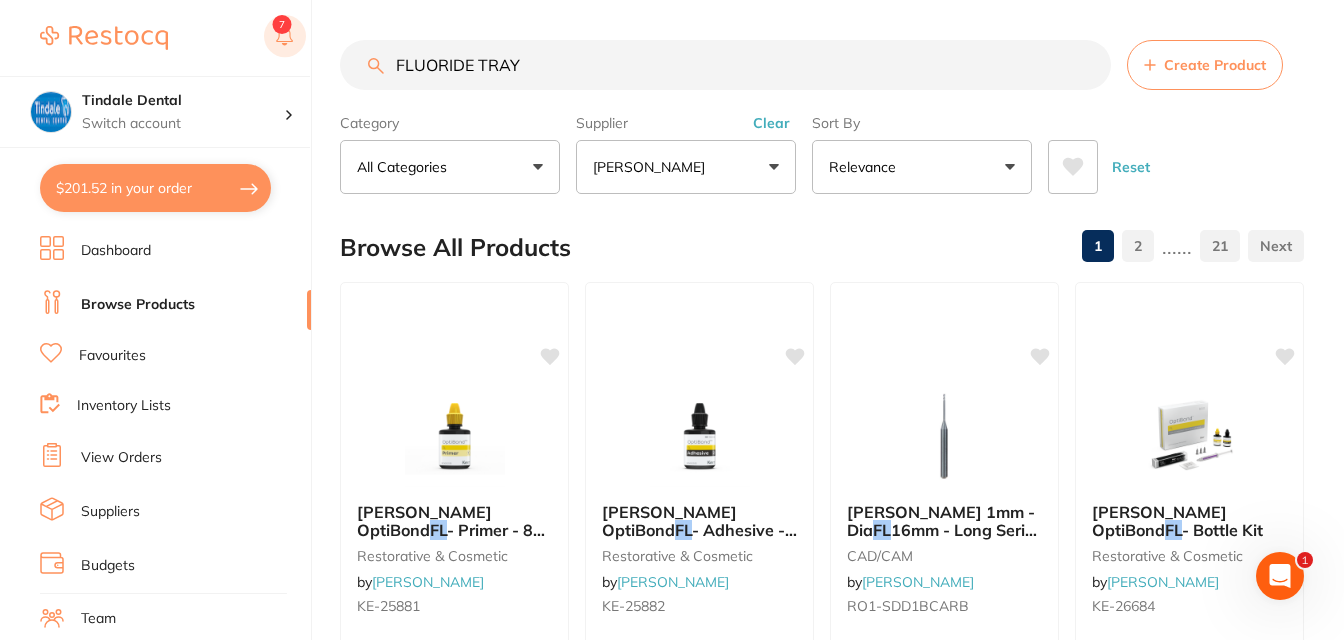type on "FLUORIDE TRAY" 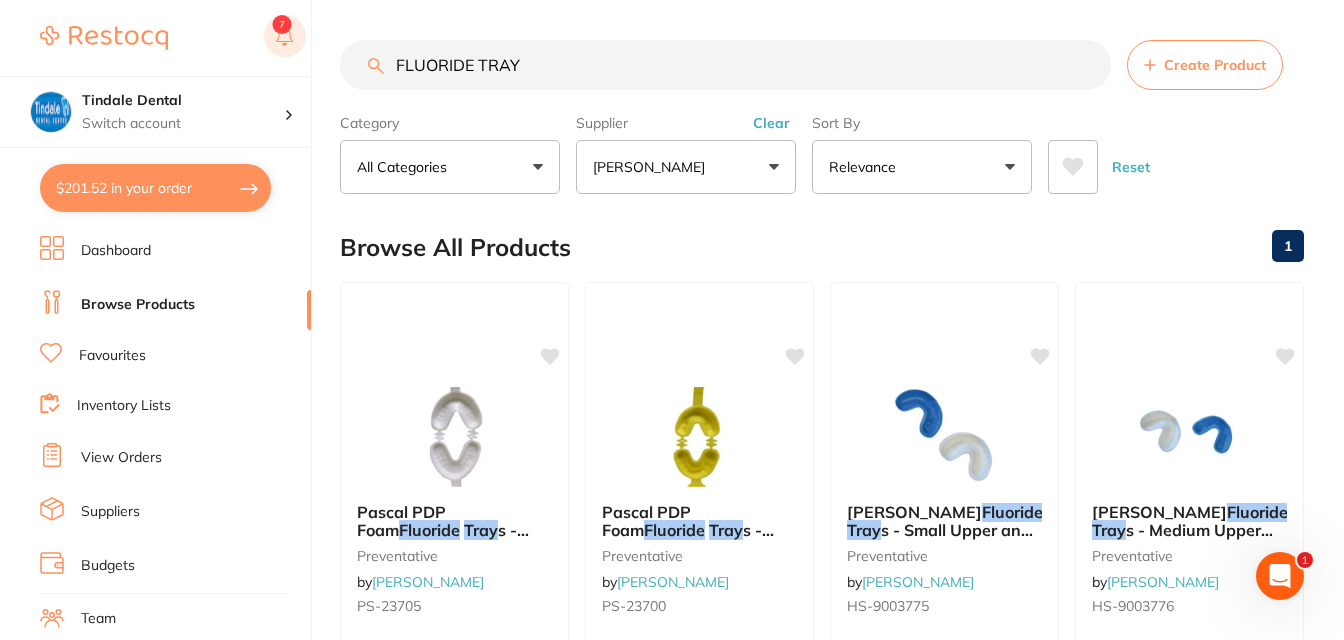 scroll, scrollTop: 334, scrollLeft: 0, axis: vertical 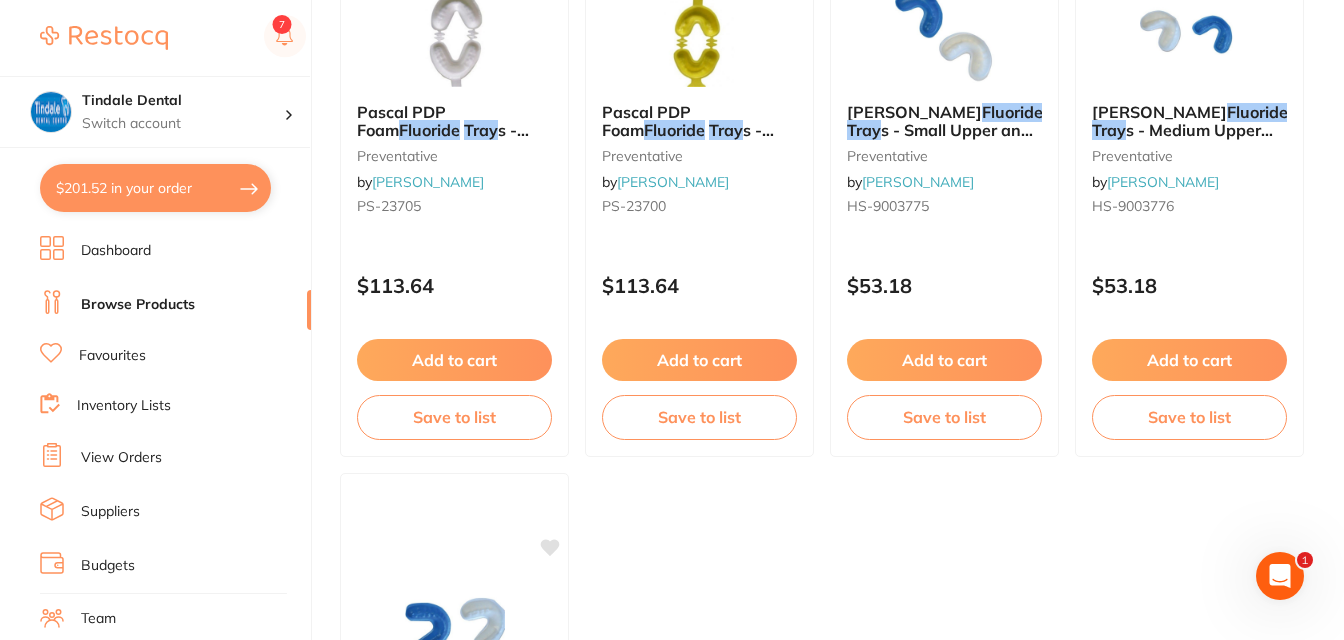 click on "Add to cart" at bounding box center (454, 360) 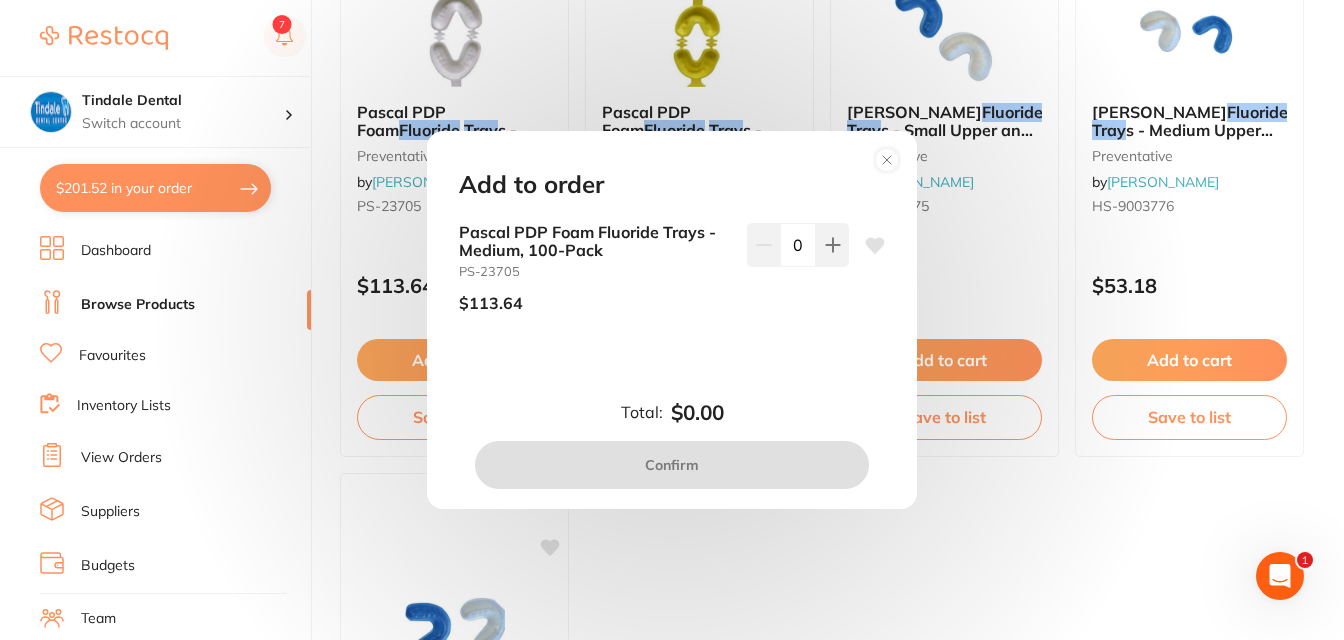 scroll, scrollTop: 0, scrollLeft: 0, axis: both 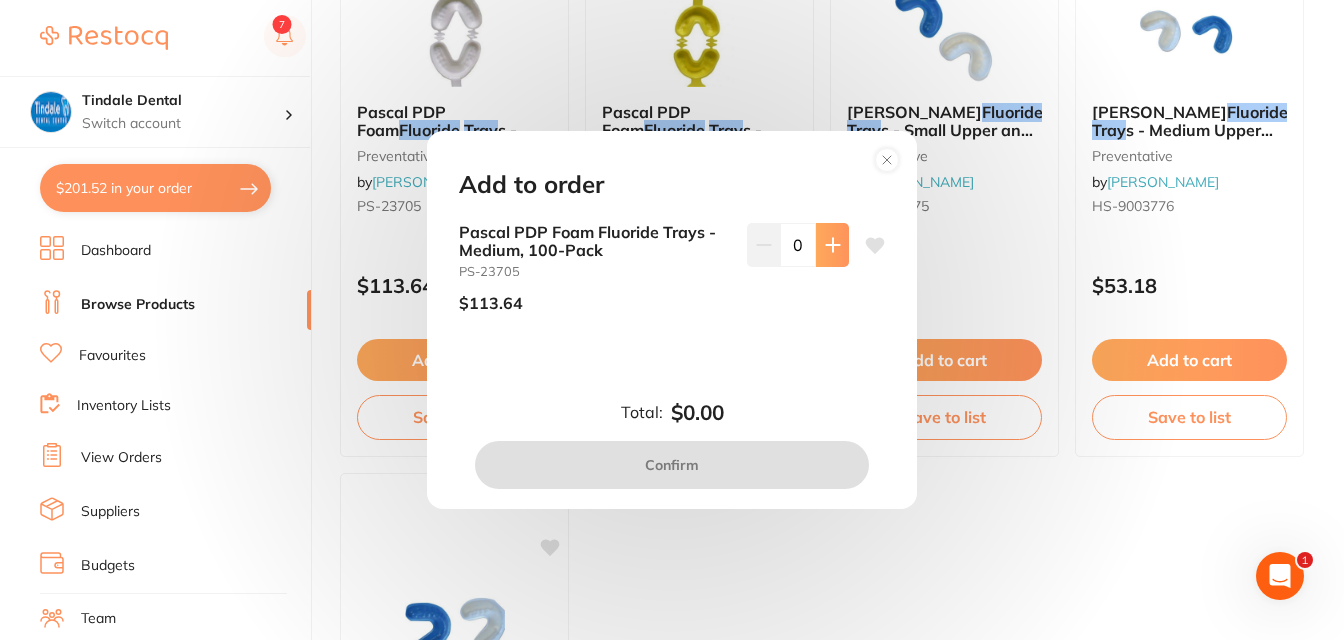click 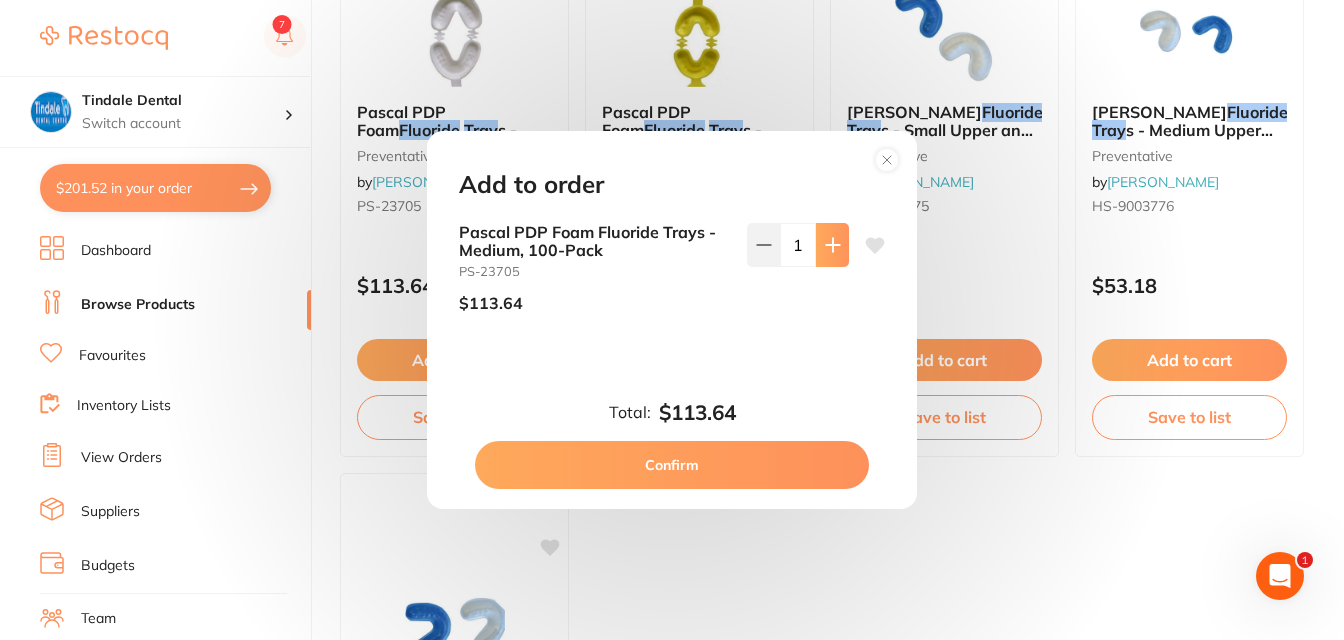 click 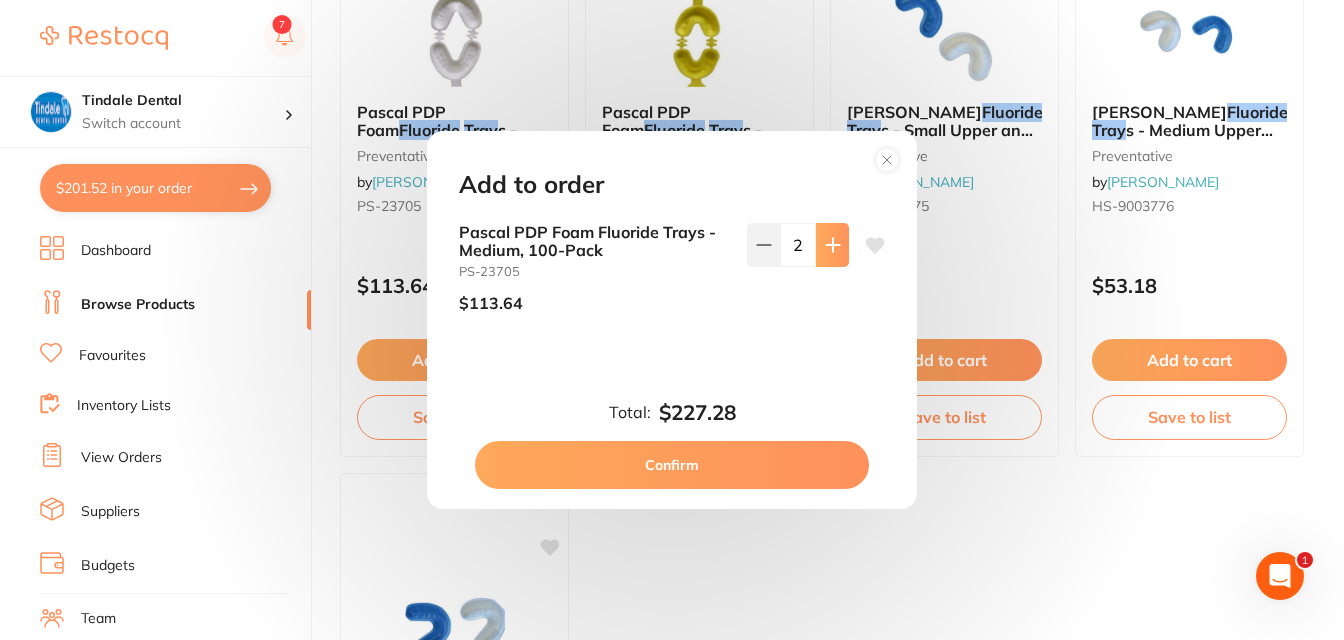 click 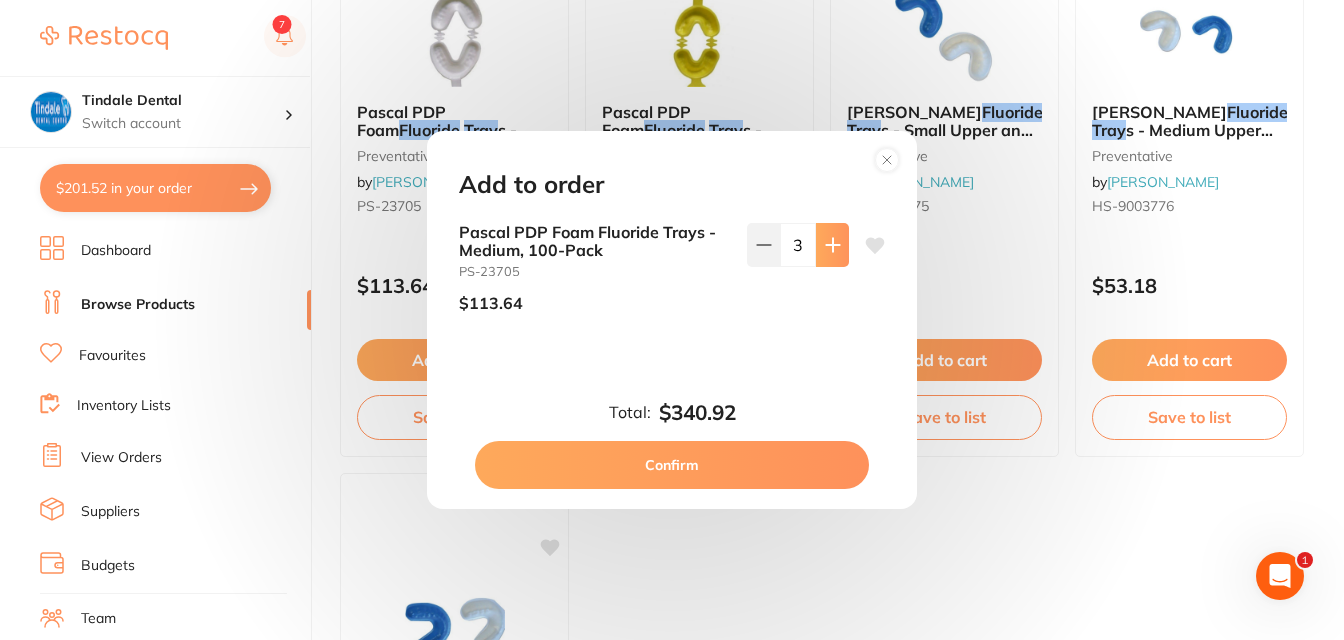 click 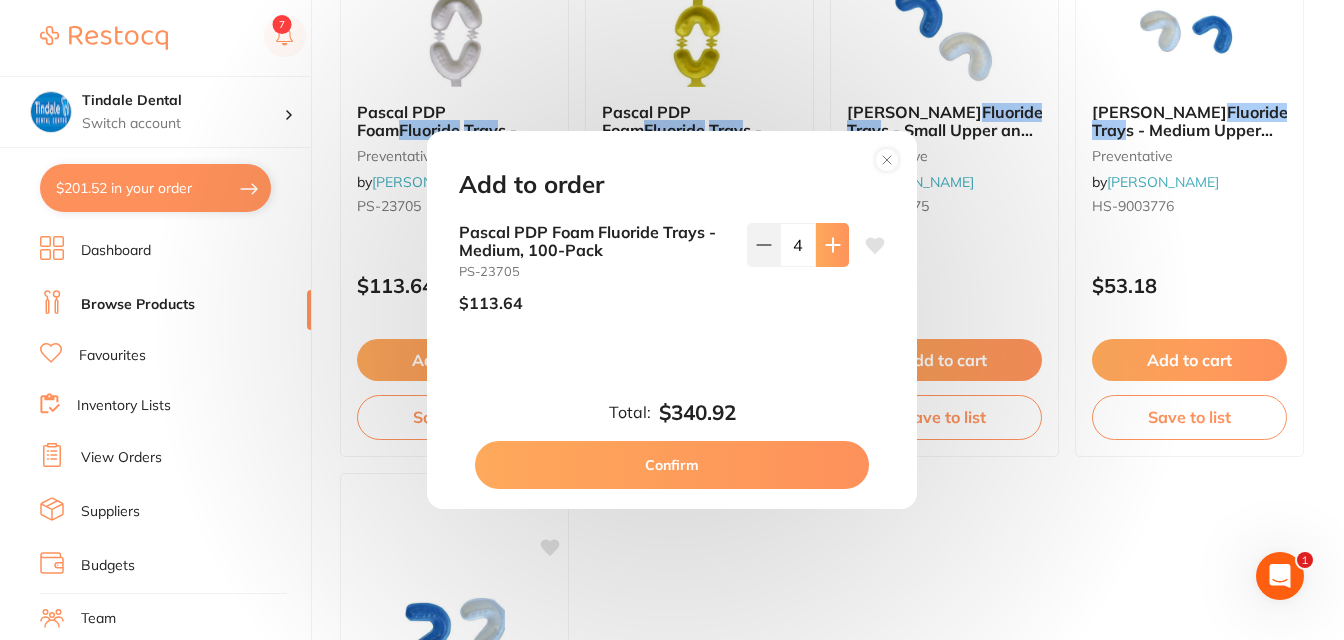 click 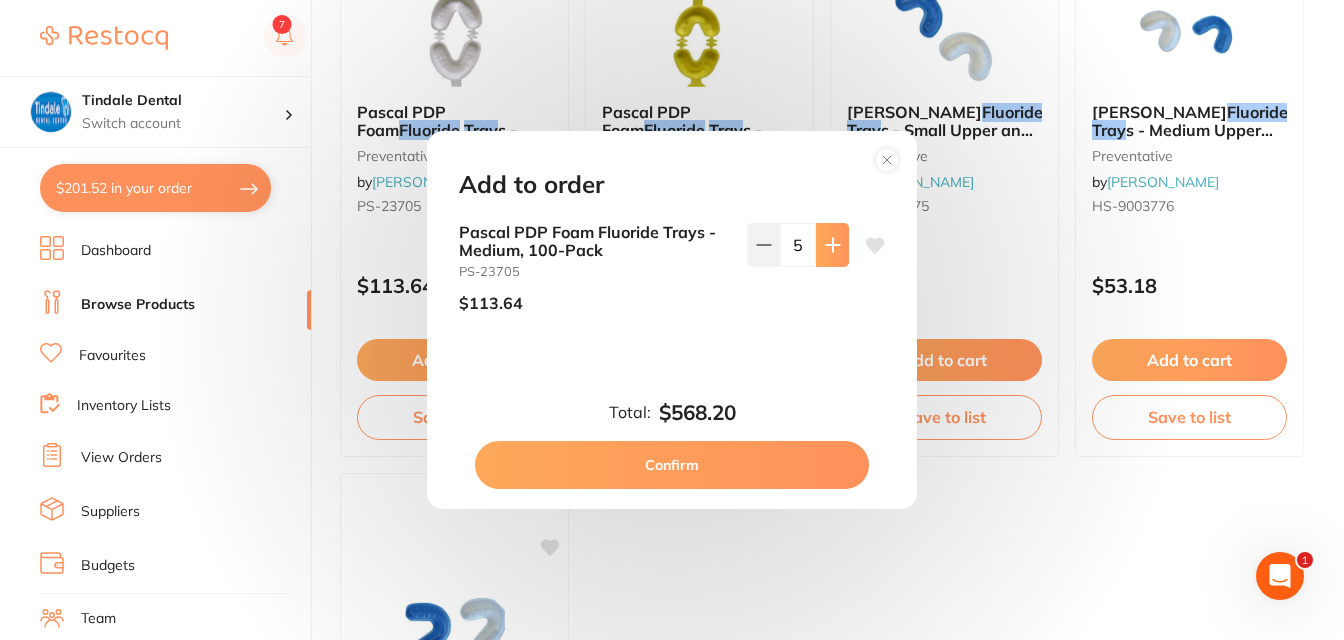 click 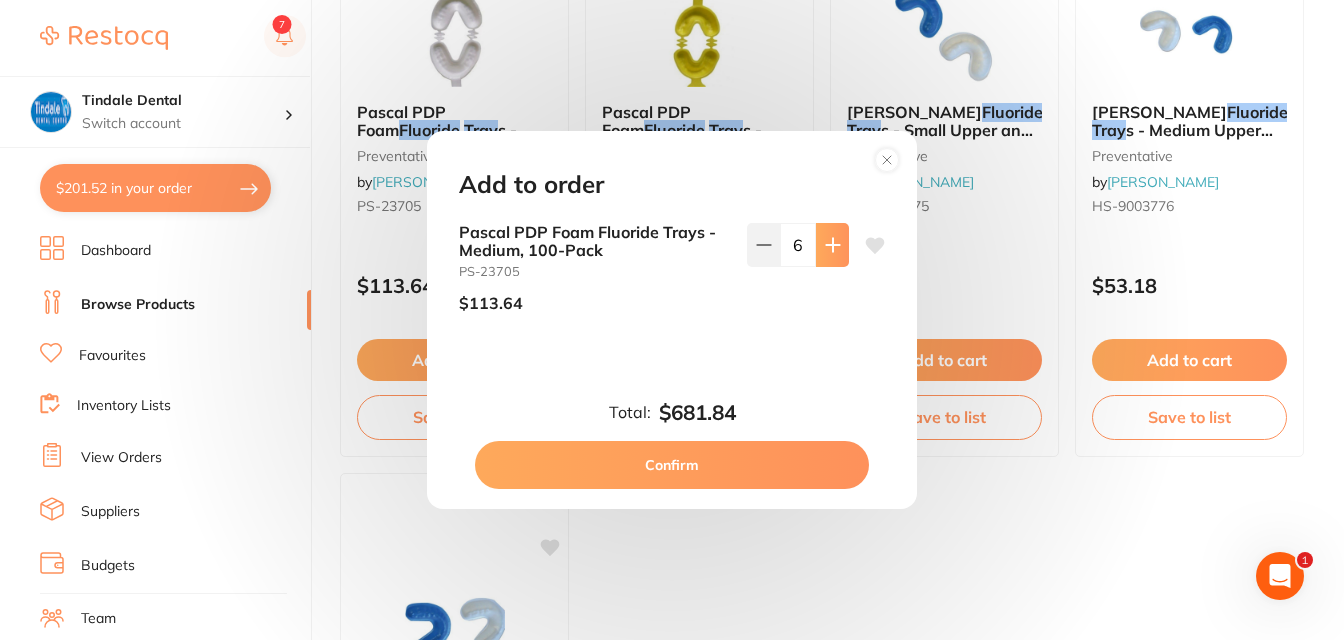 click 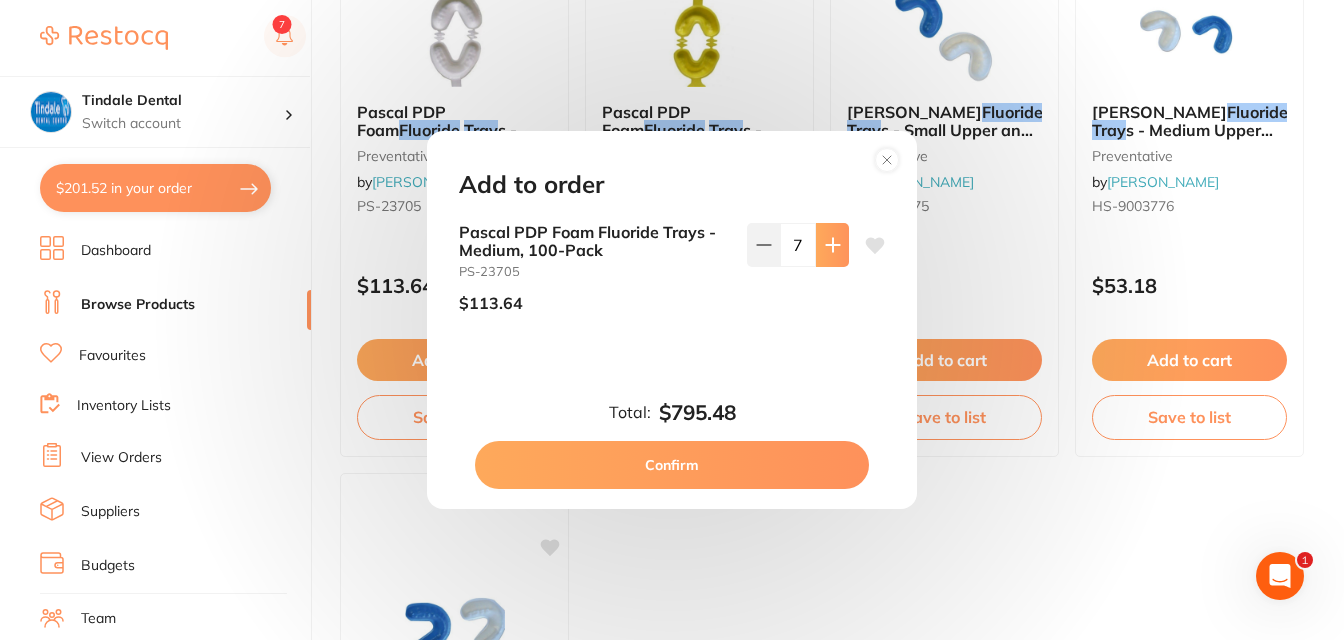 click 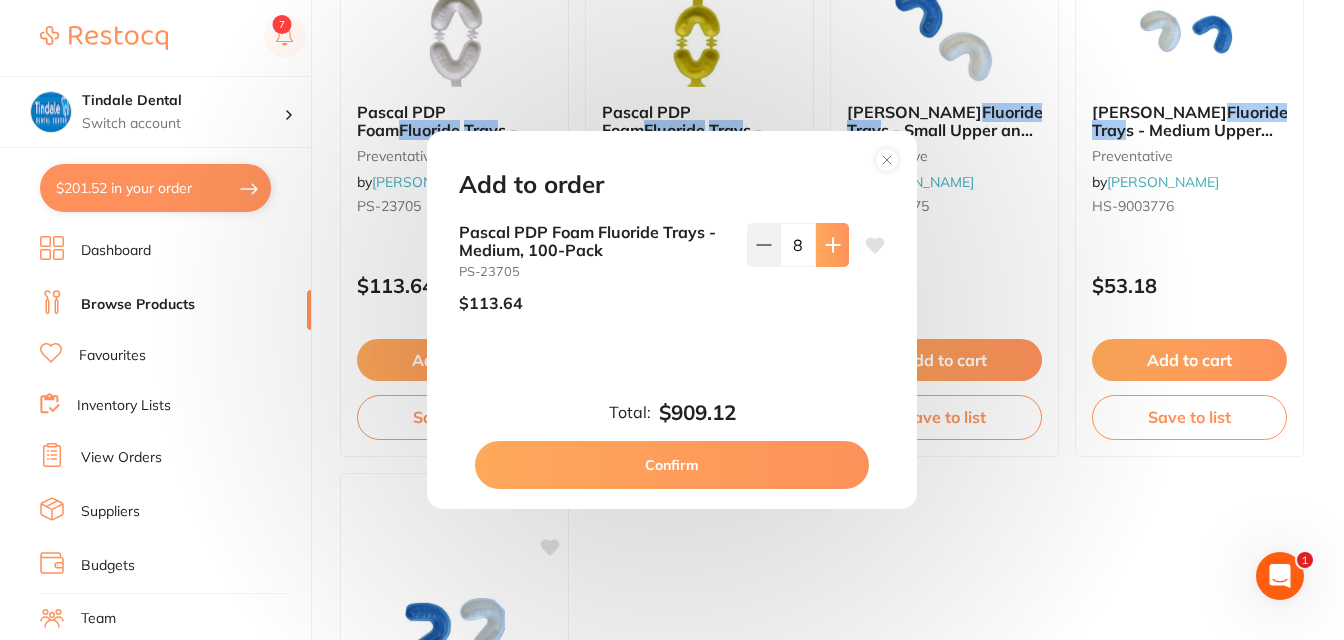 click 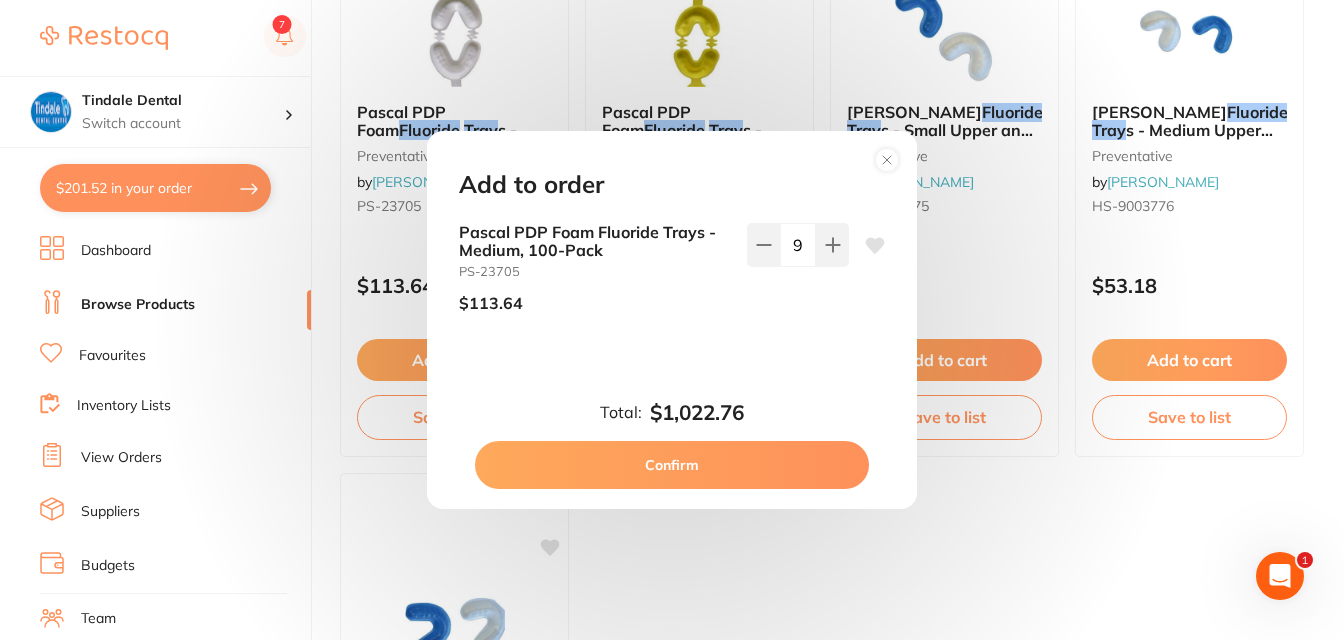 click on "9" at bounding box center [798, 245] 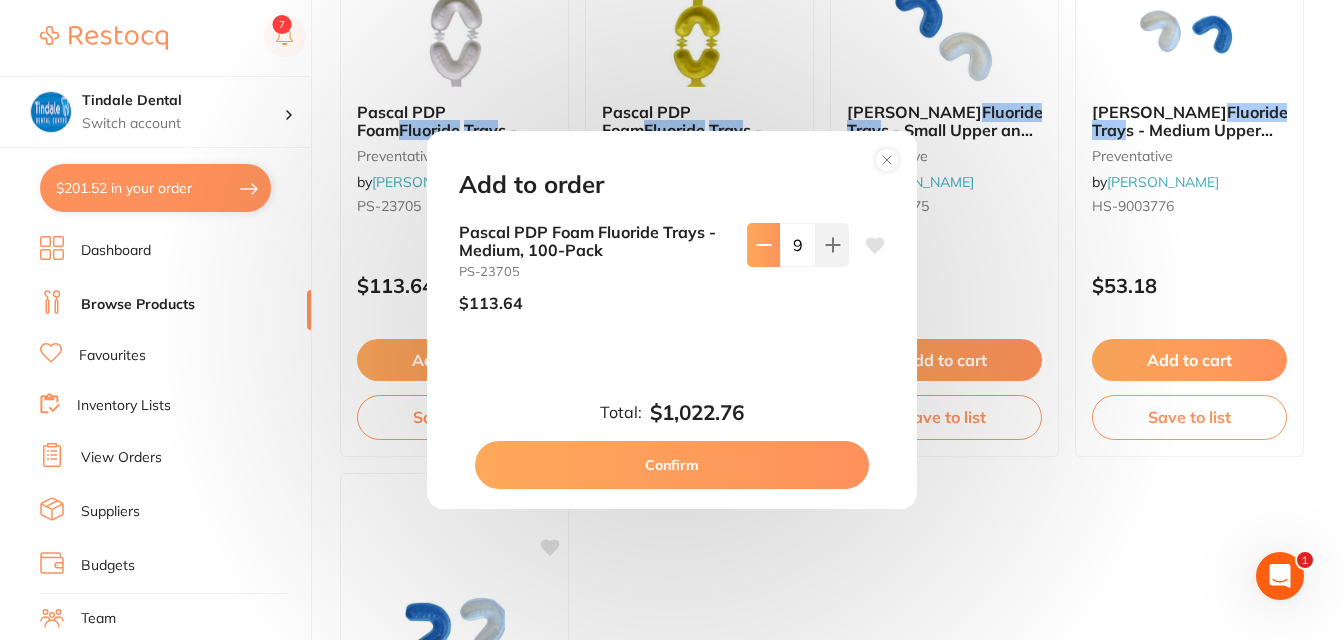 click at bounding box center (763, 245) 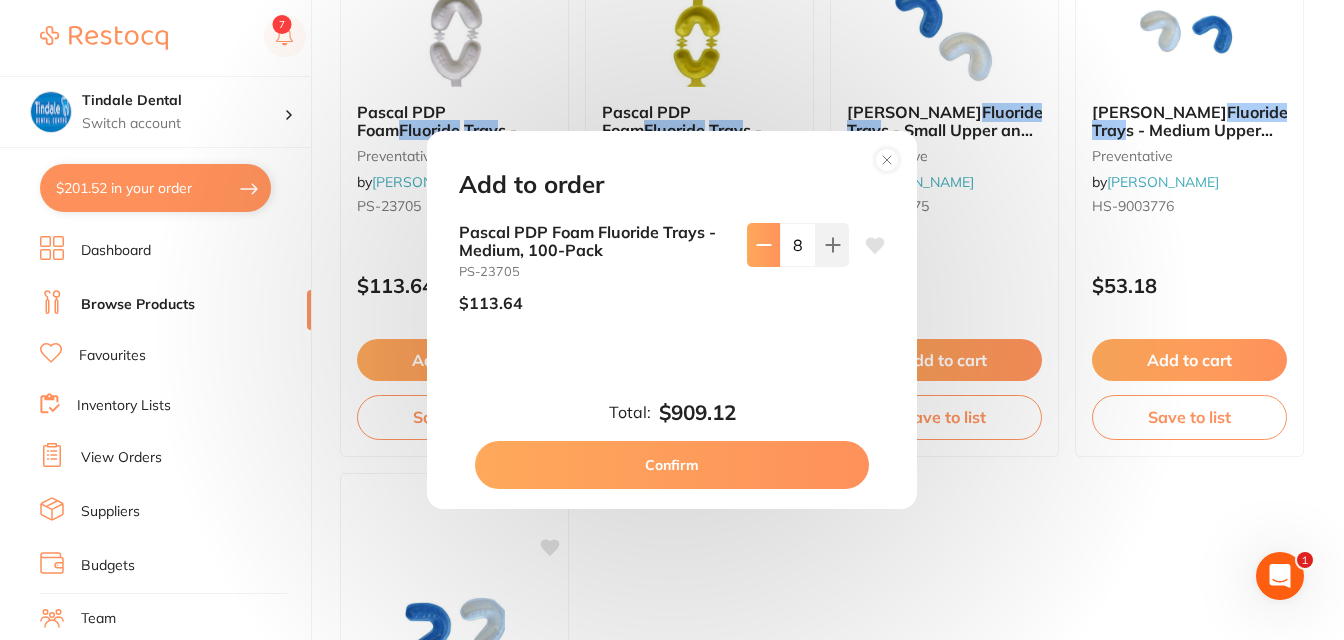 click at bounding box center (763, 245) 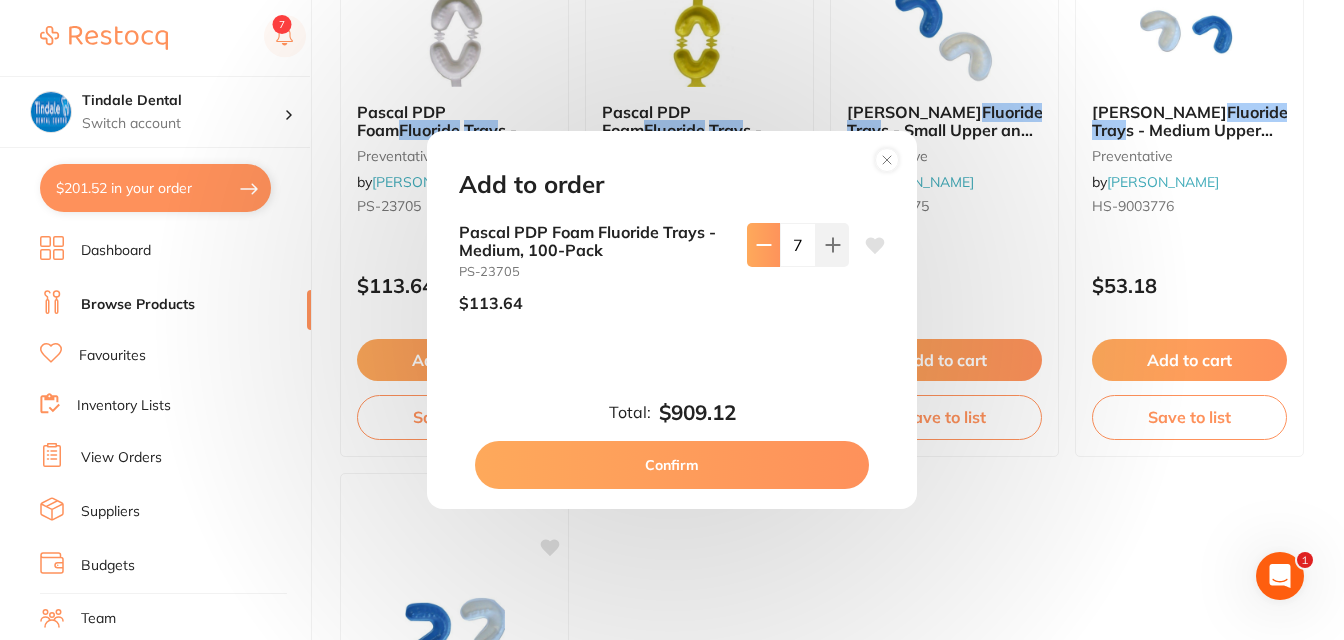 click at bounding box center [763, 245] 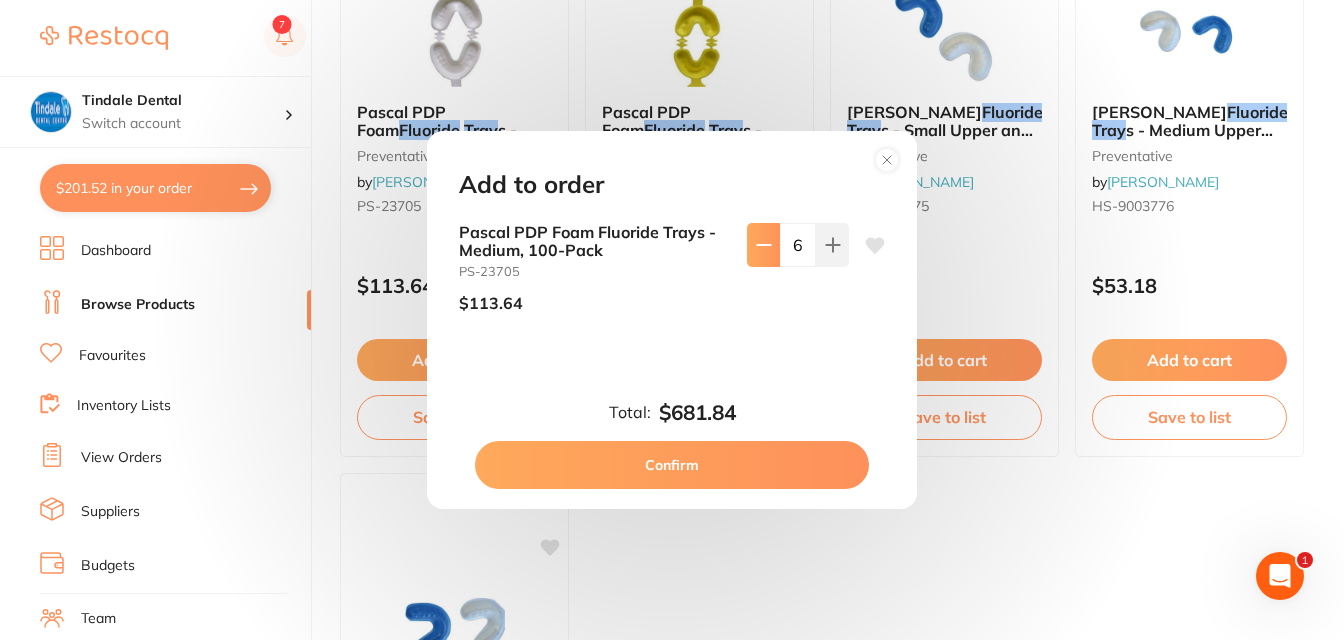 click at bounding box center (763, 245) 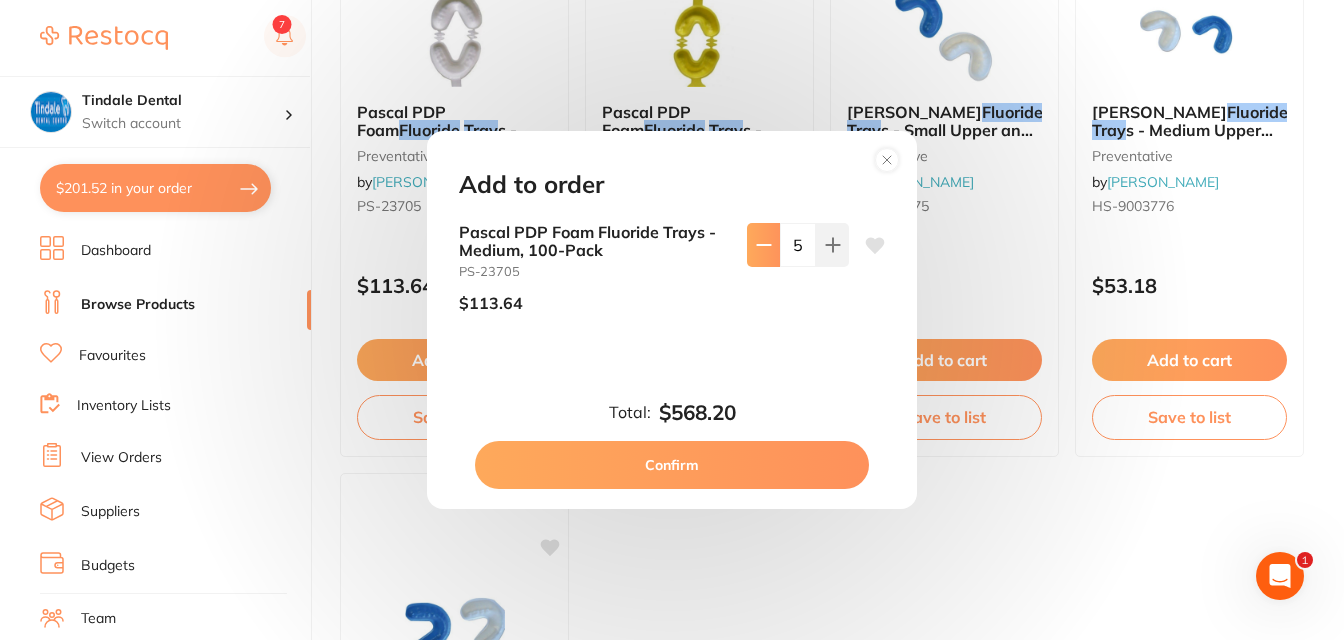 click at bounding box center [763, 245] 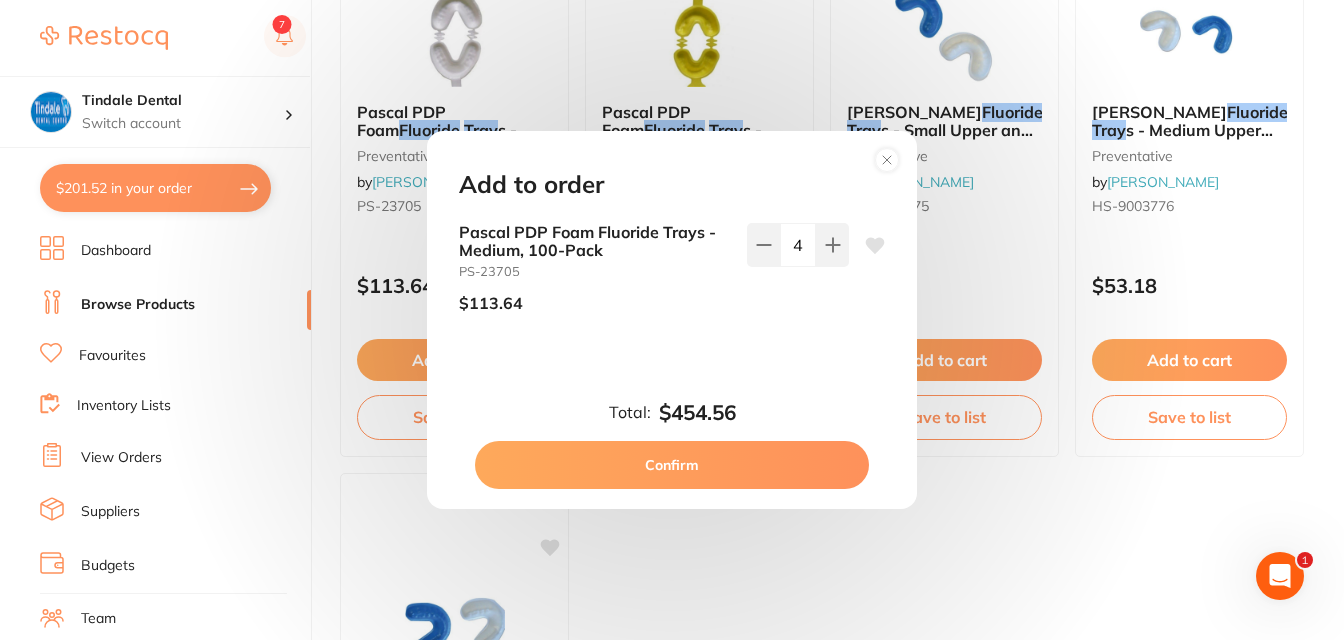 click on "Confirm" at bounding box center [672, 465] 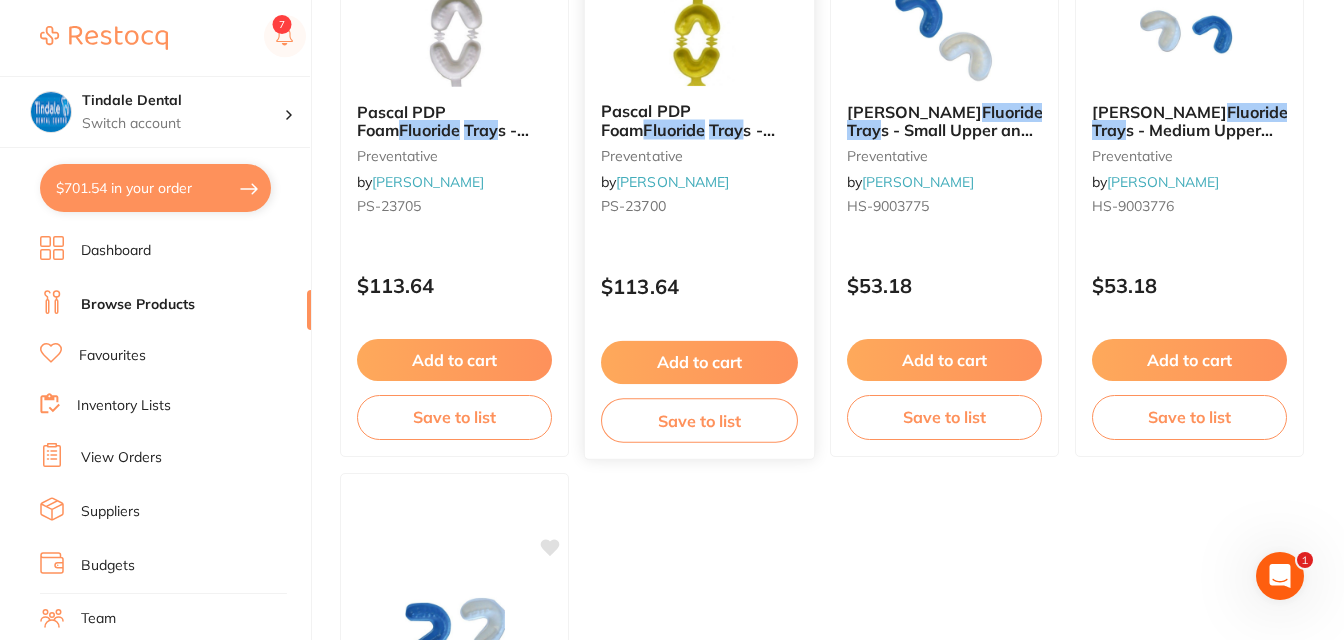 click on "Add to cart" at bounding box center [699, 362] 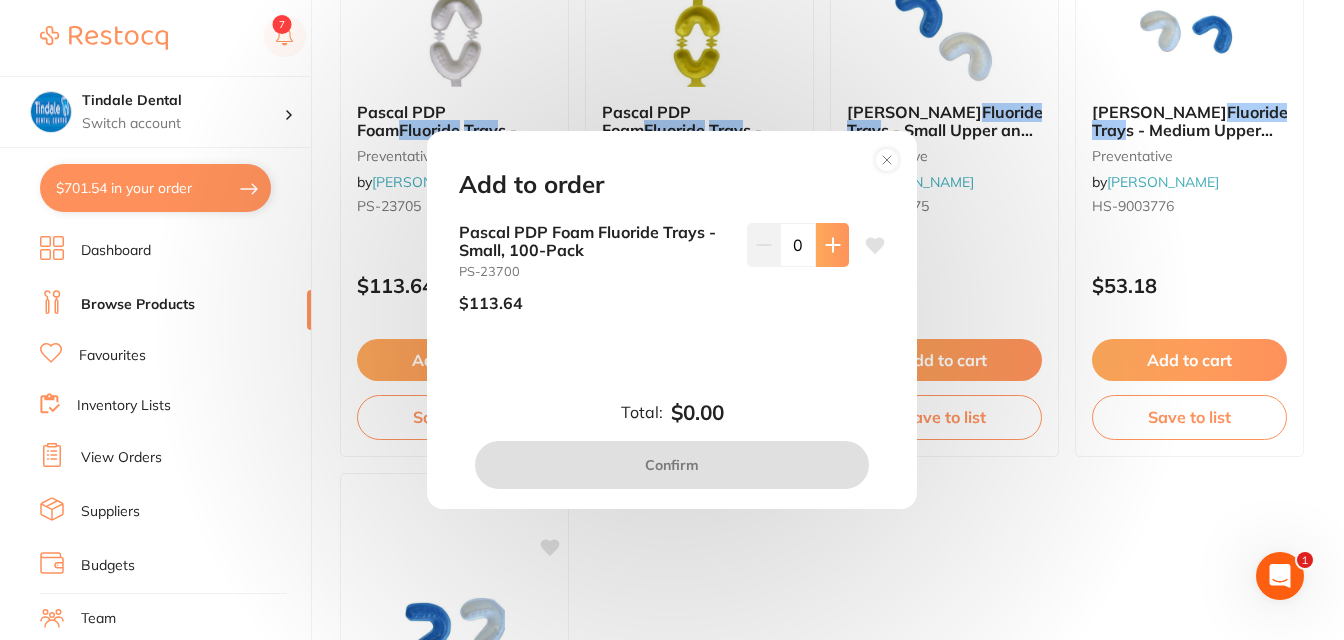 scroll, scrollTop: 0, scrollLeft: 0, axis: both 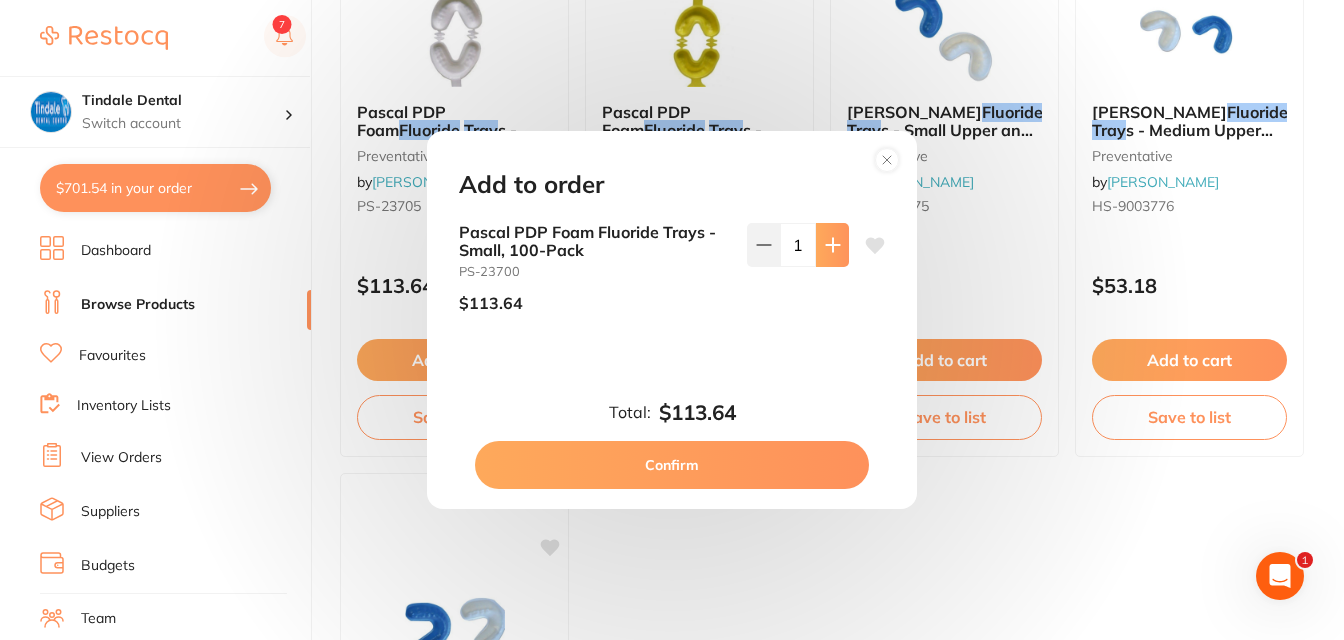 click 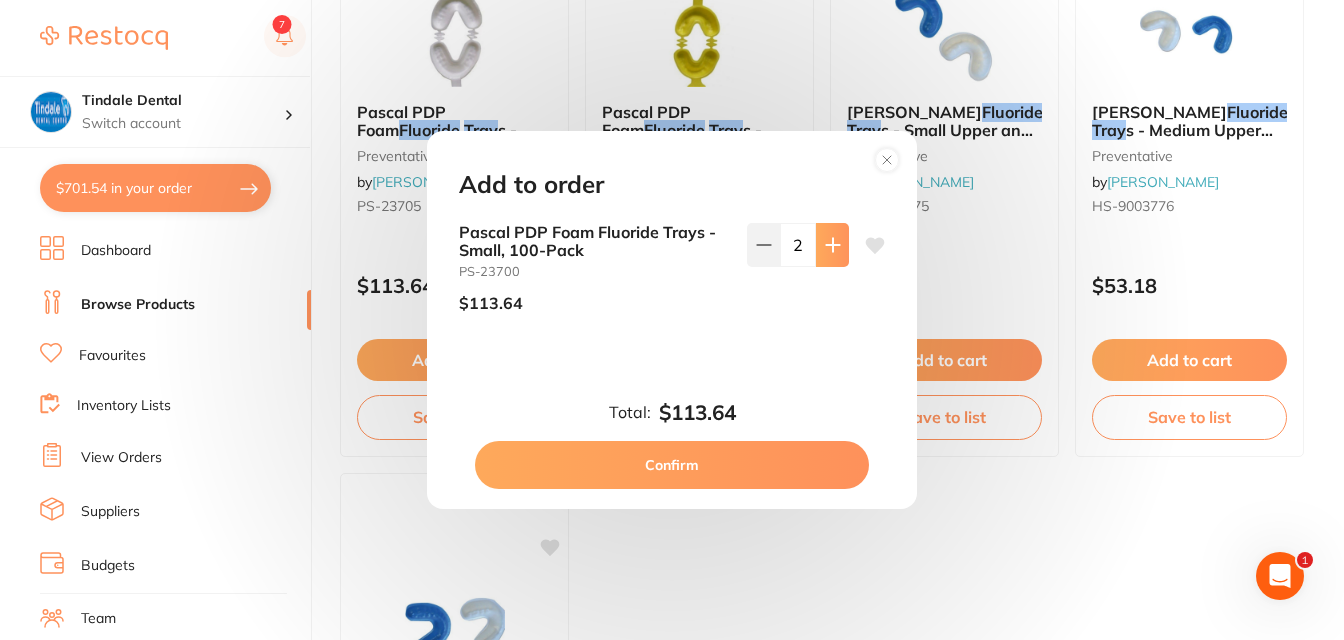 click 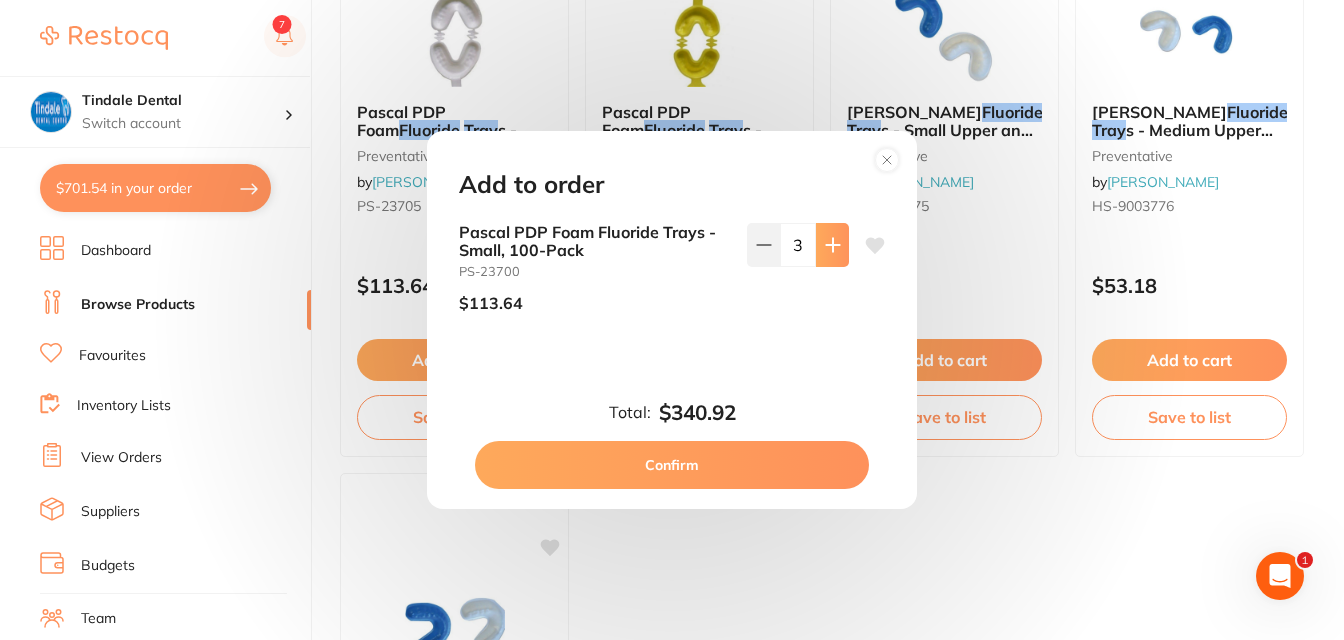 click 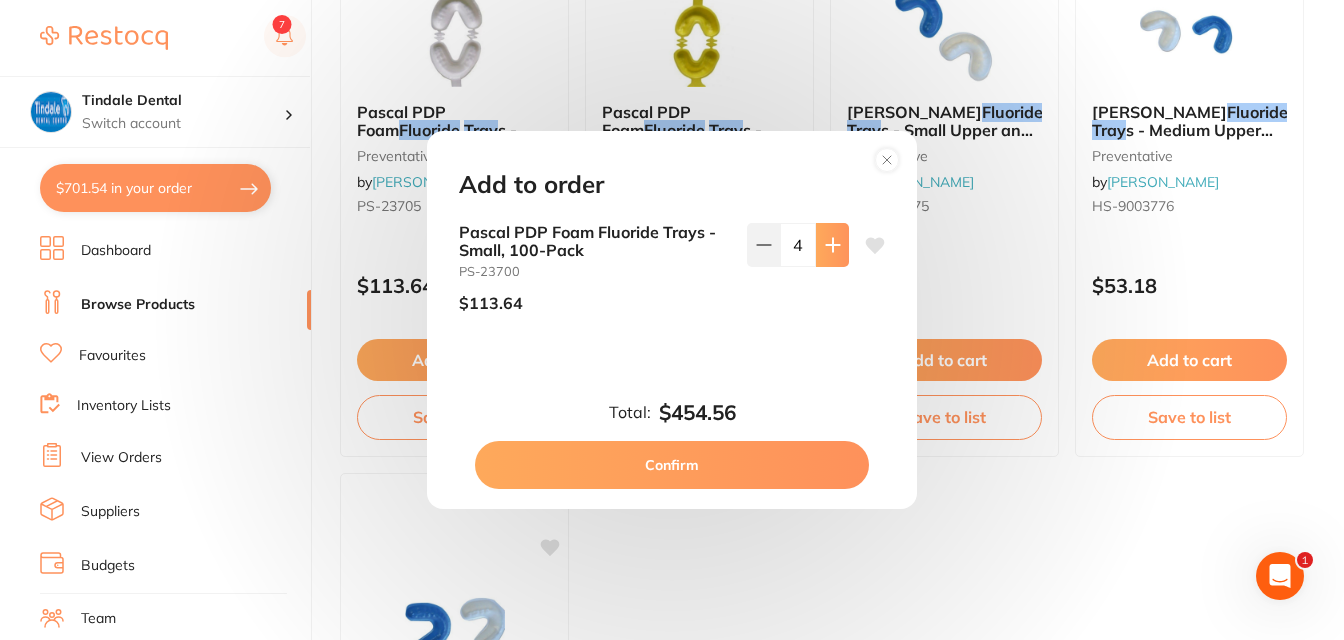 click 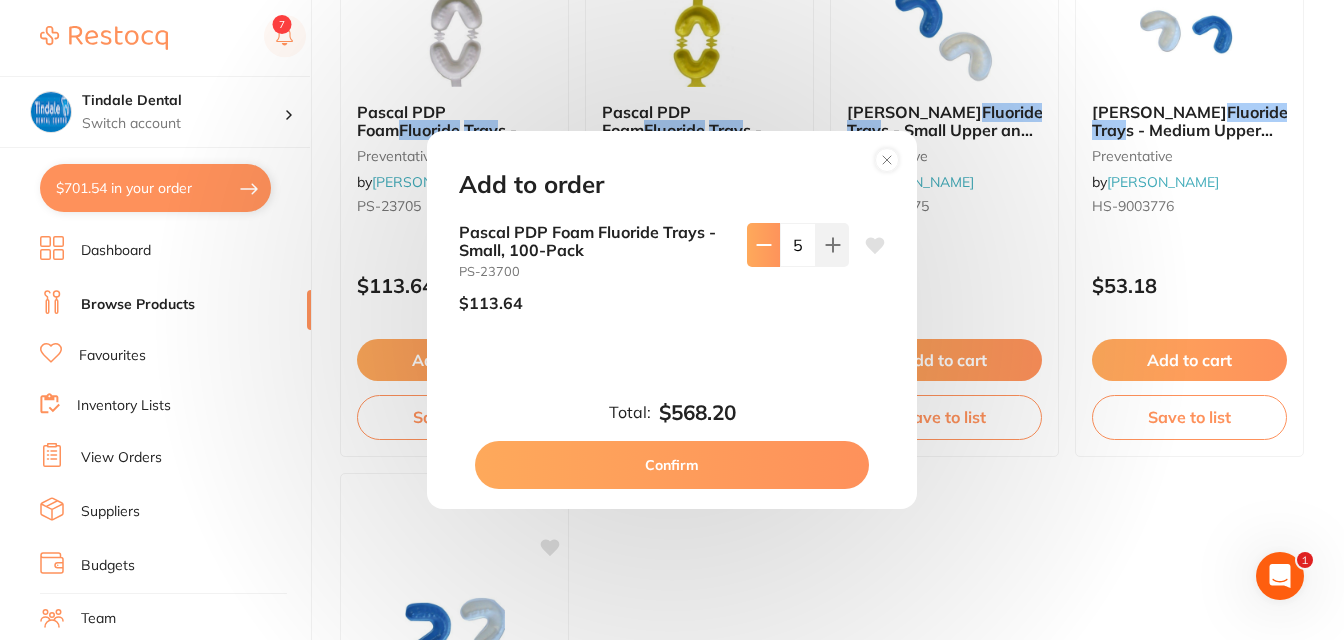 click at bounding box center (763, 245) 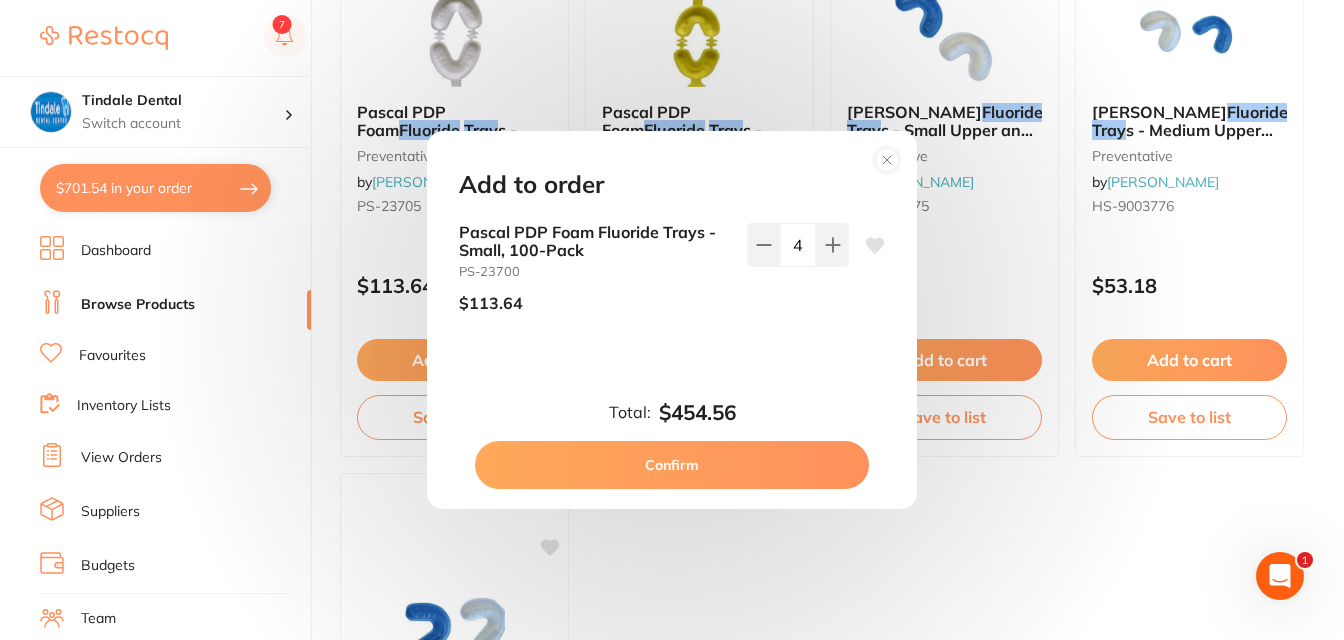click on "Confirm" at bounding box center (672, 465) 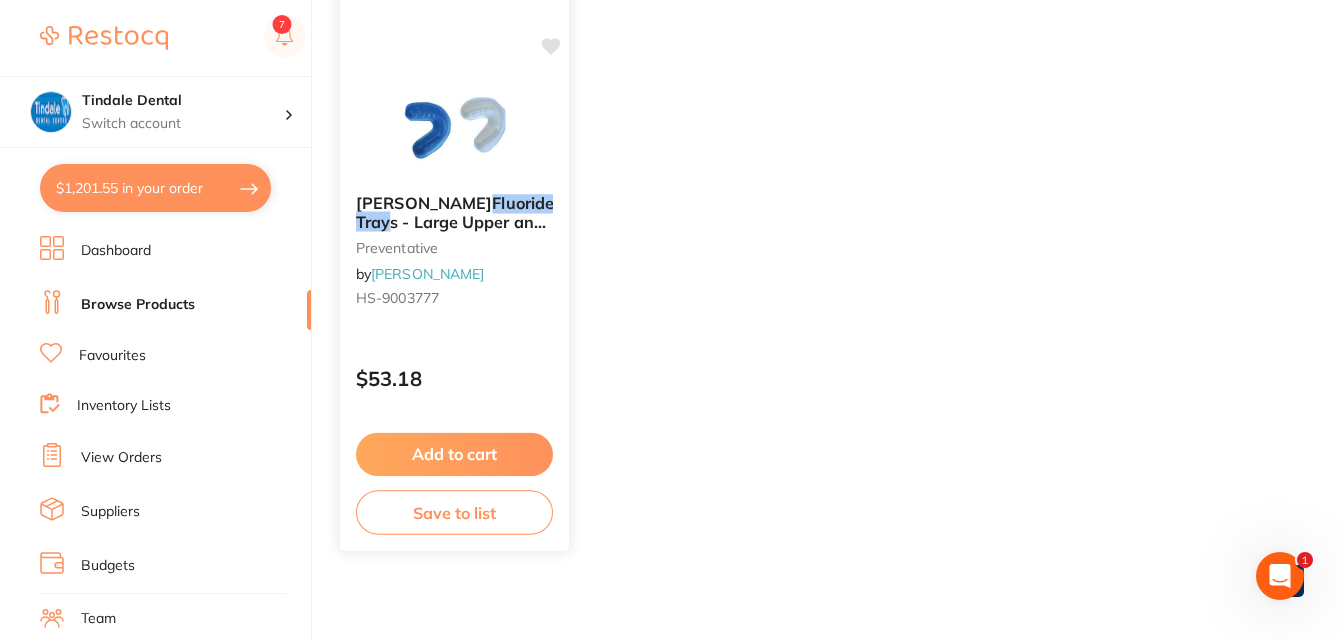 scroll, scrollTop: 900, scrollLeft: 0, axis: vertical 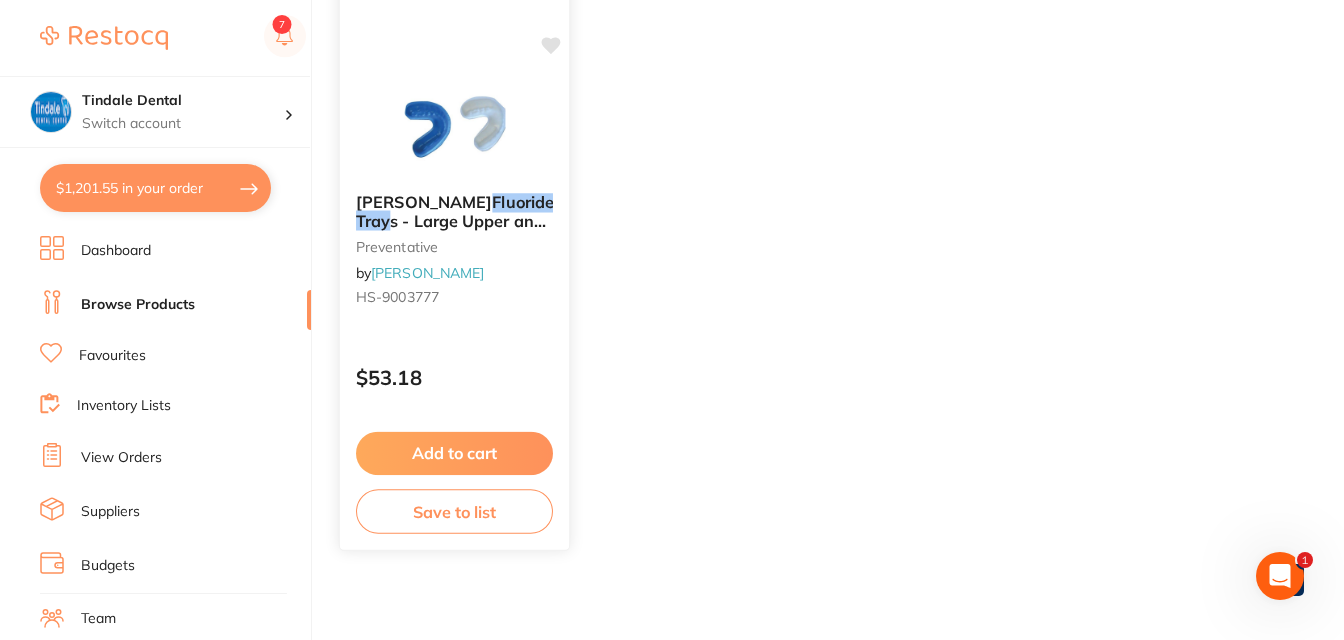 click on "Add to cart" at bounding box center (454, 453) 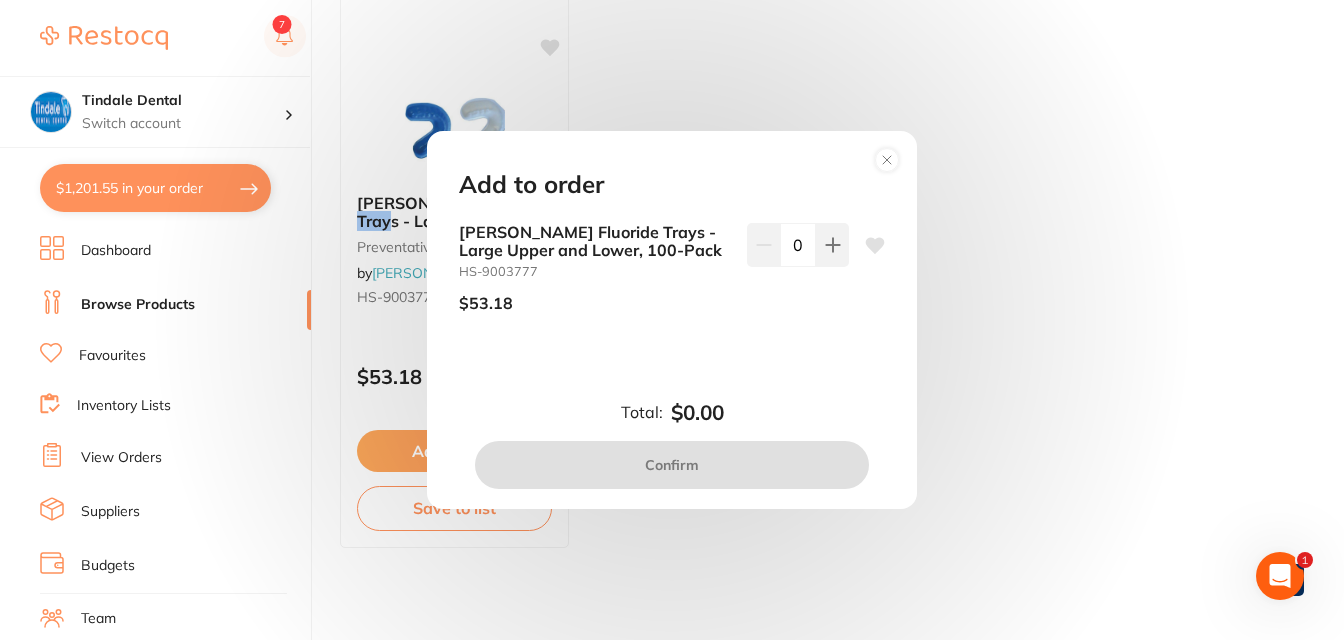 scroll, scrollTop: 0, scrollLeft: 0, axis: both 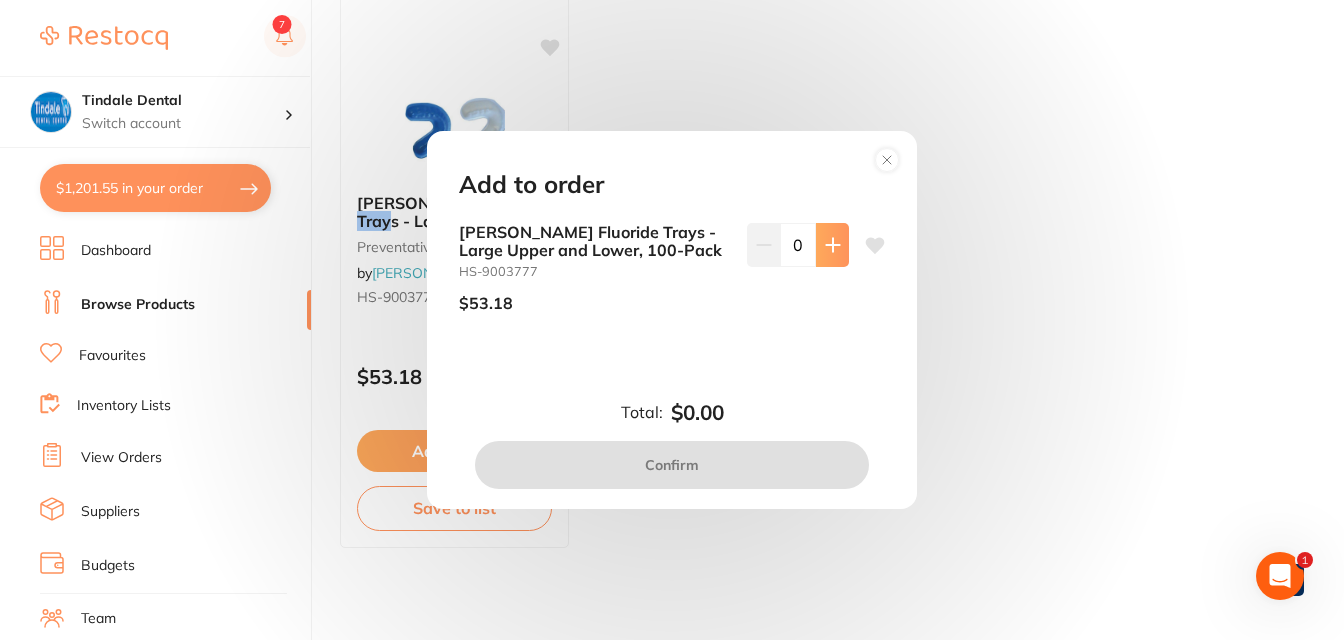click at bounding box center [832, 245] 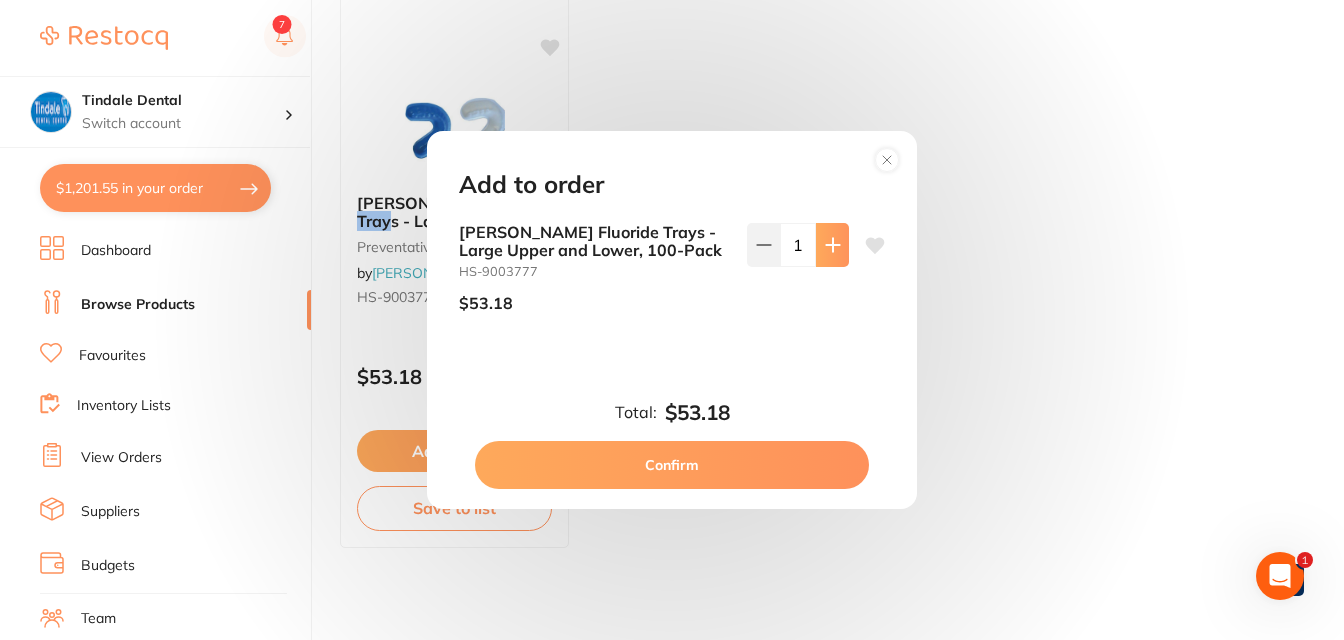 click at bounding box center (832, 245) 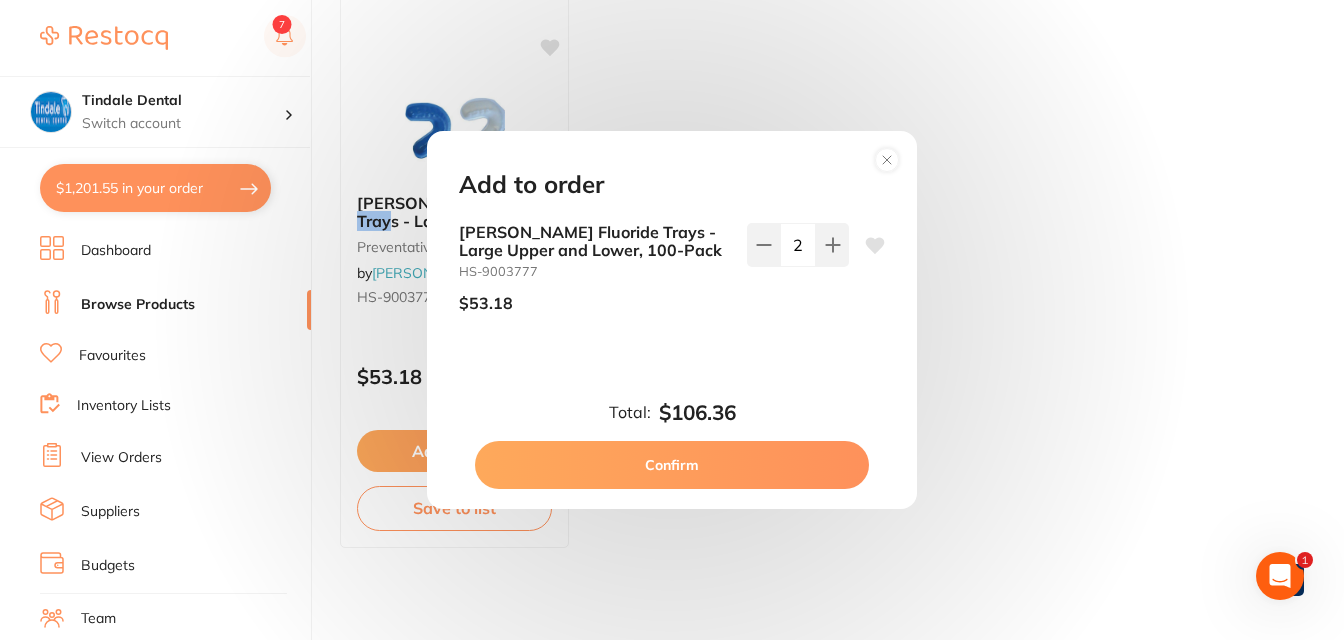 click on "Confirm" at bounding box center (672, 465) 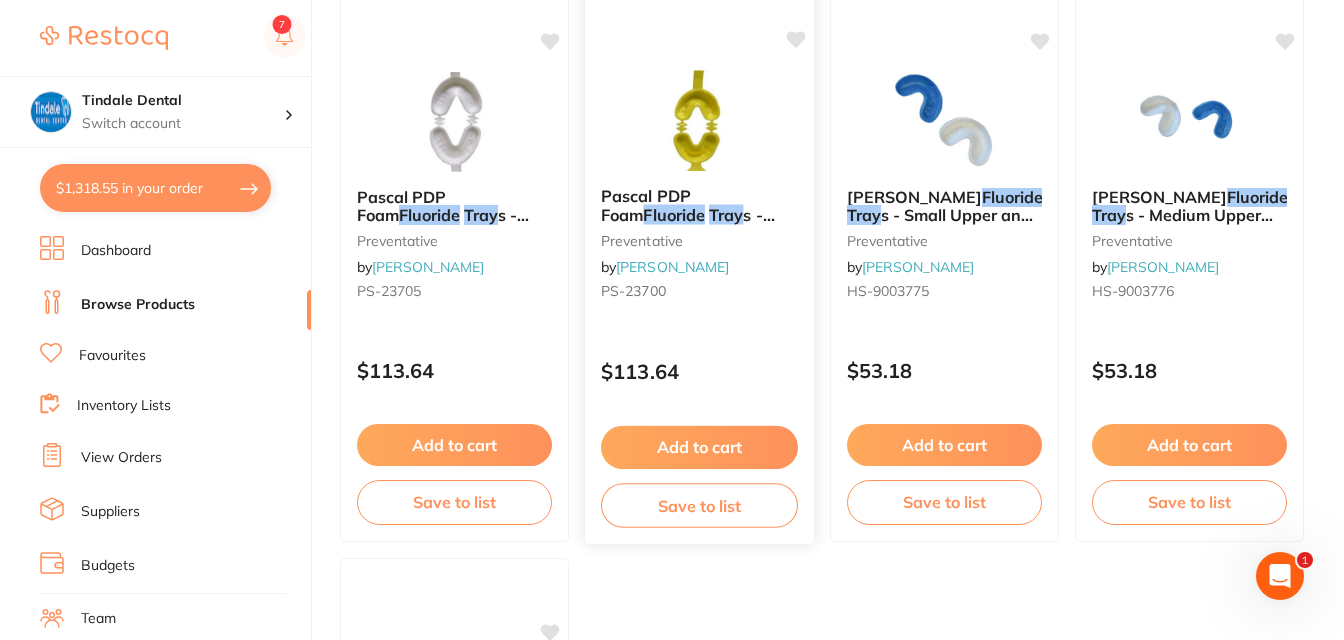 scroll, scrollTop: 200, scrollLeft: 0, axis: vertical 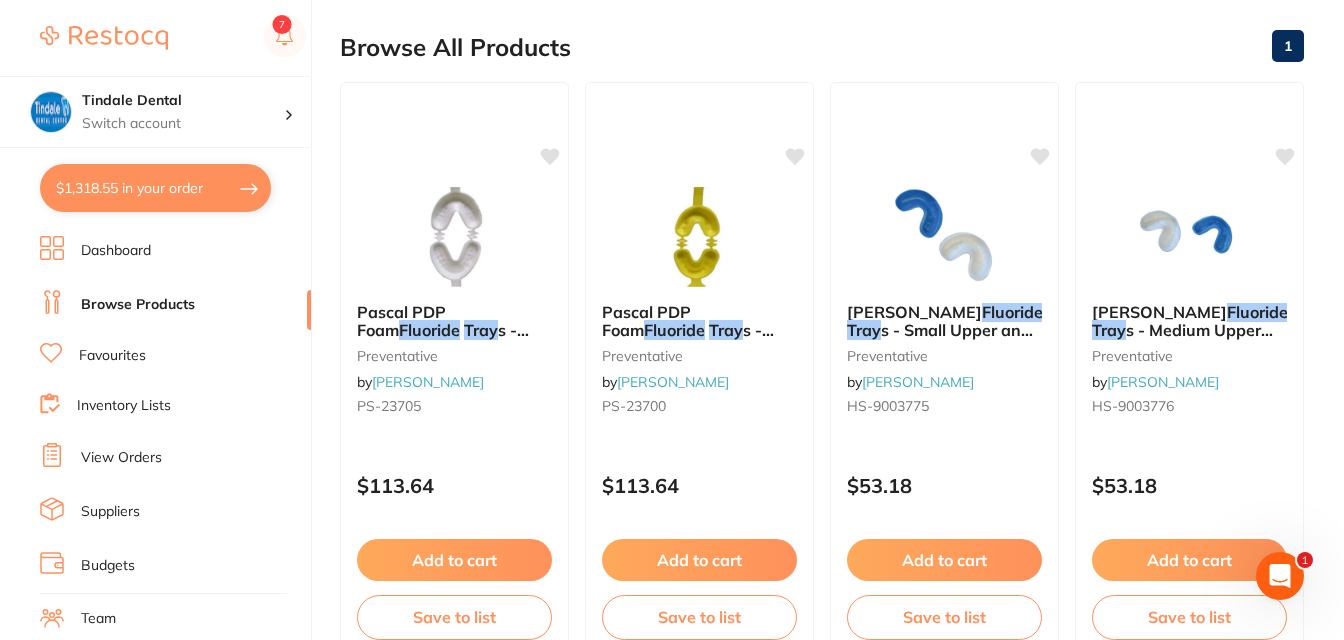 click on "$1,318.55   in your order" at bounding box center (155, 188) 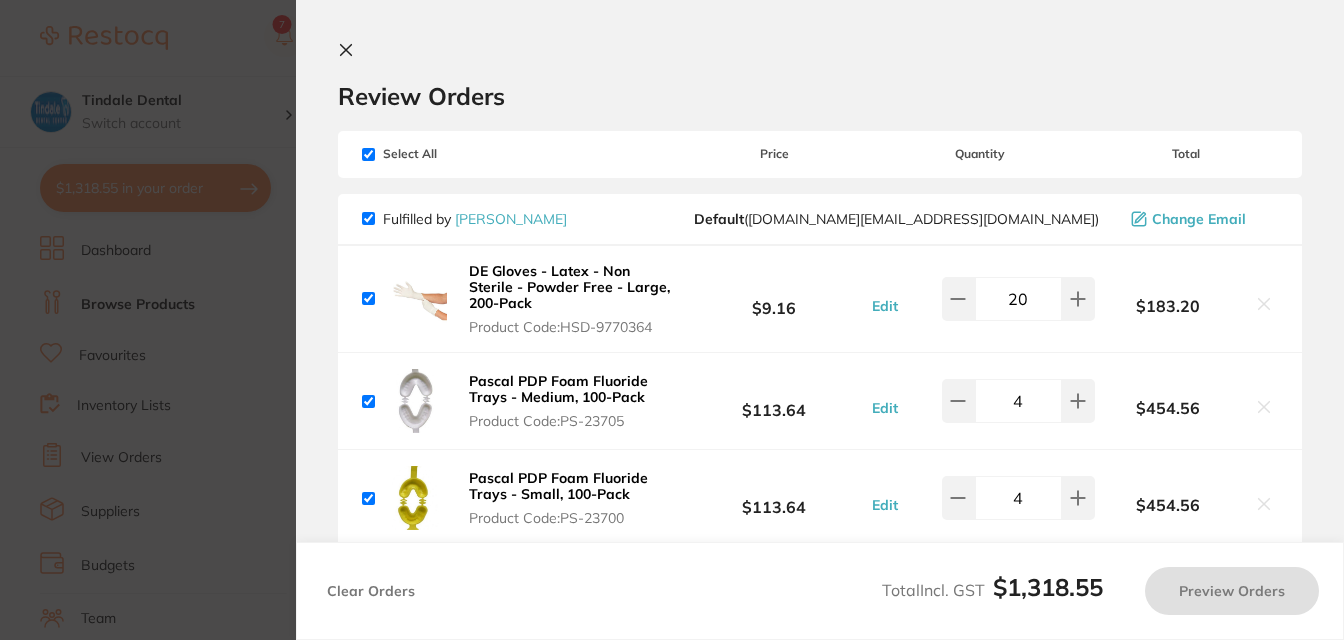 checkbox on "true" 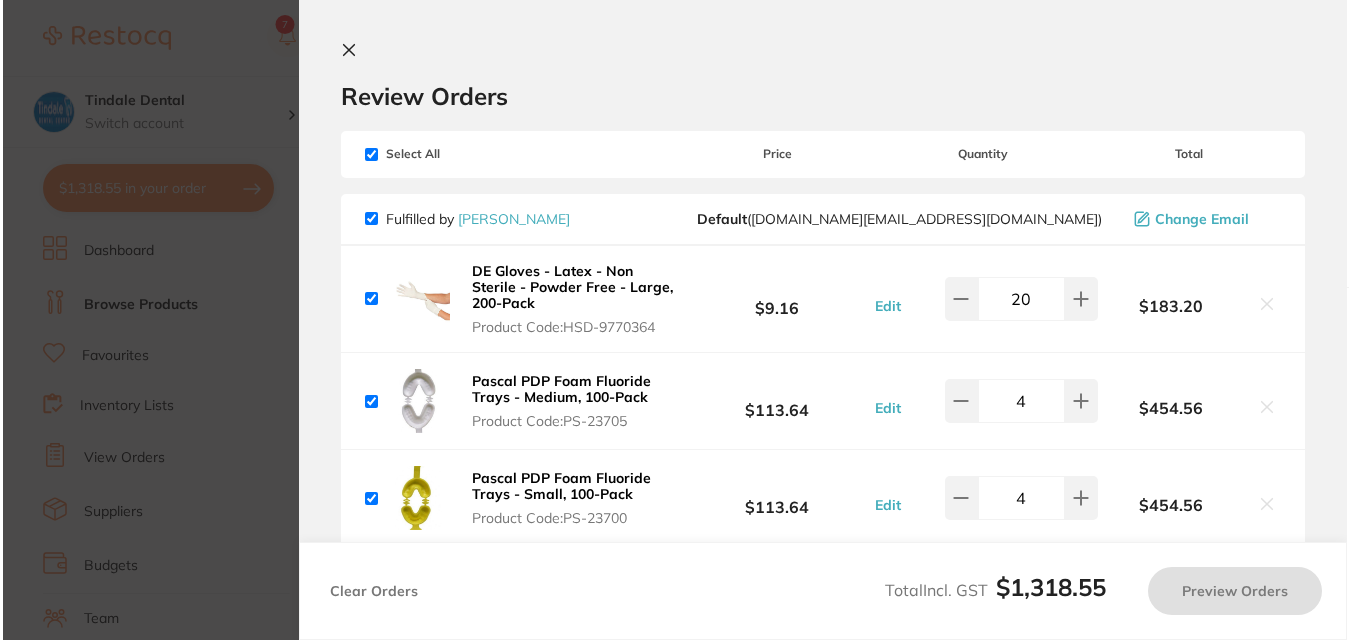 scroll, scrollTop: 0, scrollLeft: 0, axis: both 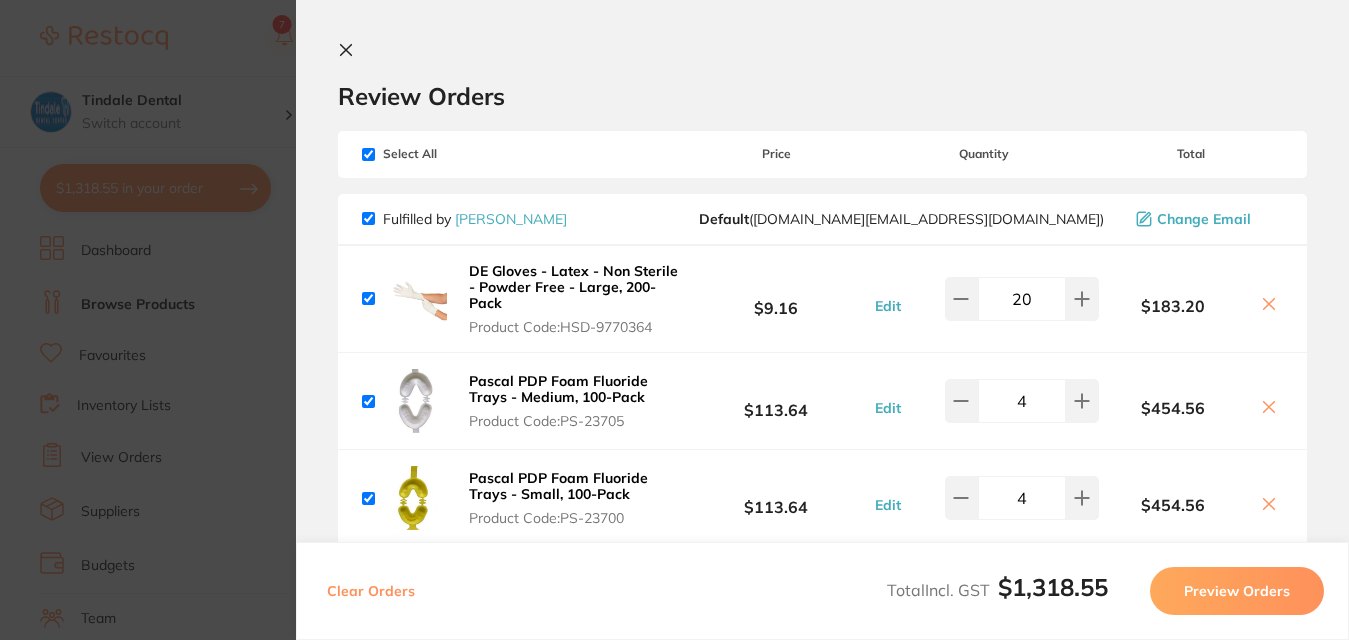 click on "Preview Orders" at bounding box center (1237, 591) 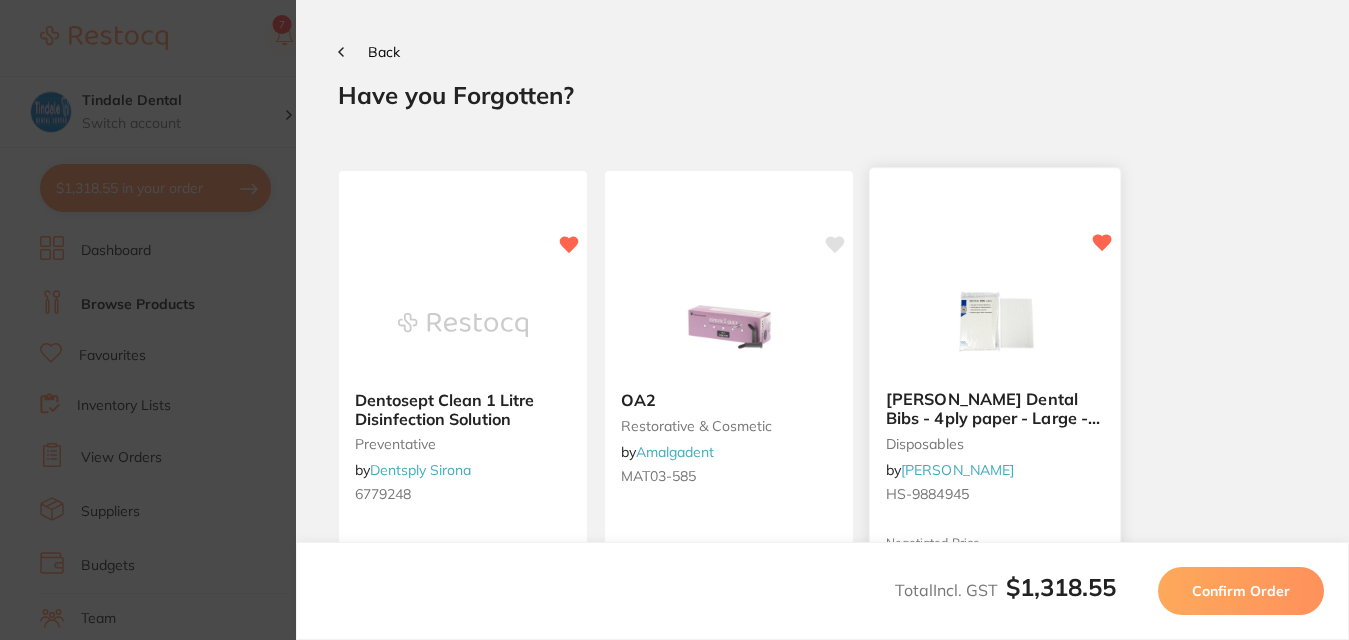scroll, scrollTop: 0, scrollLeft: 0, axis: both 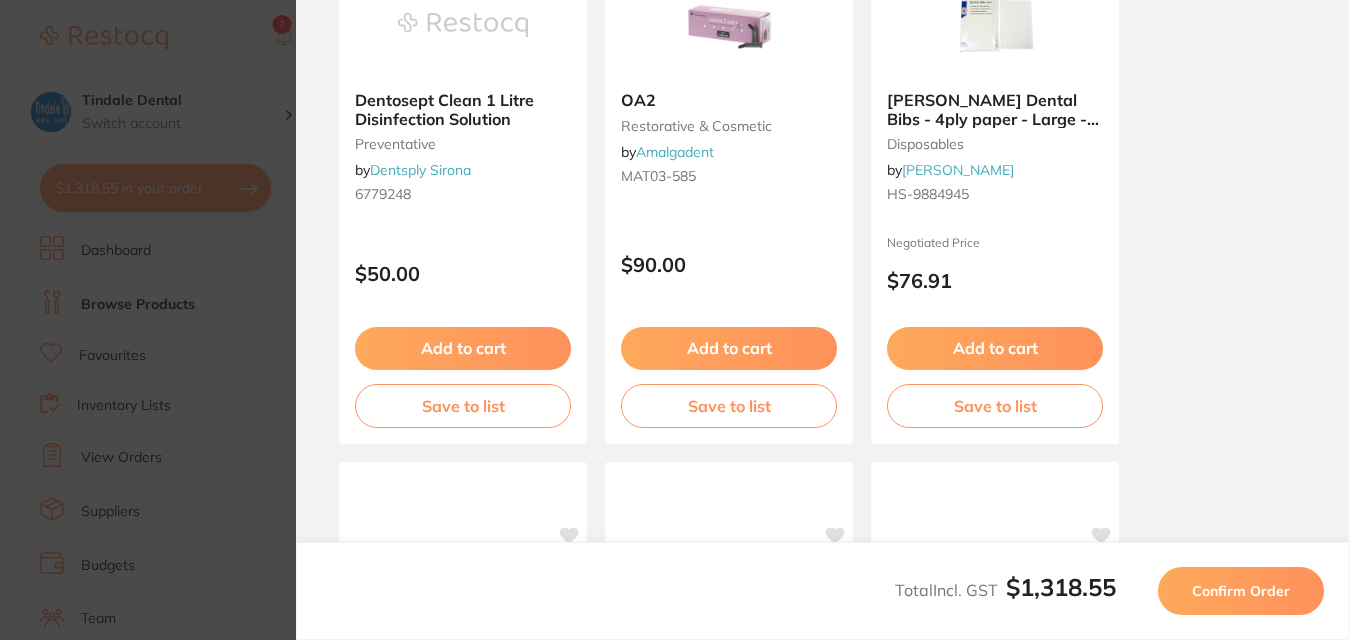click on "Confirm Order" at bounding box center [1241, 591] 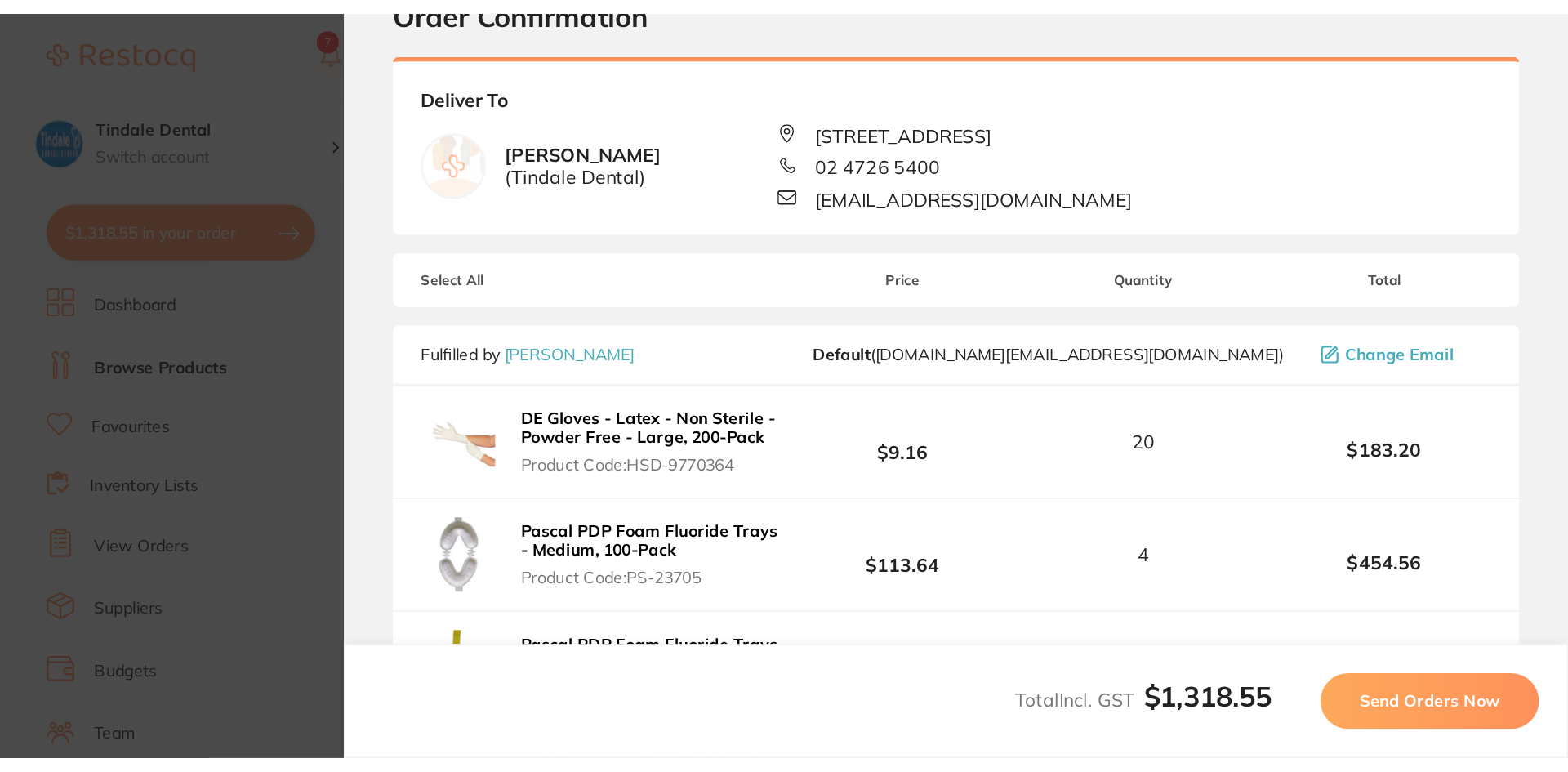 scroll, scrollTop: 0, scrollLeft: 0, axis: both 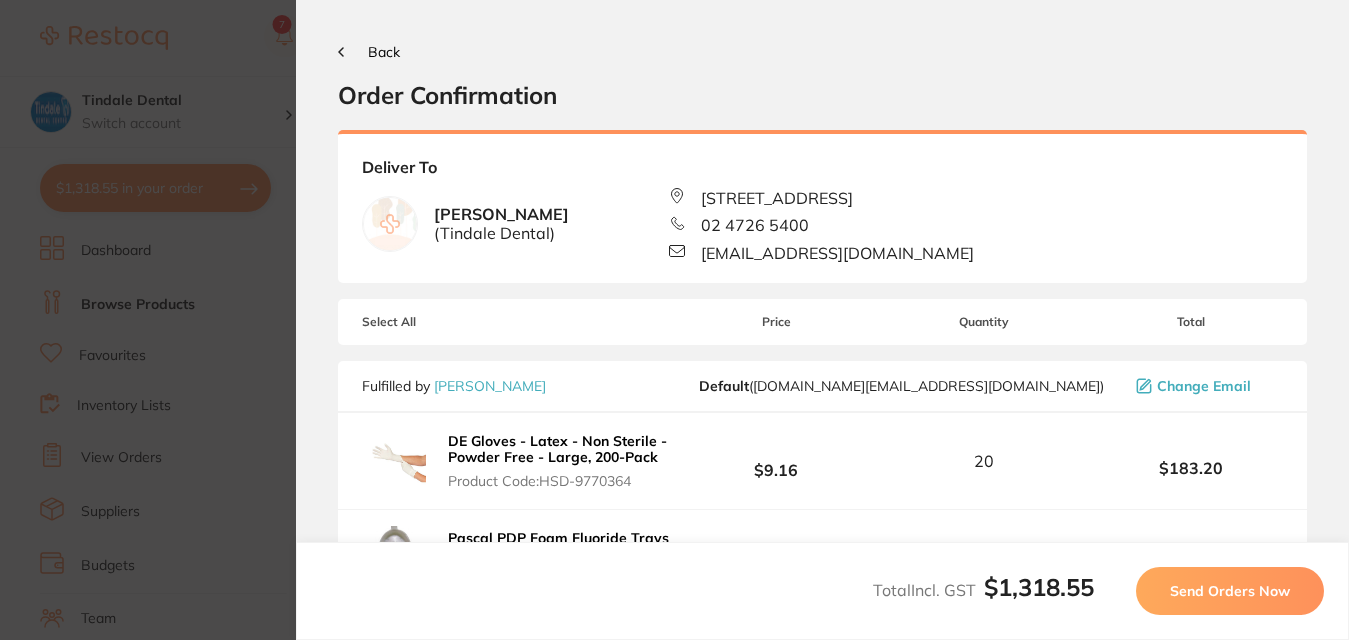 click on "Send Orders Now" at bounding box center [1230, 591] 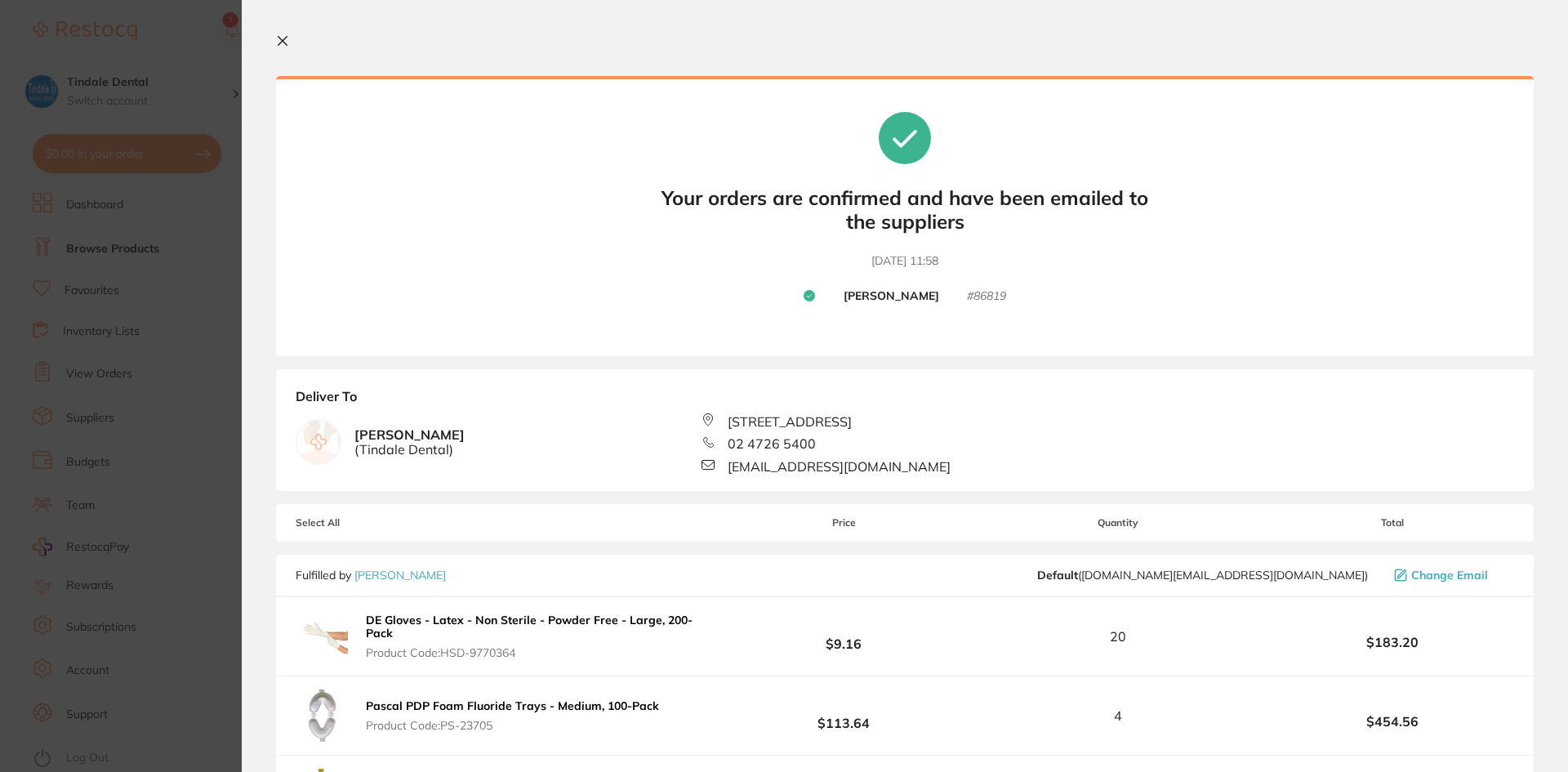 scroll, scrollTop: 270, scrollLeft: 0, axis: vertical 